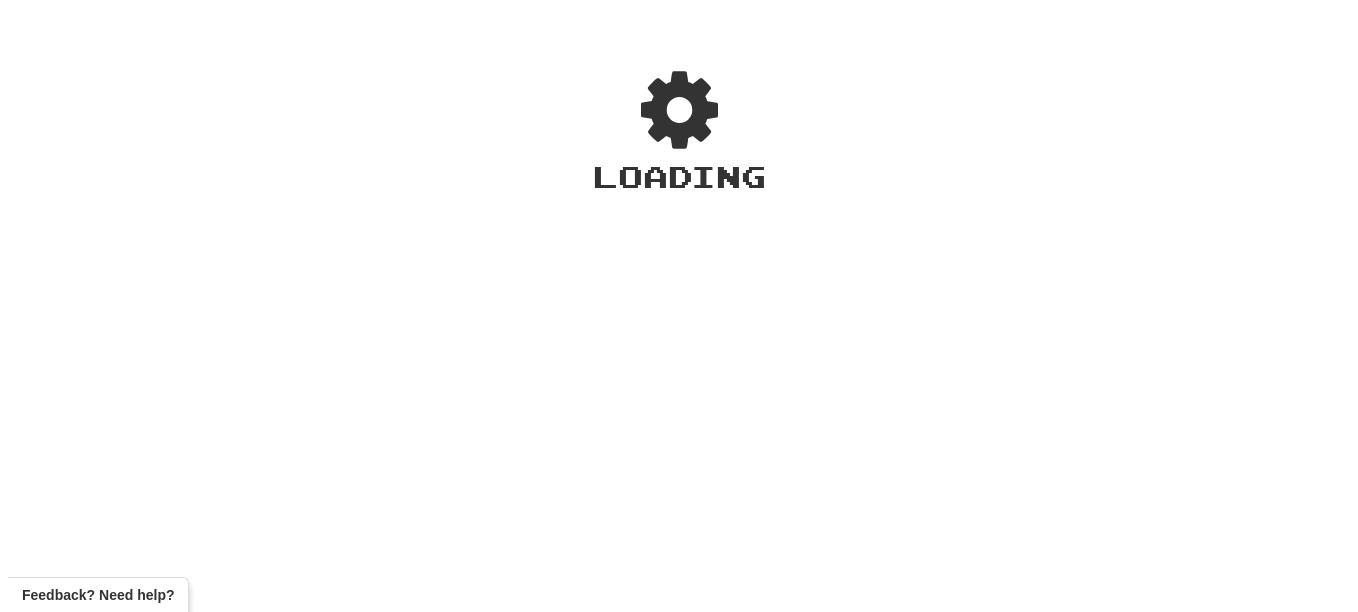 scroll, scrollTop: 0, scrollLeft: 0, axis: both 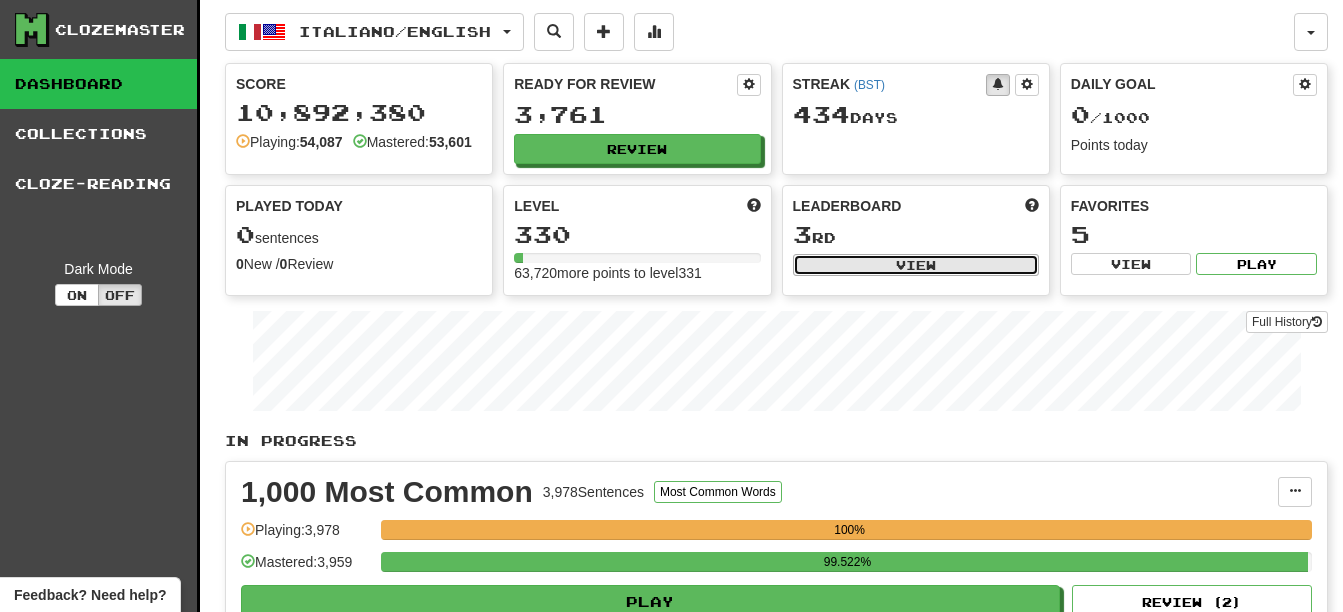 click on "View" at bounding box center [916, 265] 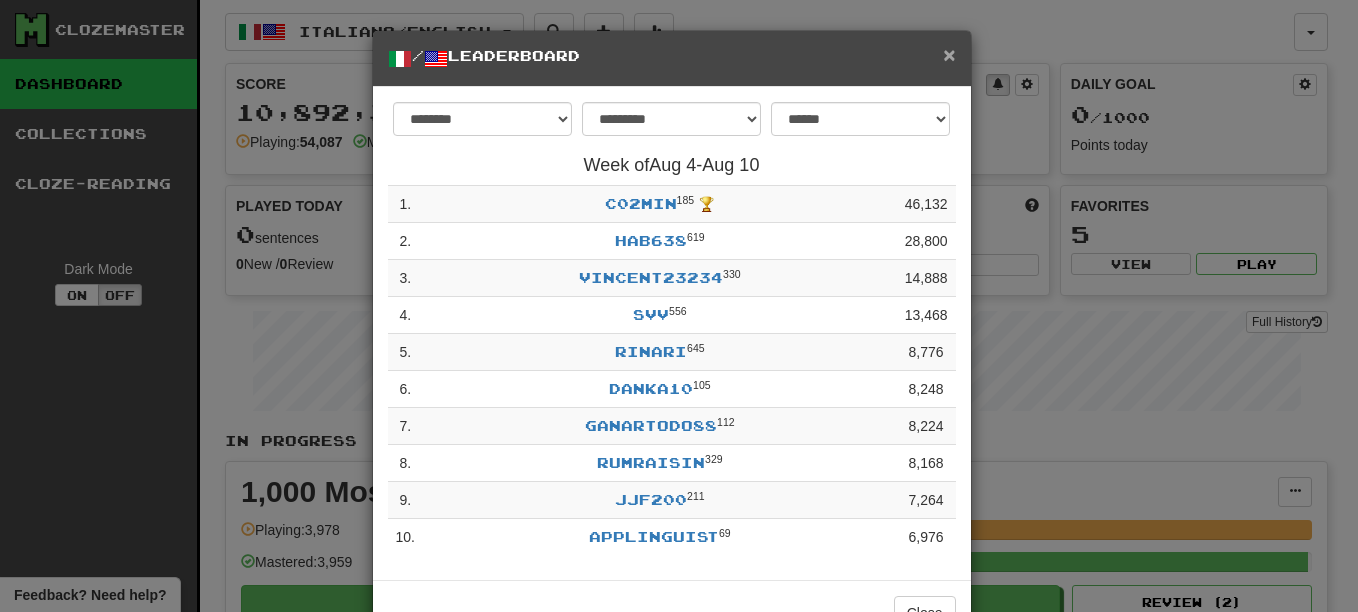 click on "×" at bounding box center [949, 54] 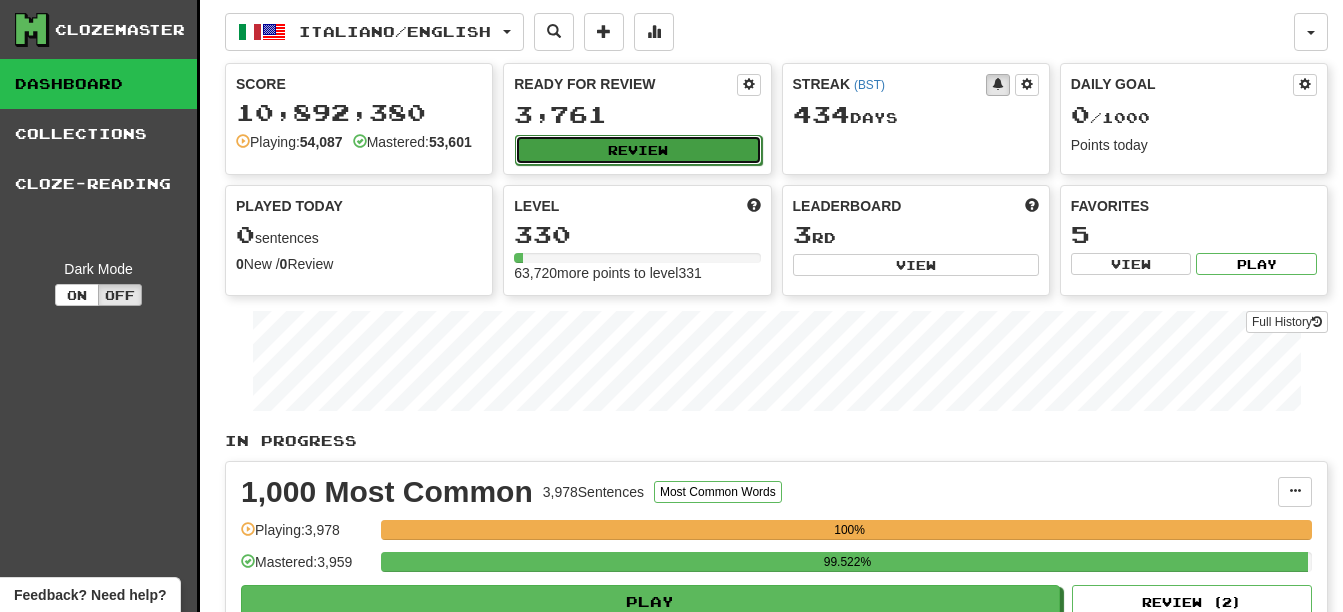click on "Review" at bounding box center (638, 150) 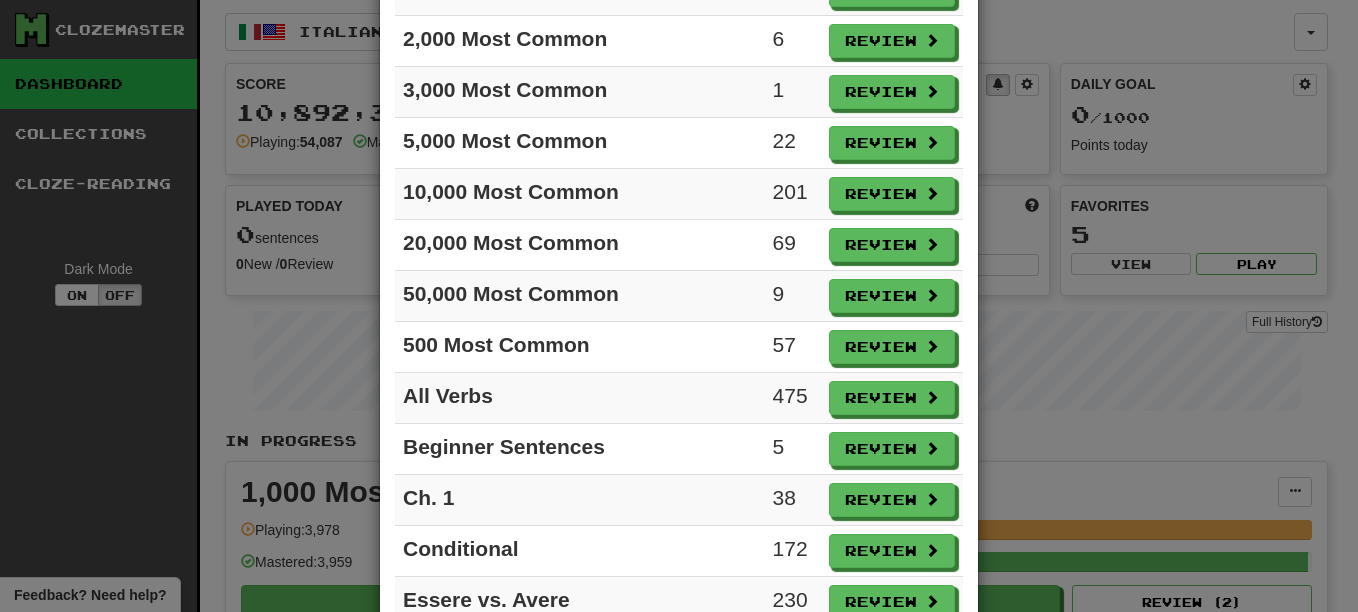 scroll, scrollTop: 300, scrollLeft: 0, axis: vertical 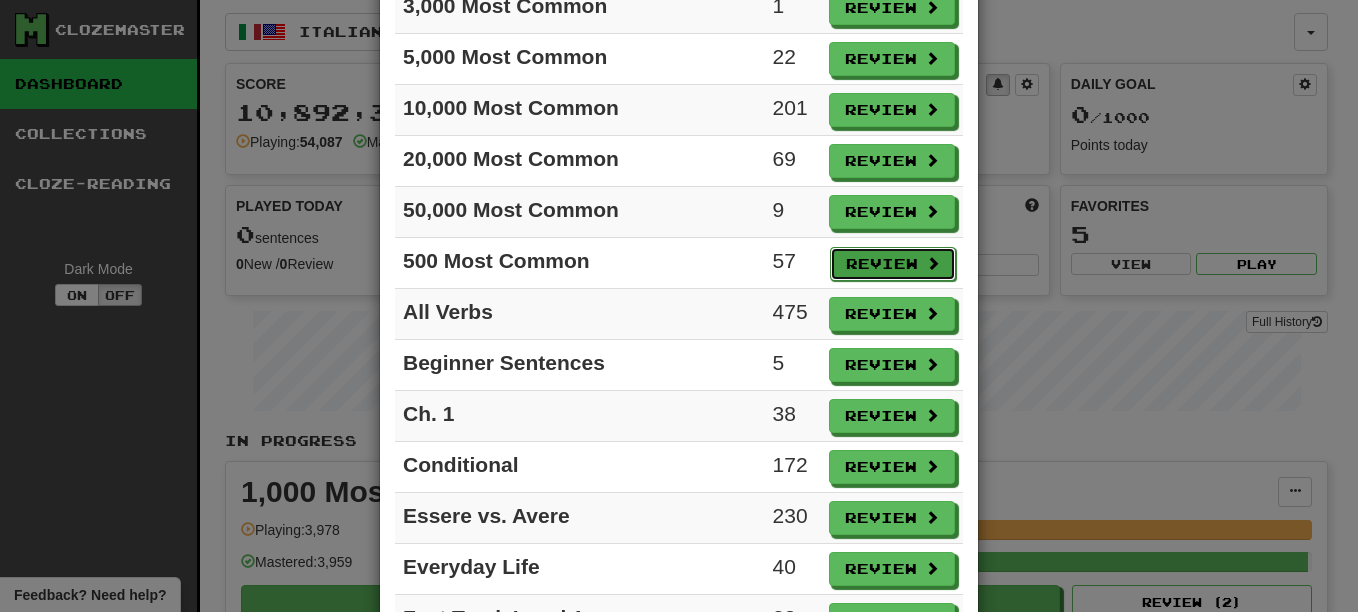 click on "Review" at bounding box center (893, 264) 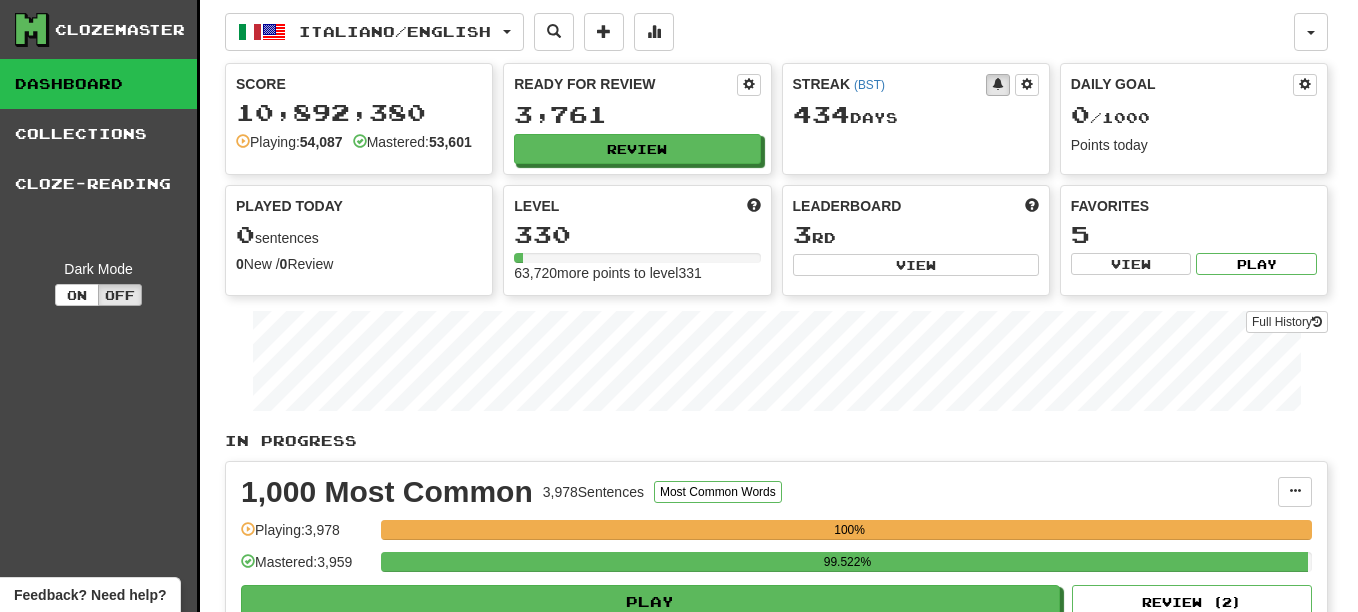 select on "**" 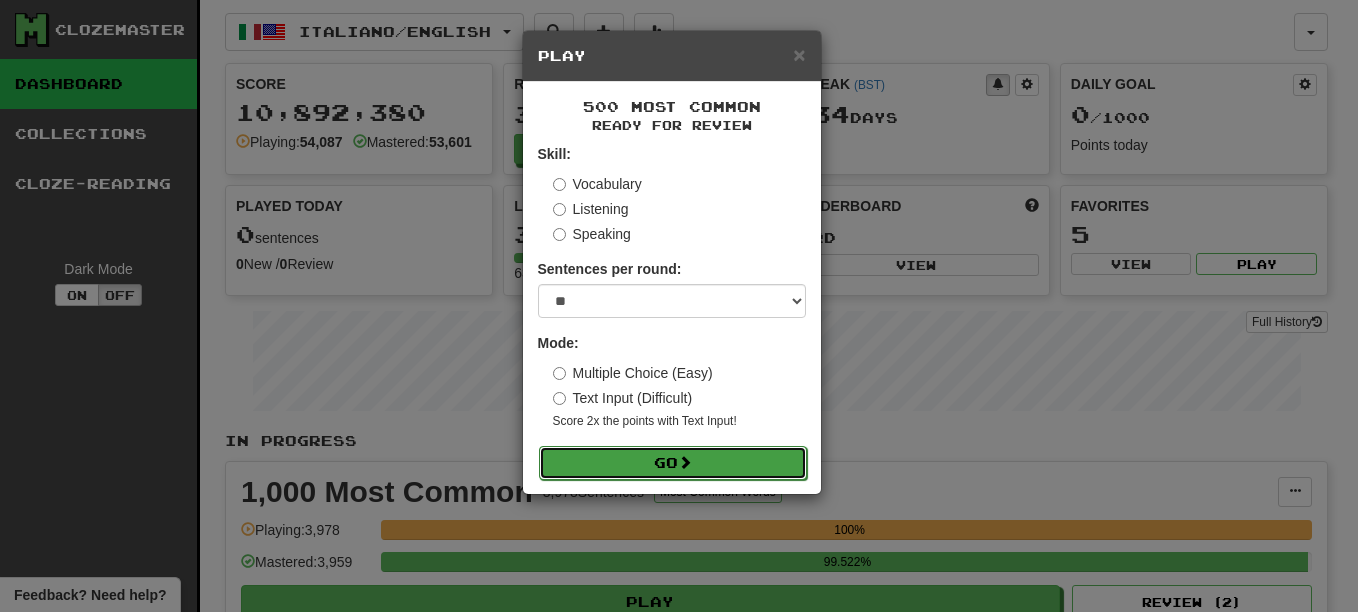 click on "Go" at bounding box center [673, 463] 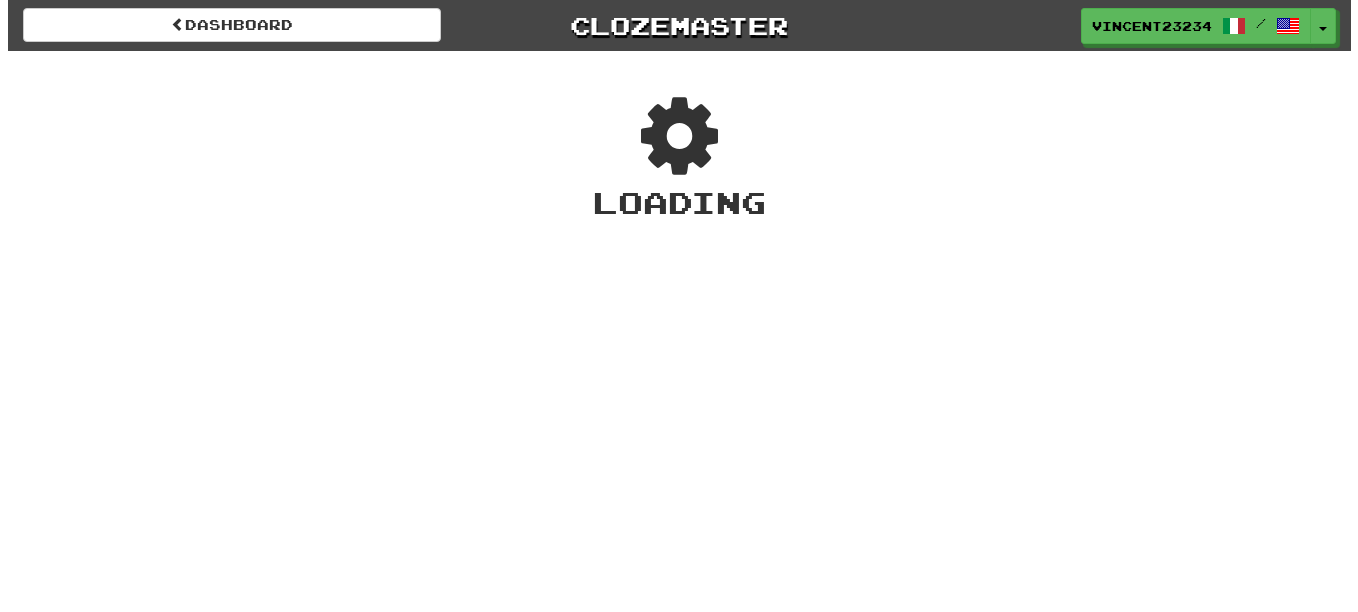 scroll, scrollTop: 0, scrollLeft: 0, axis: both 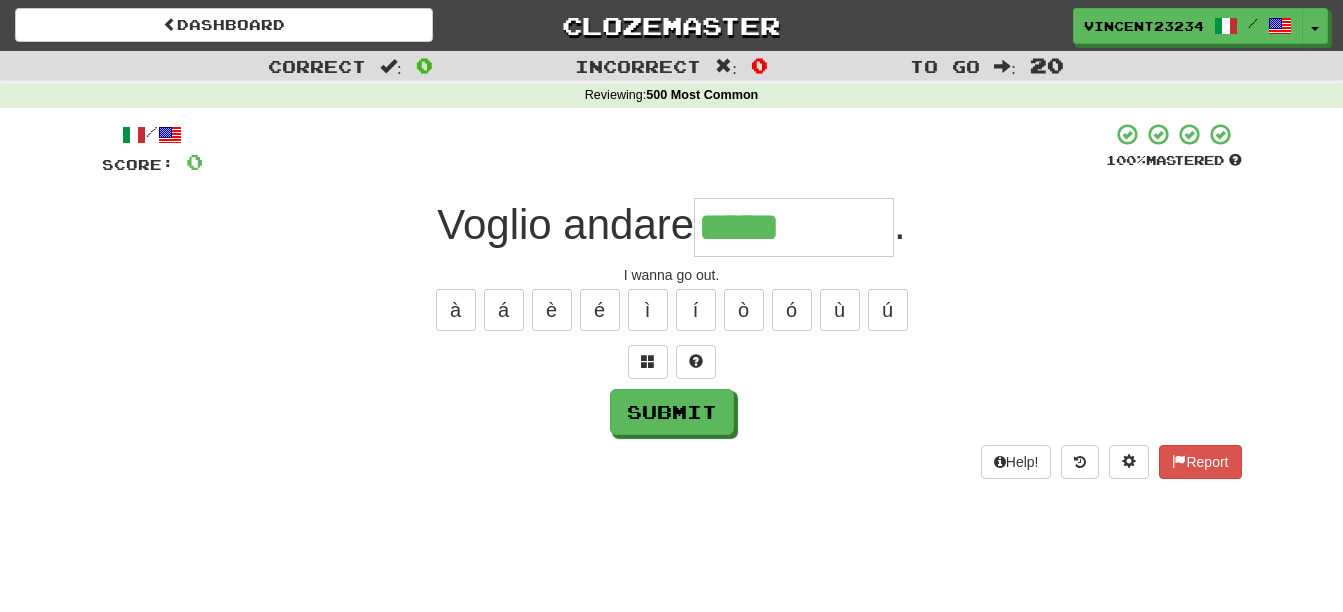 type on "*****" 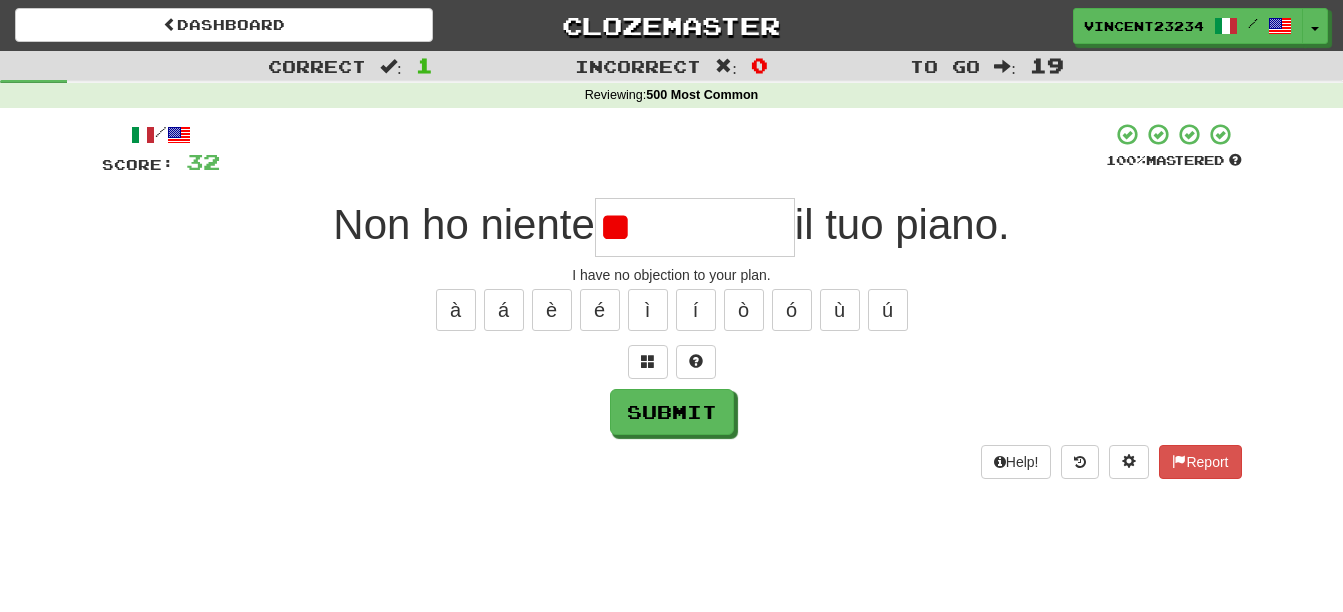 type on "*" 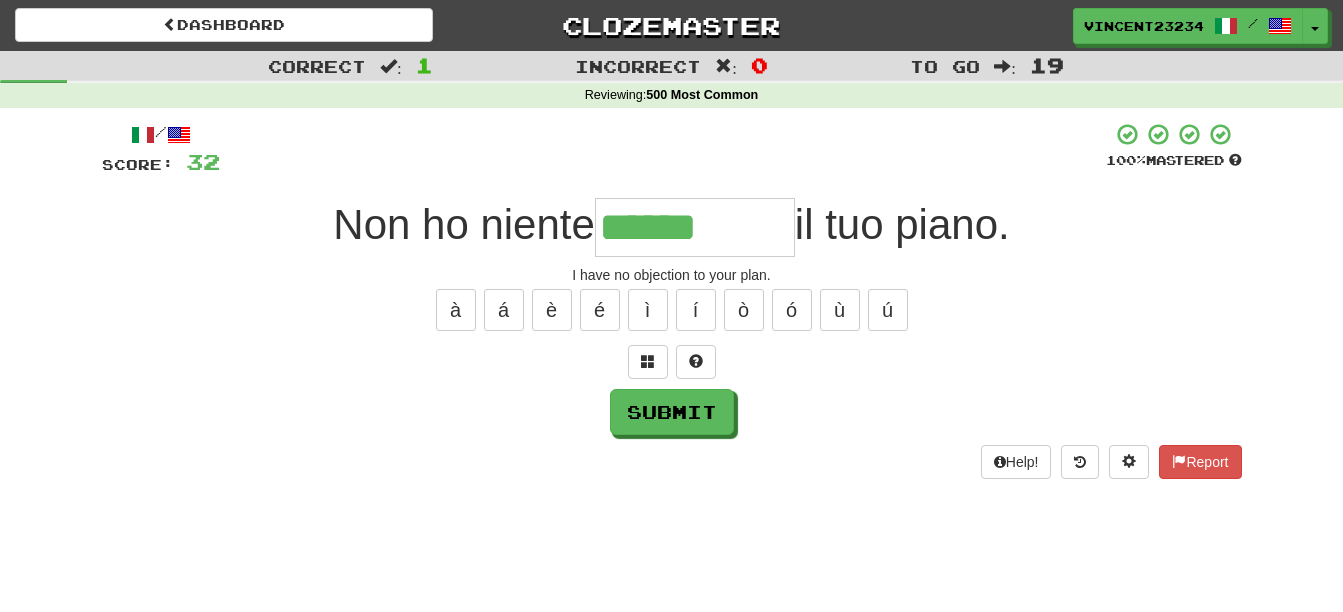 type on "******" 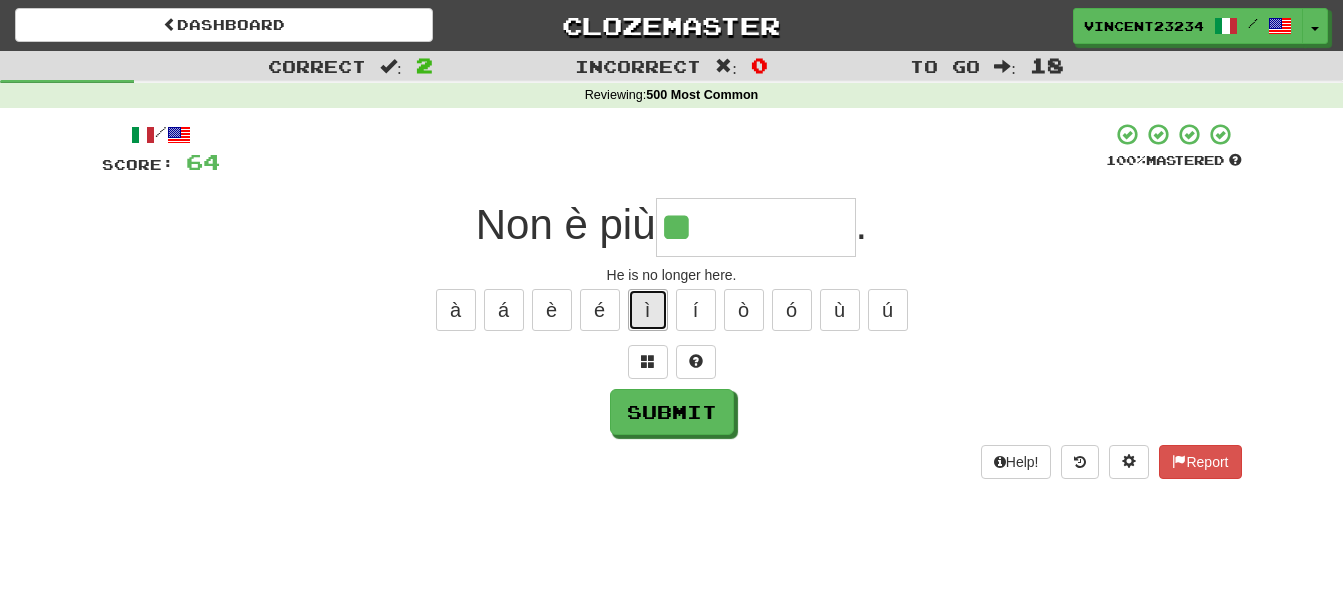 click on "ì" at bounding box center [648, 310] 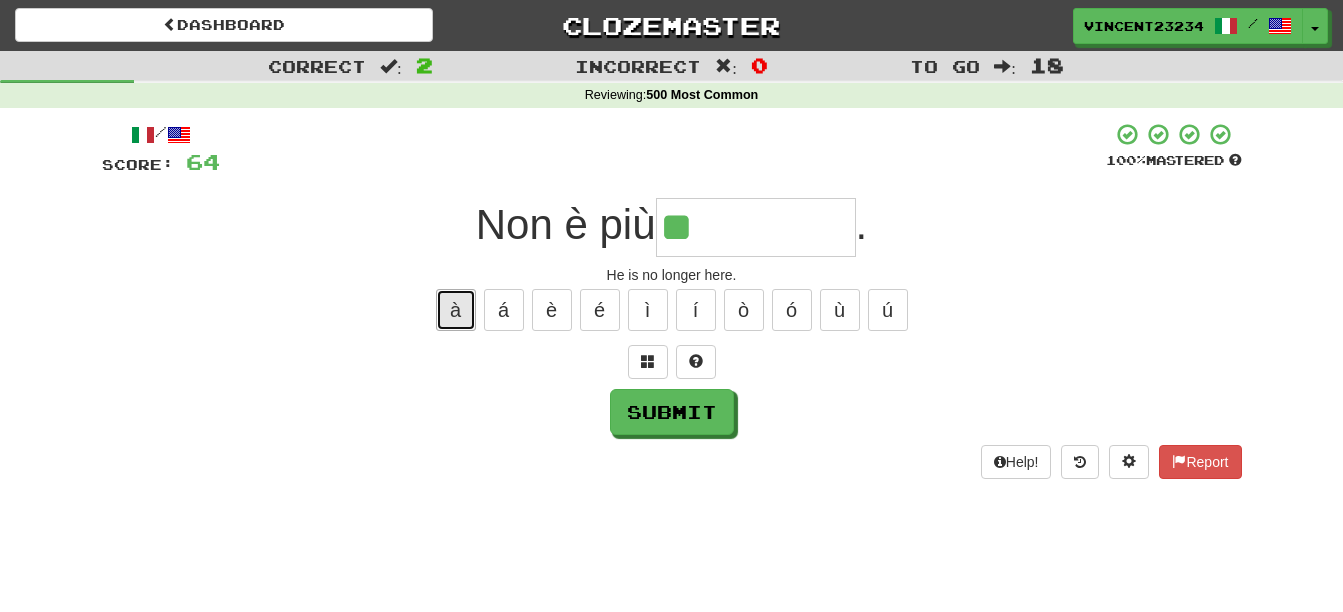 click on "à" at bounding box center (456, 310) 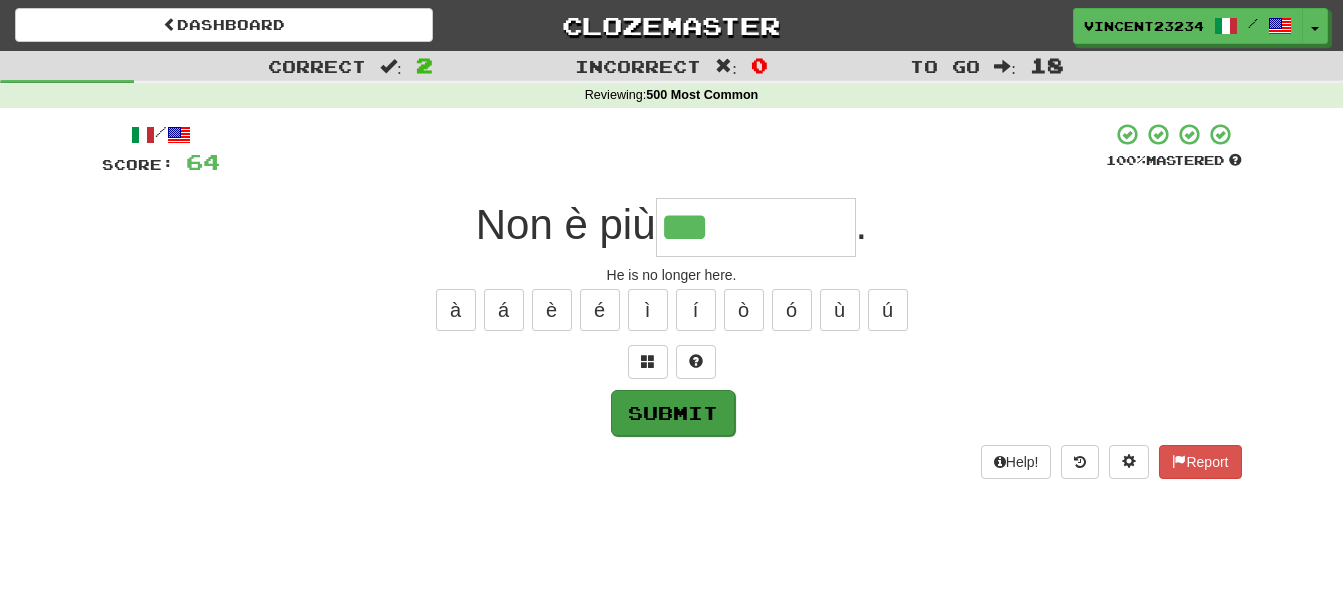 type on "***" 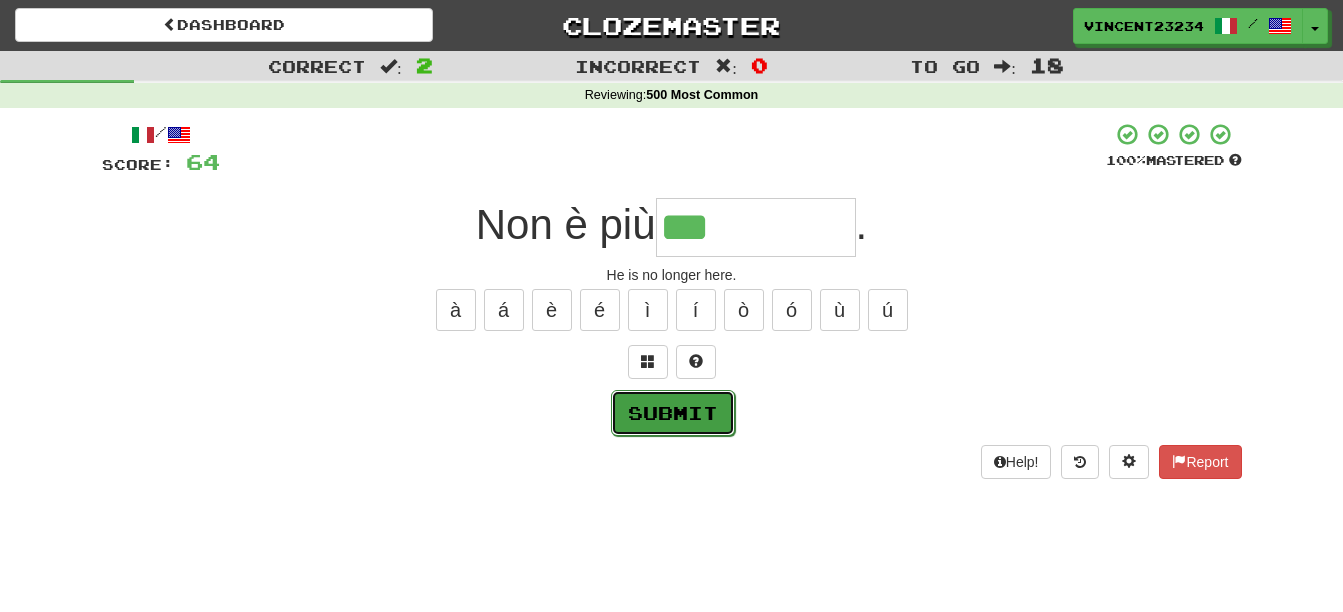 click on "Submit" at bounding box center [673, 413] 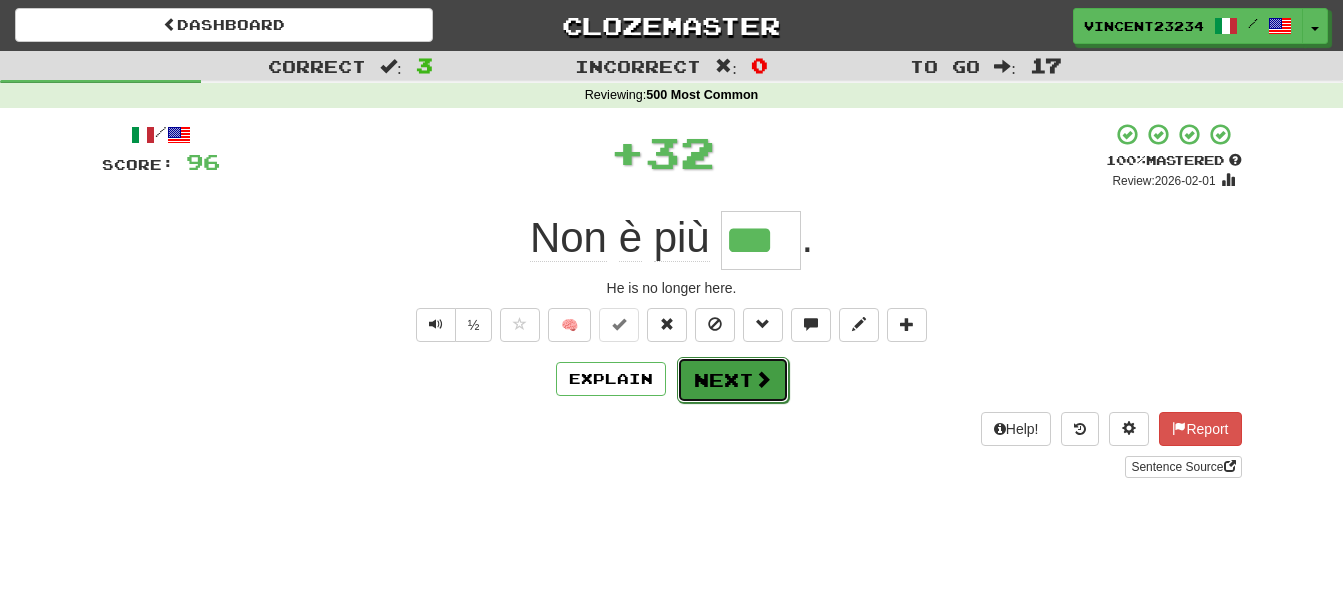 click on "Next" at bounding box center [733, 380] 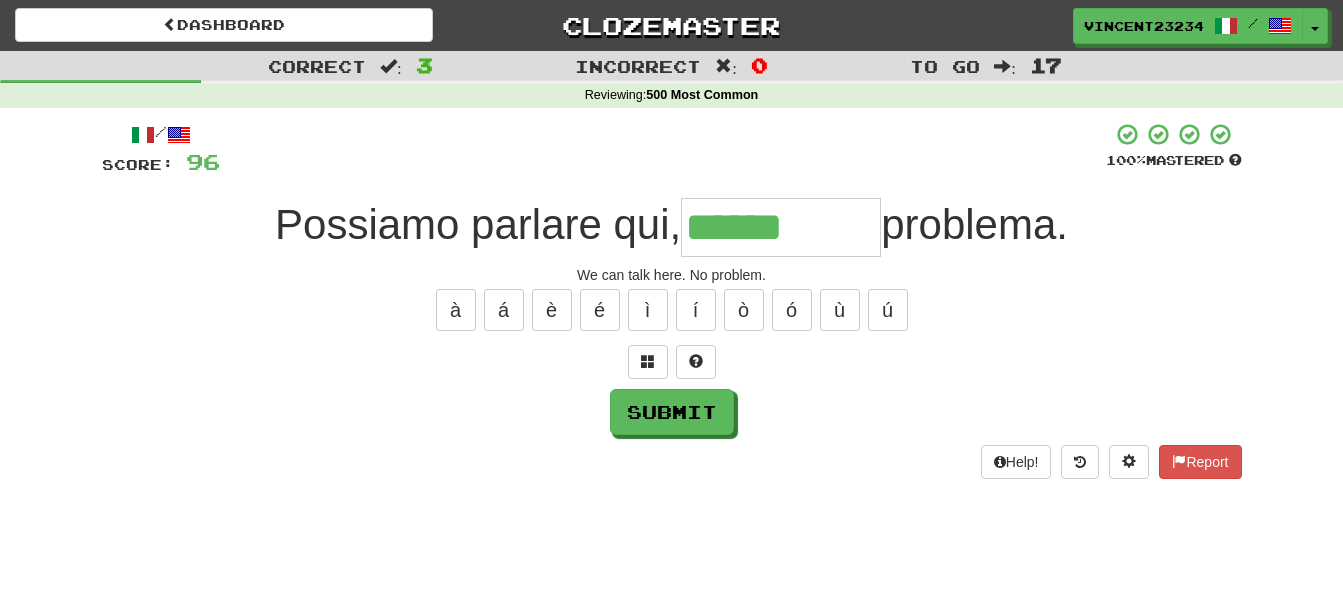 type on "******" 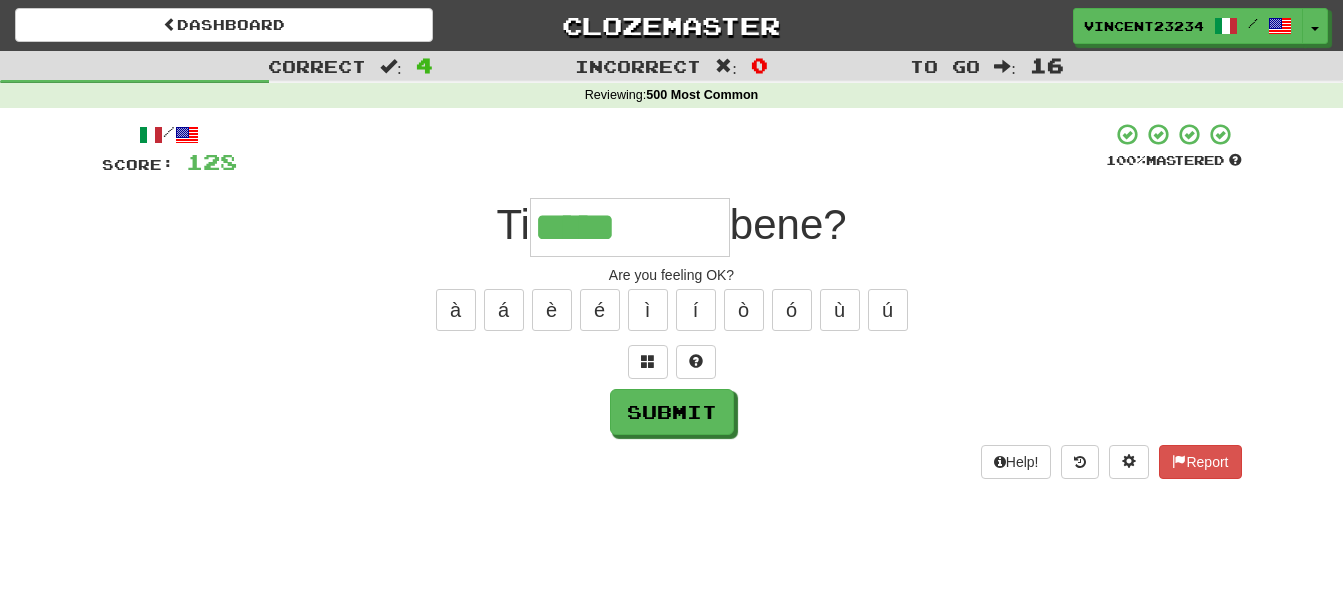 type on "*****" 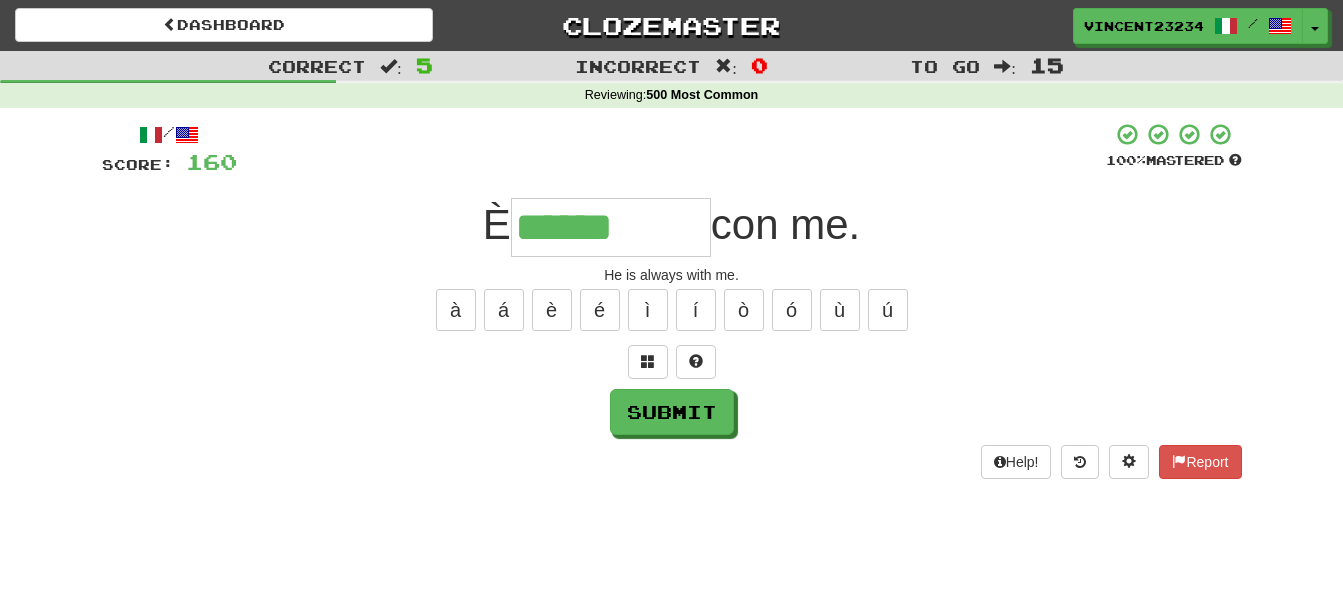 type on "******" 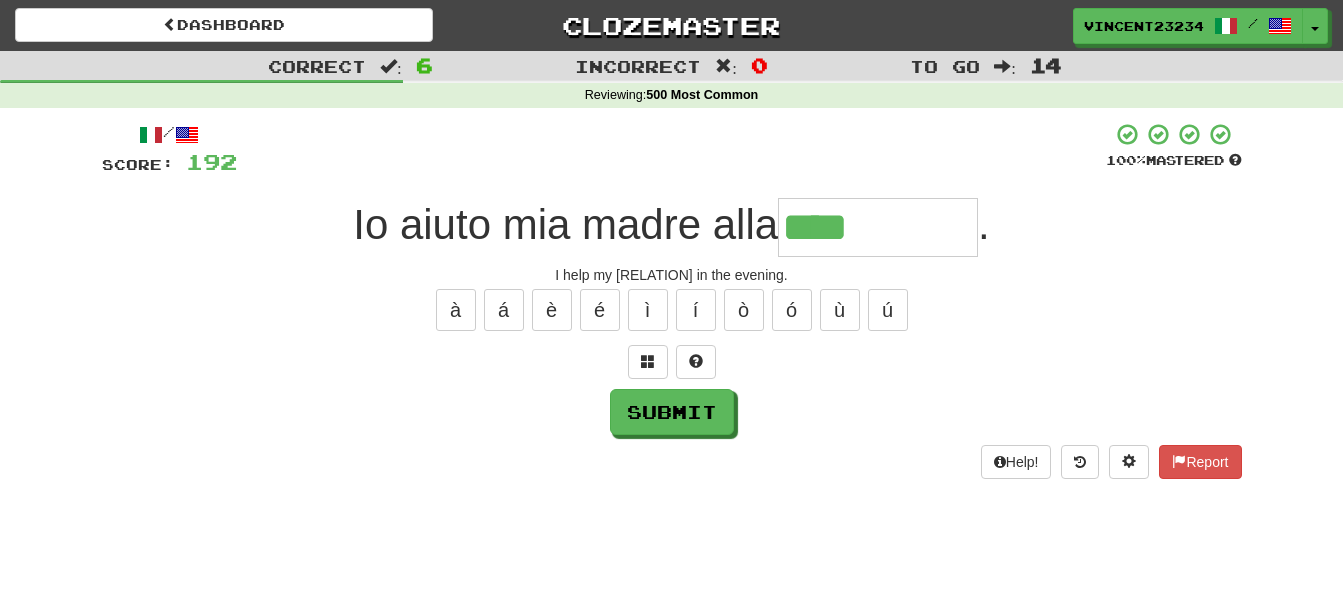 type on "****" 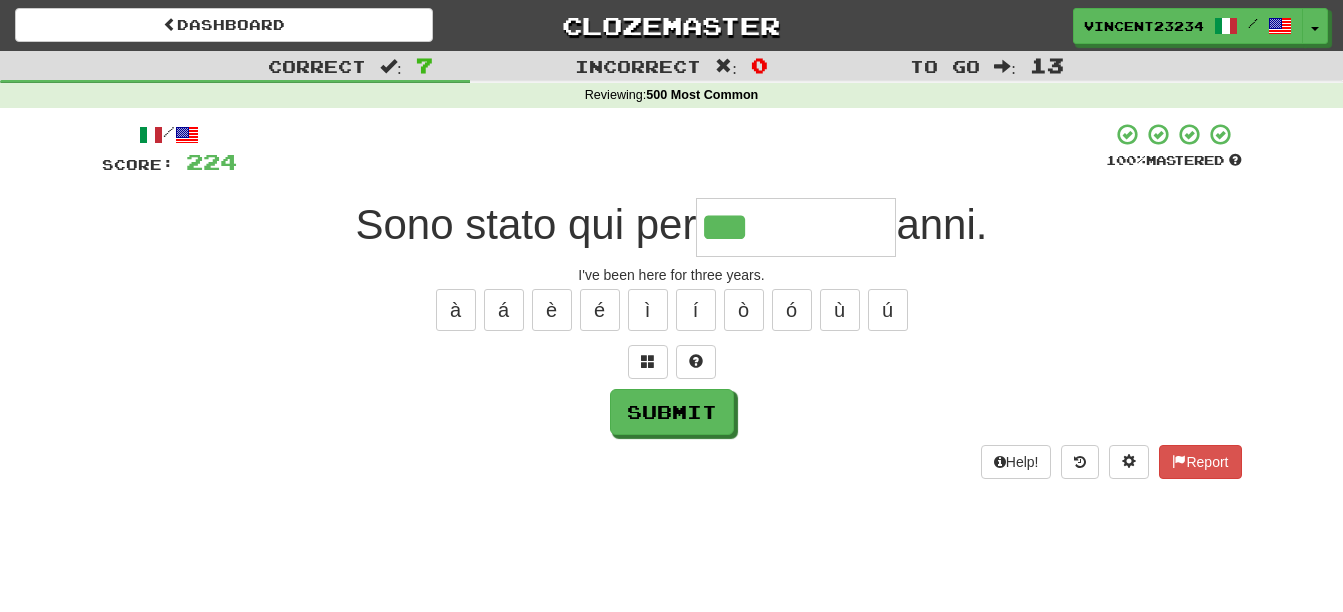 type on "***" 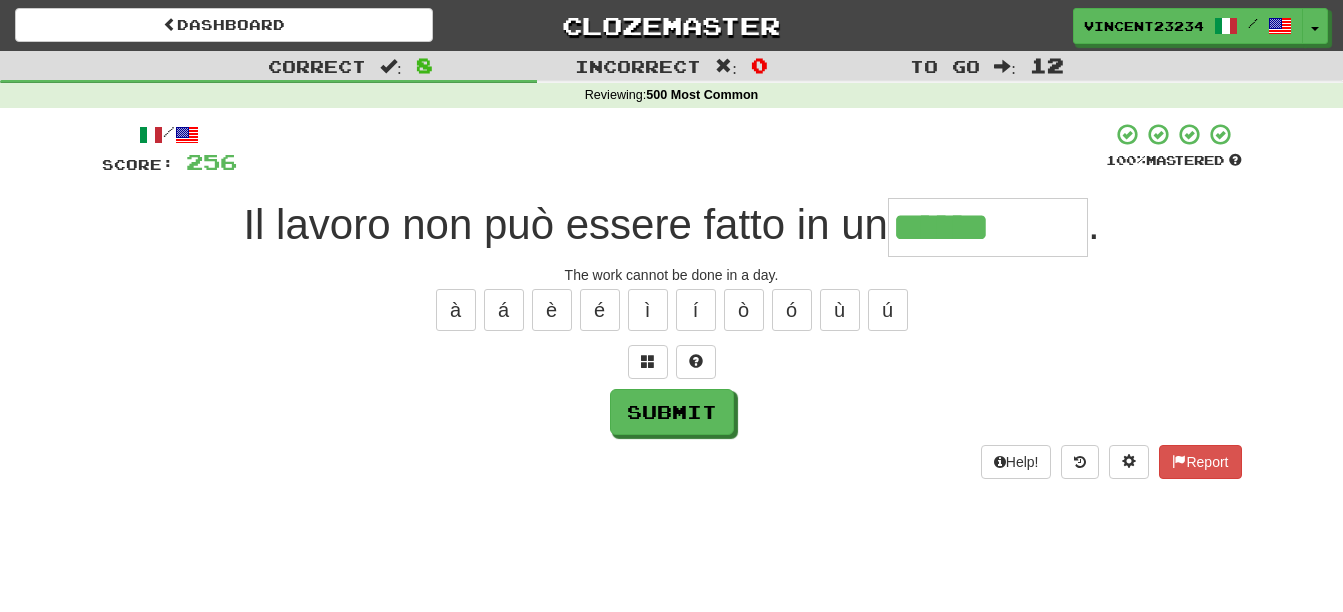type on "******" 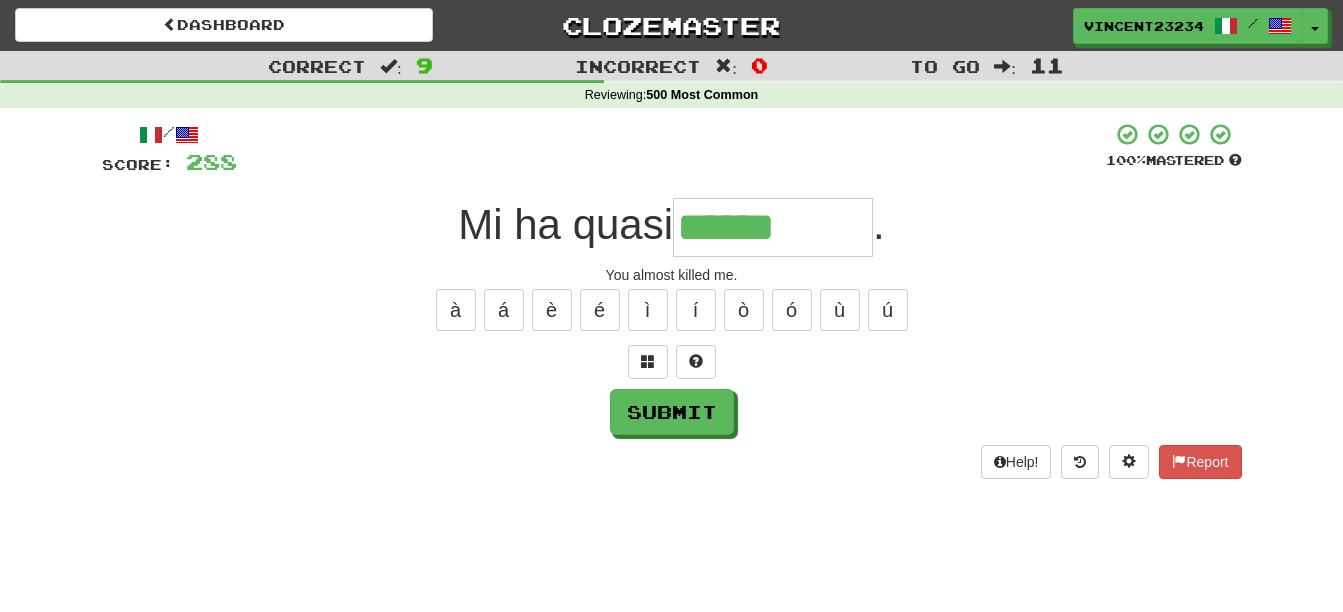 type on "******" 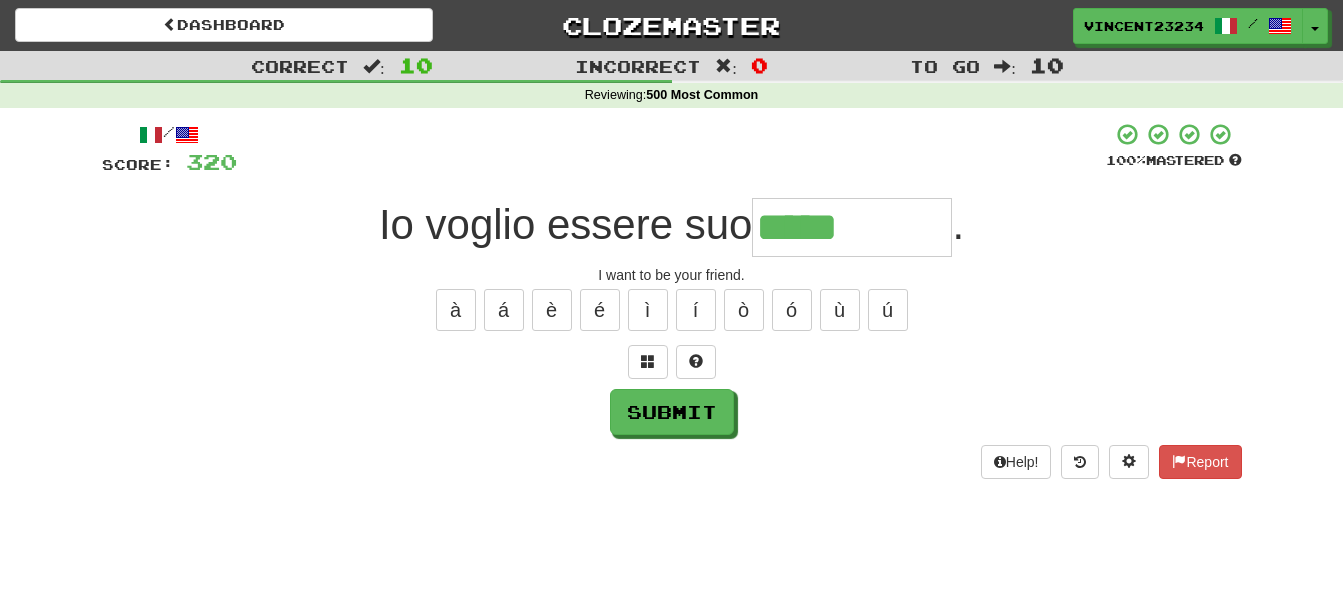 type on "*****" 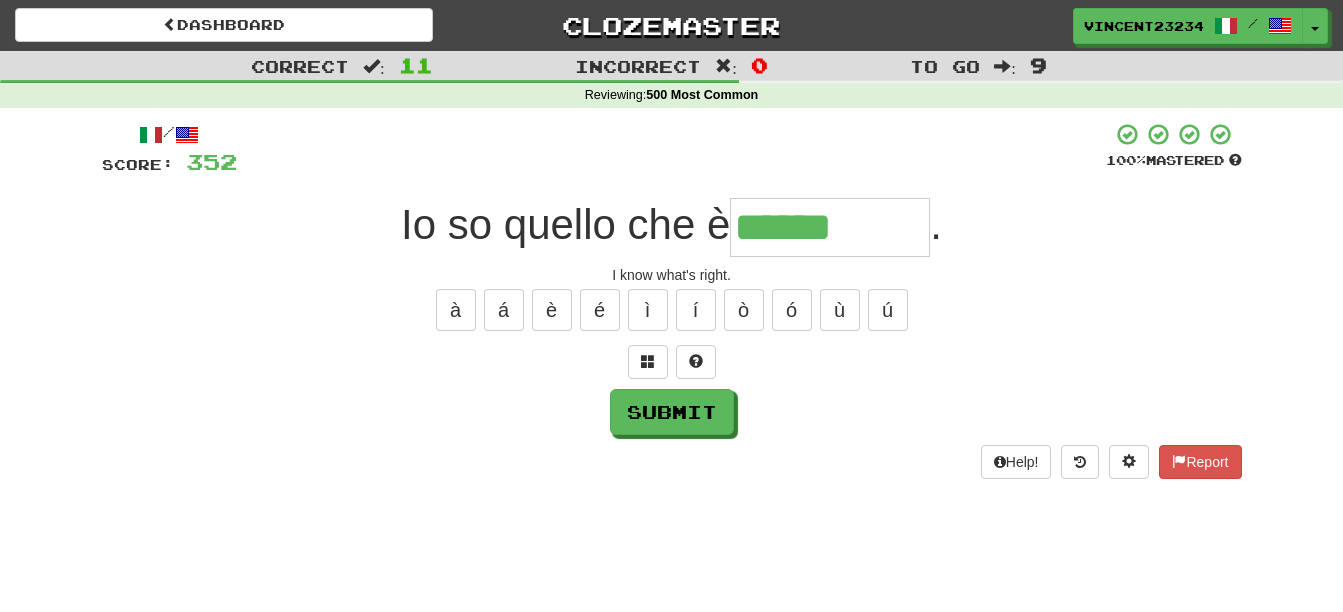 type on "******" 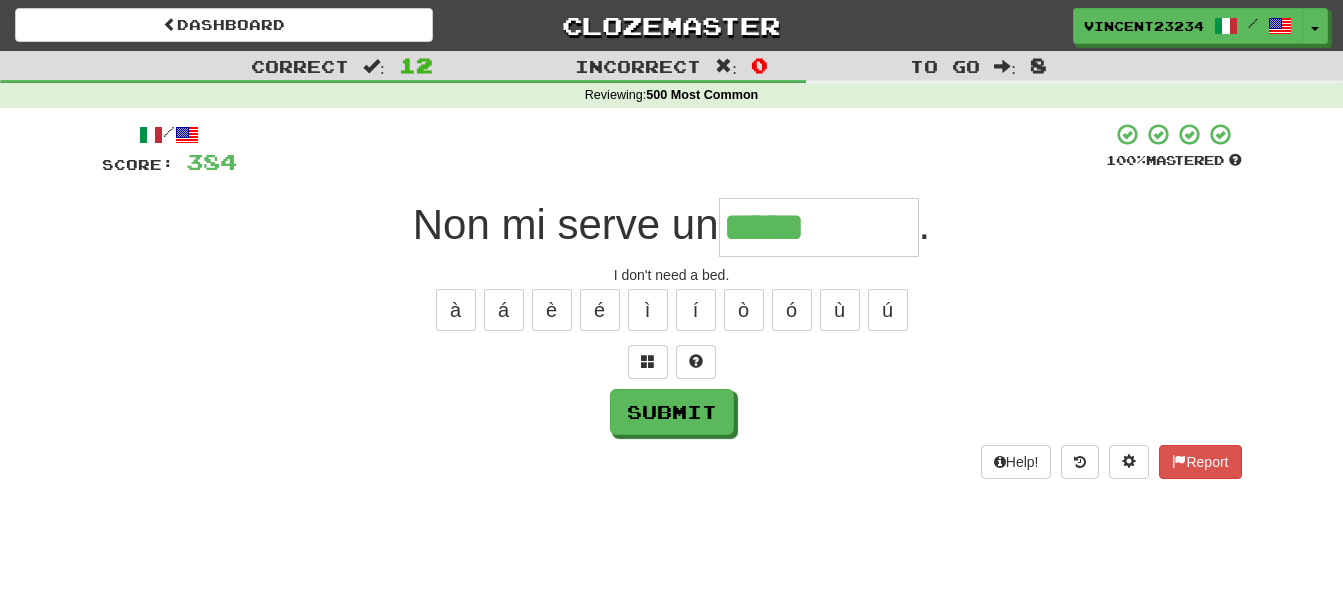 type on "*****" 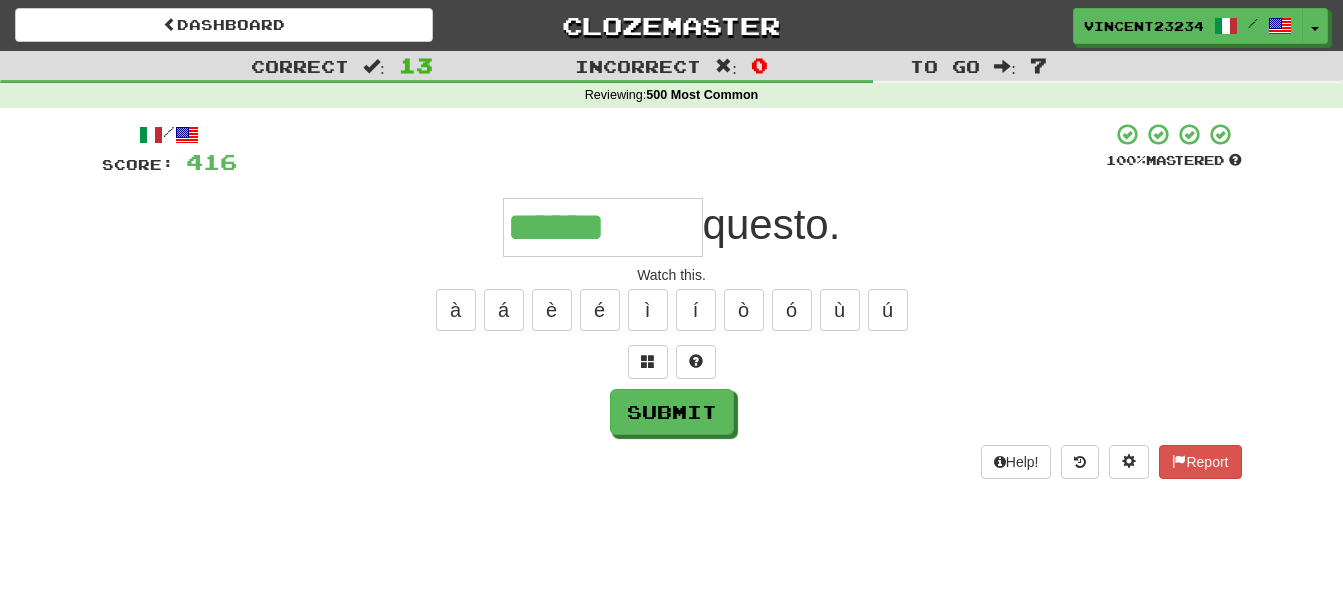 type on "******" 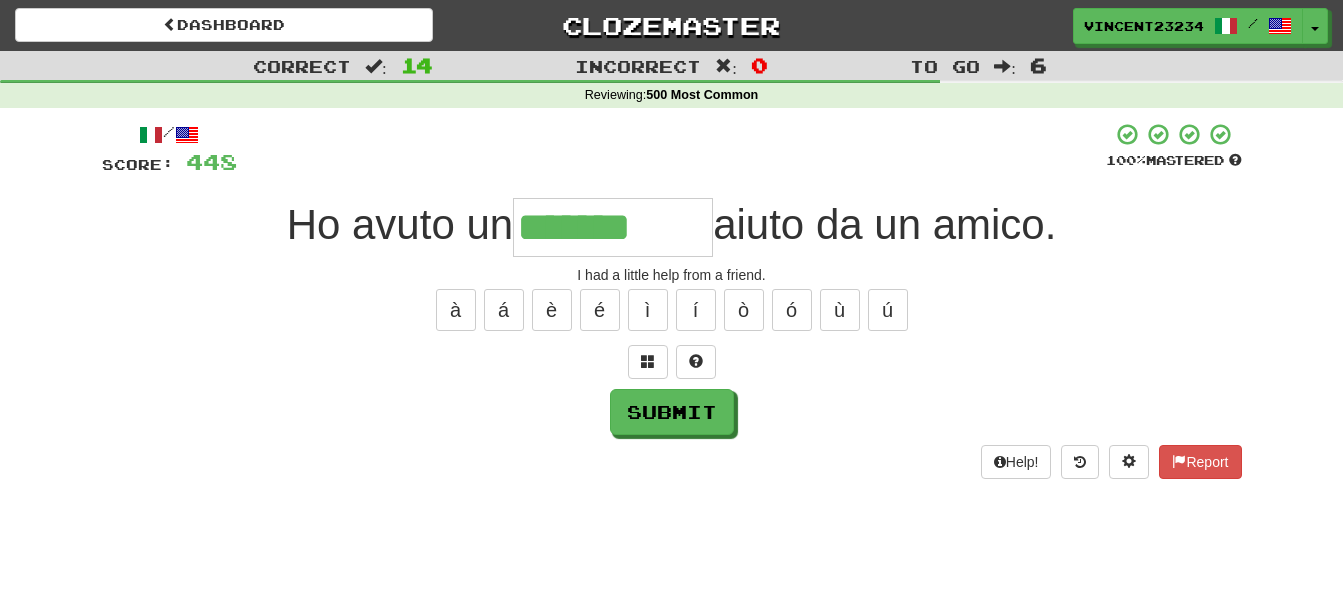 type on "*******" 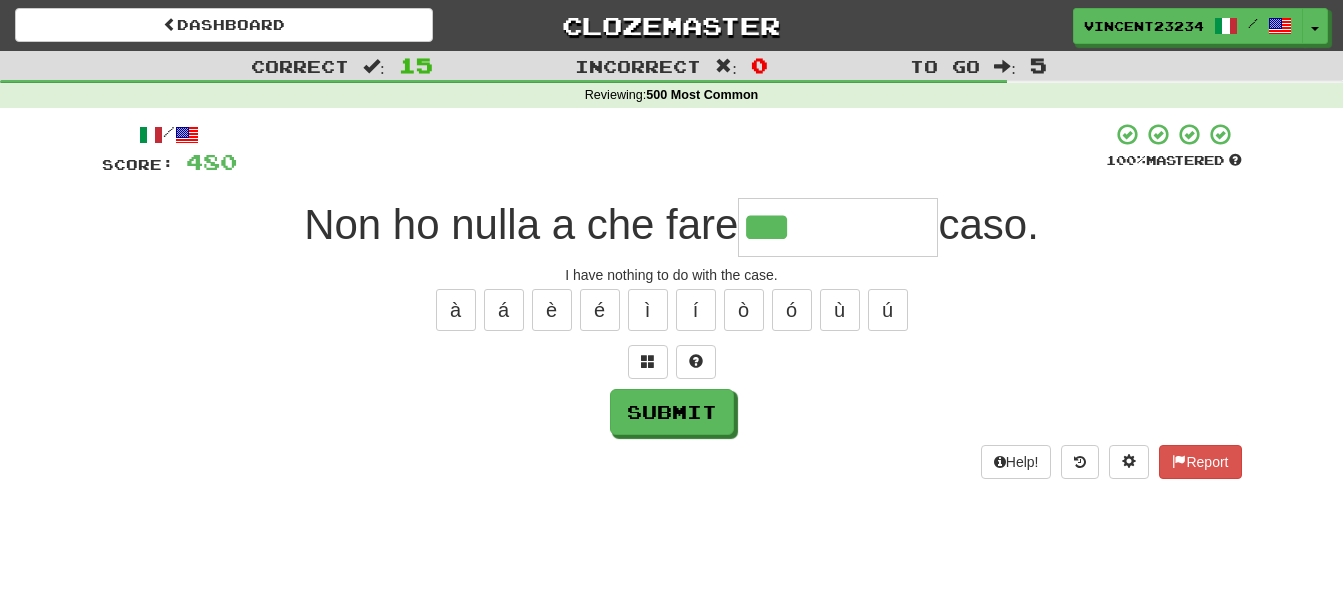 type on "***" 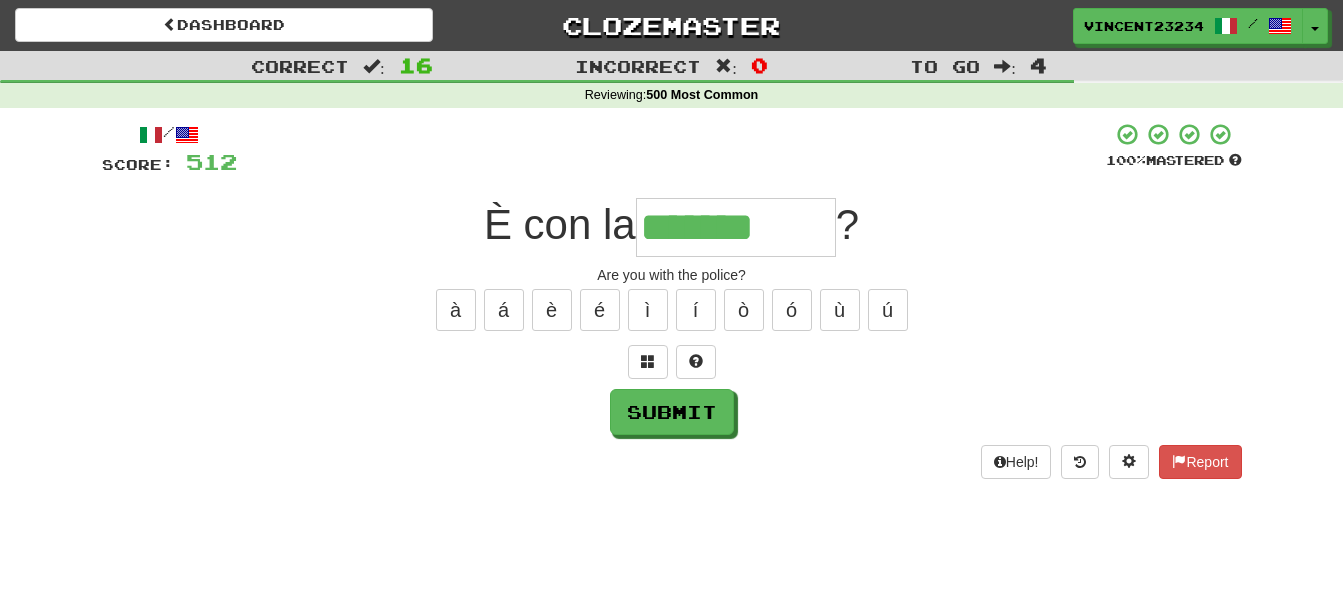 type on "*******" 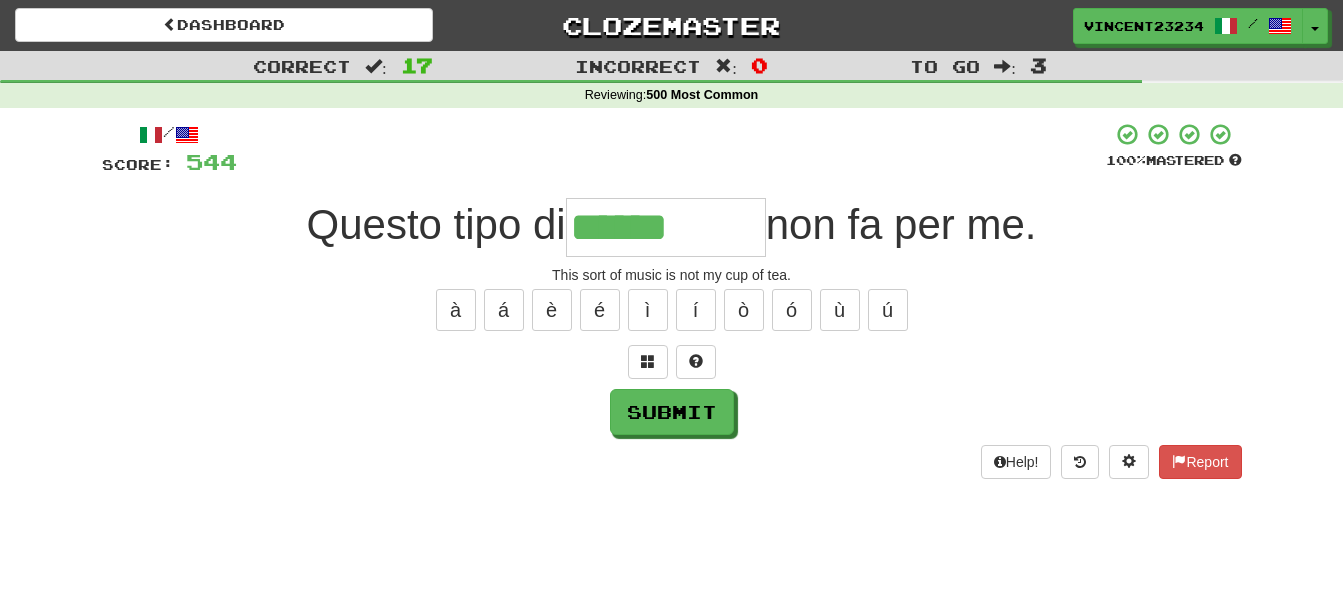 type on "******" 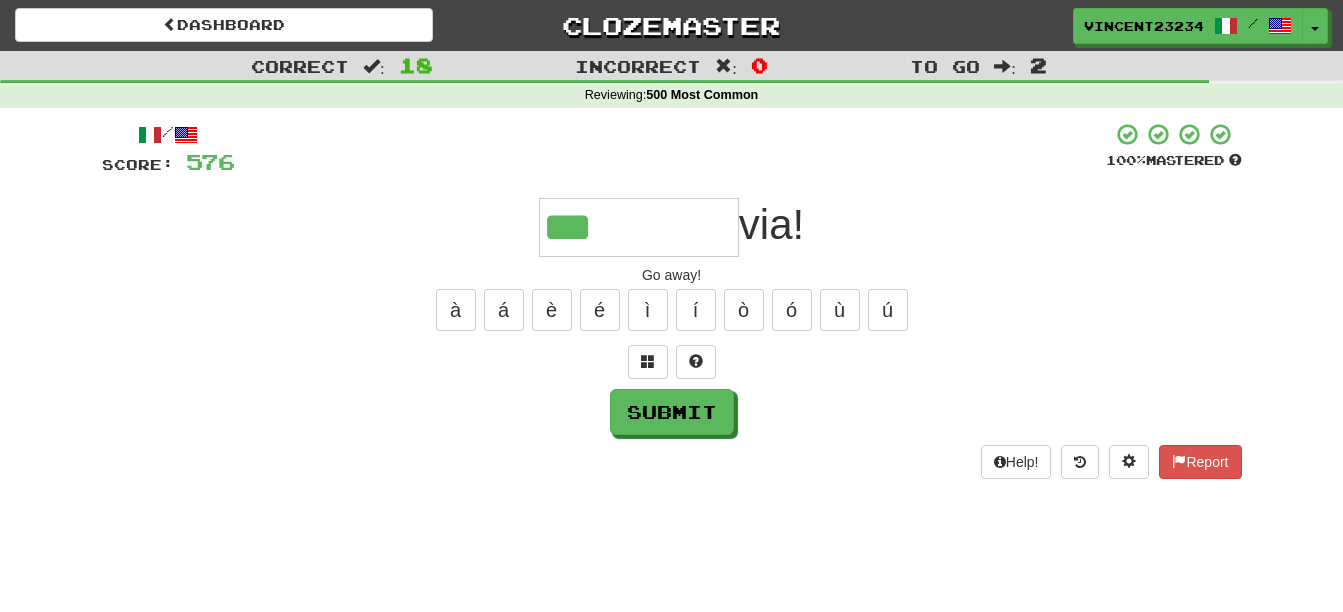 type on "***" 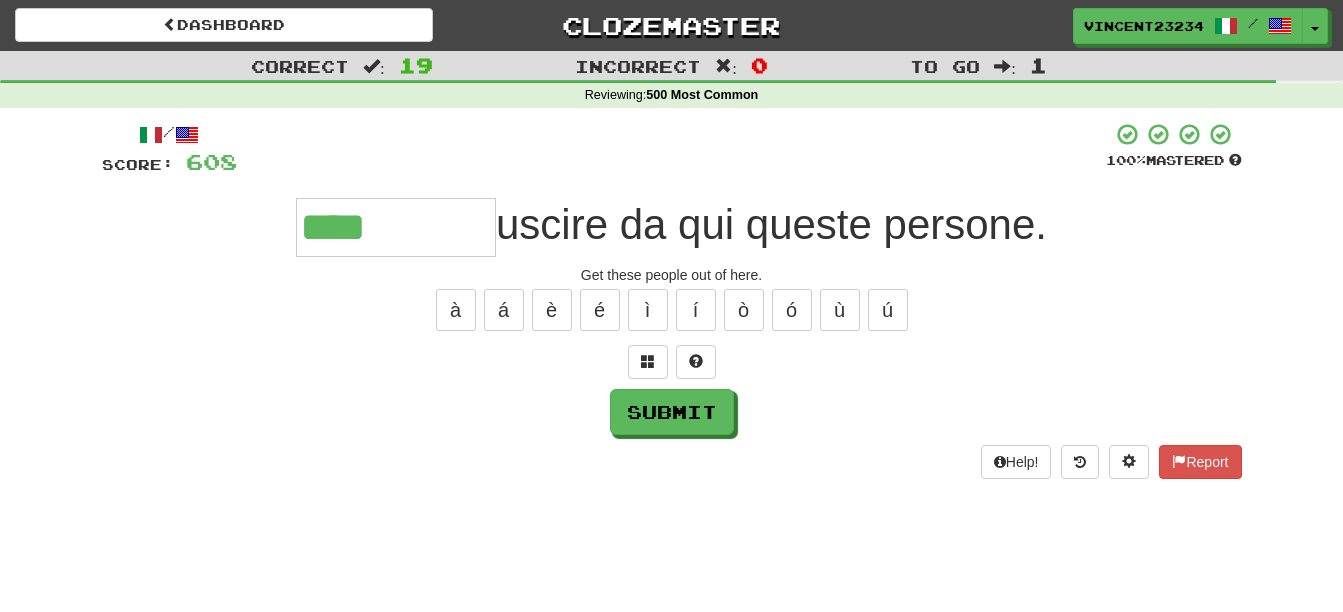 type on "****" 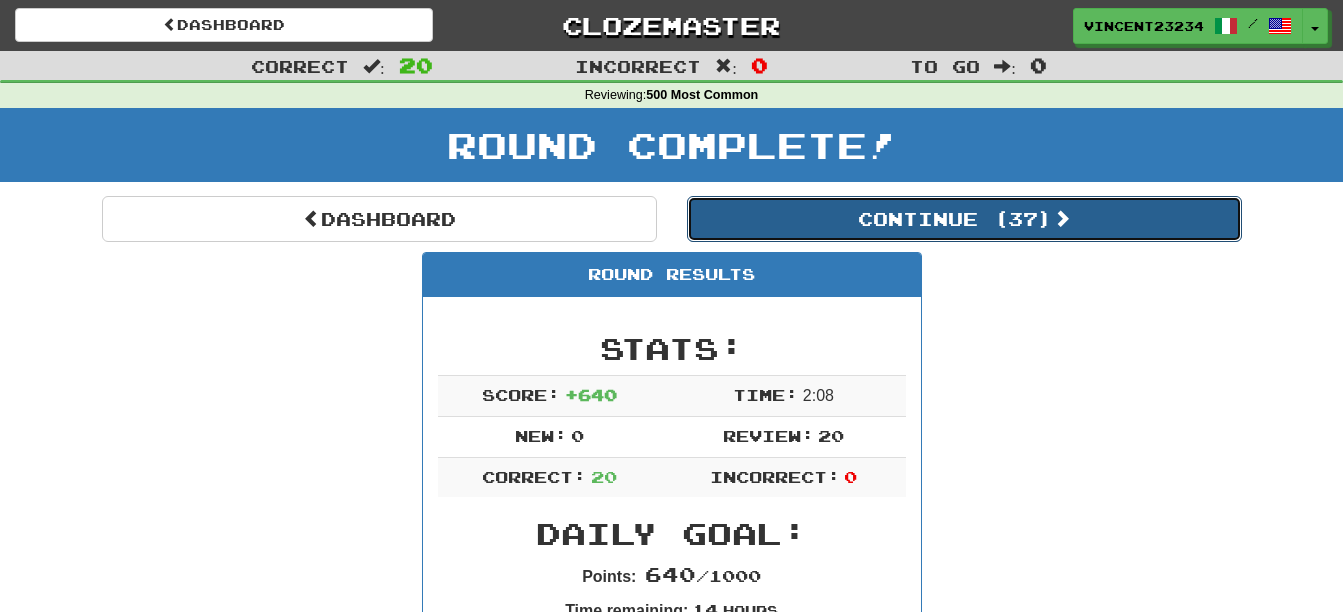 click on "Continue ( 37 )" at bounding box center (964, 219) 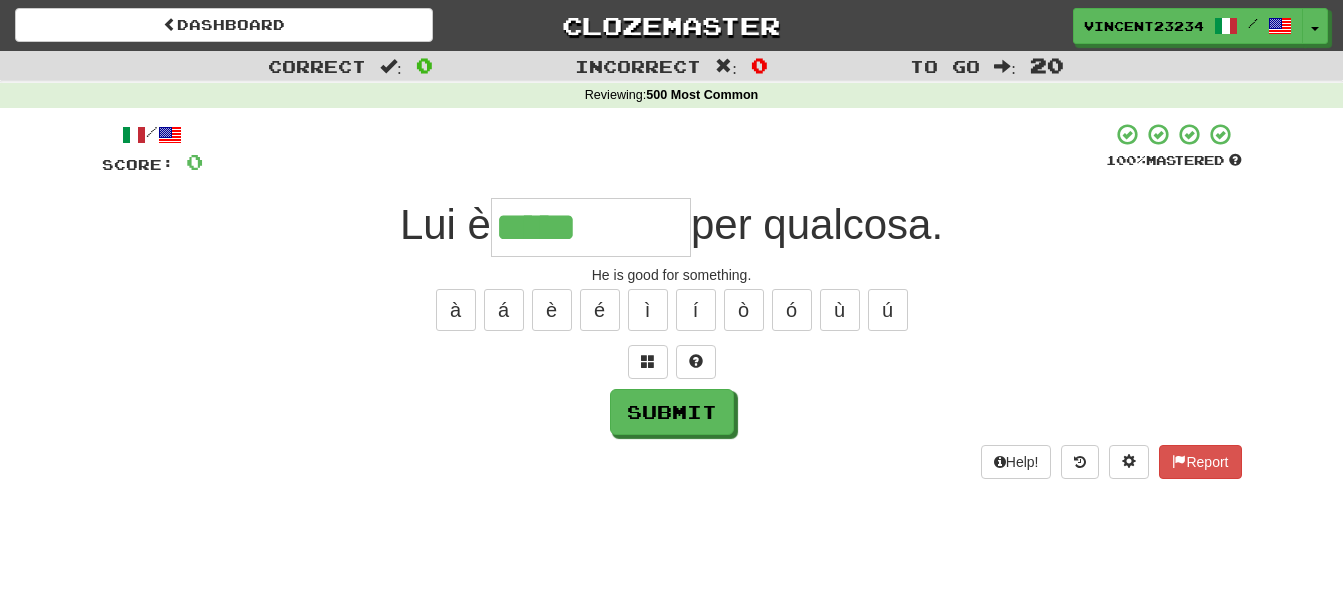 type on "*****" 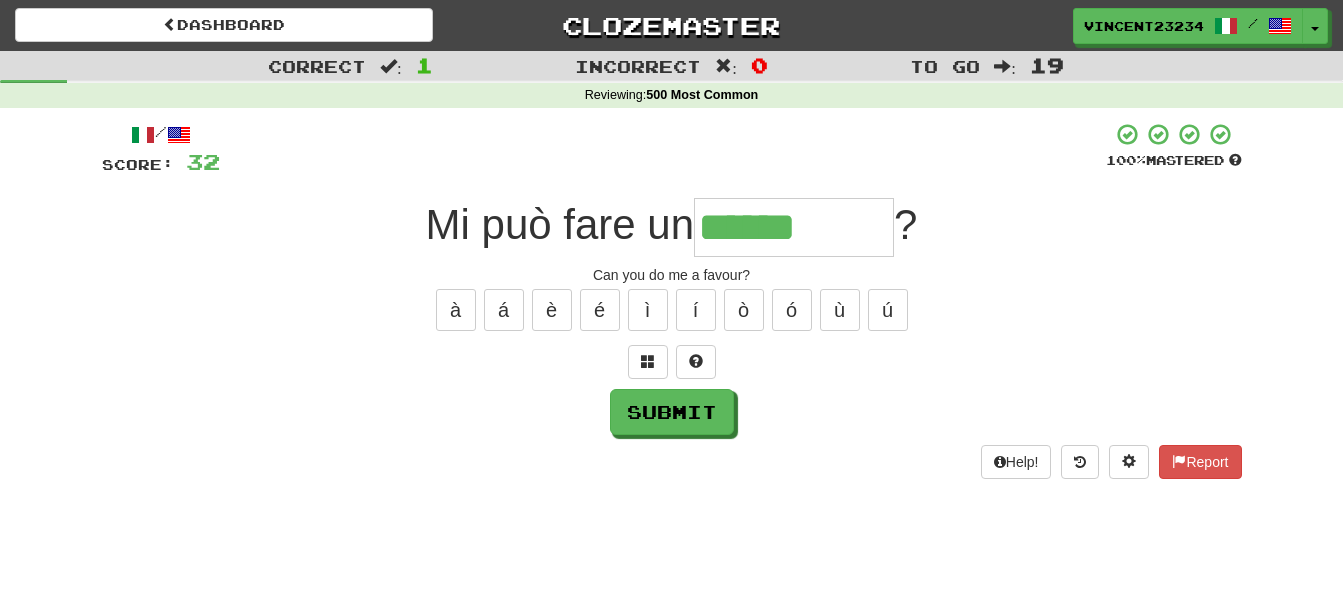 type on "******" 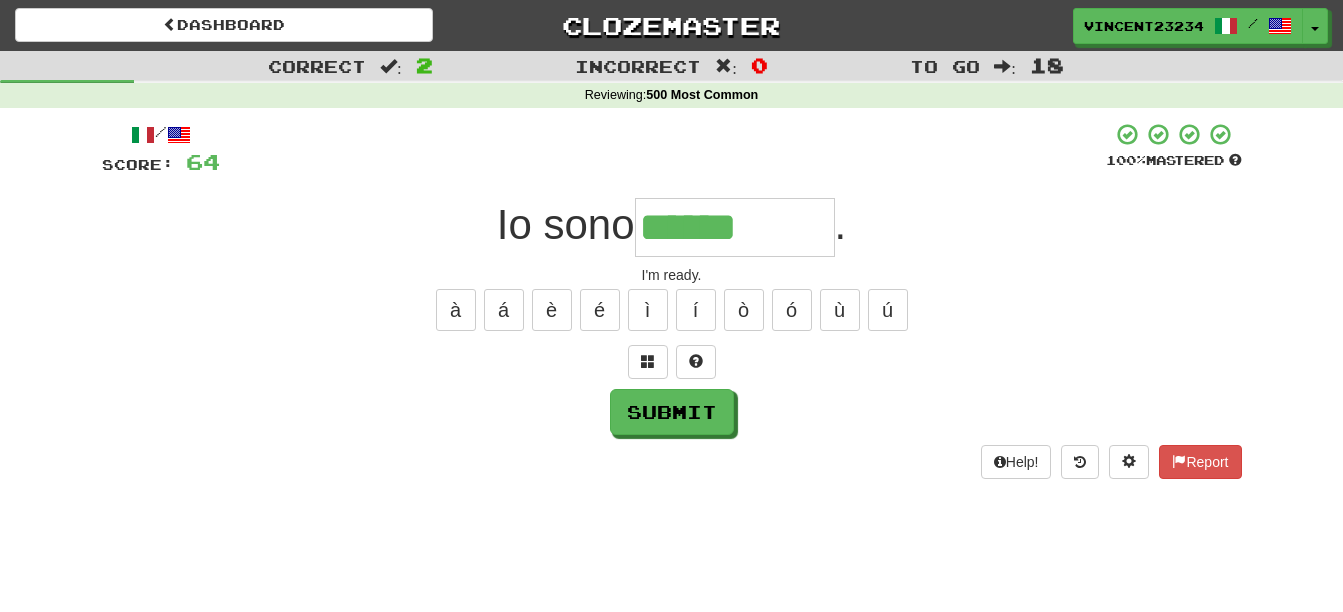 type on "******" 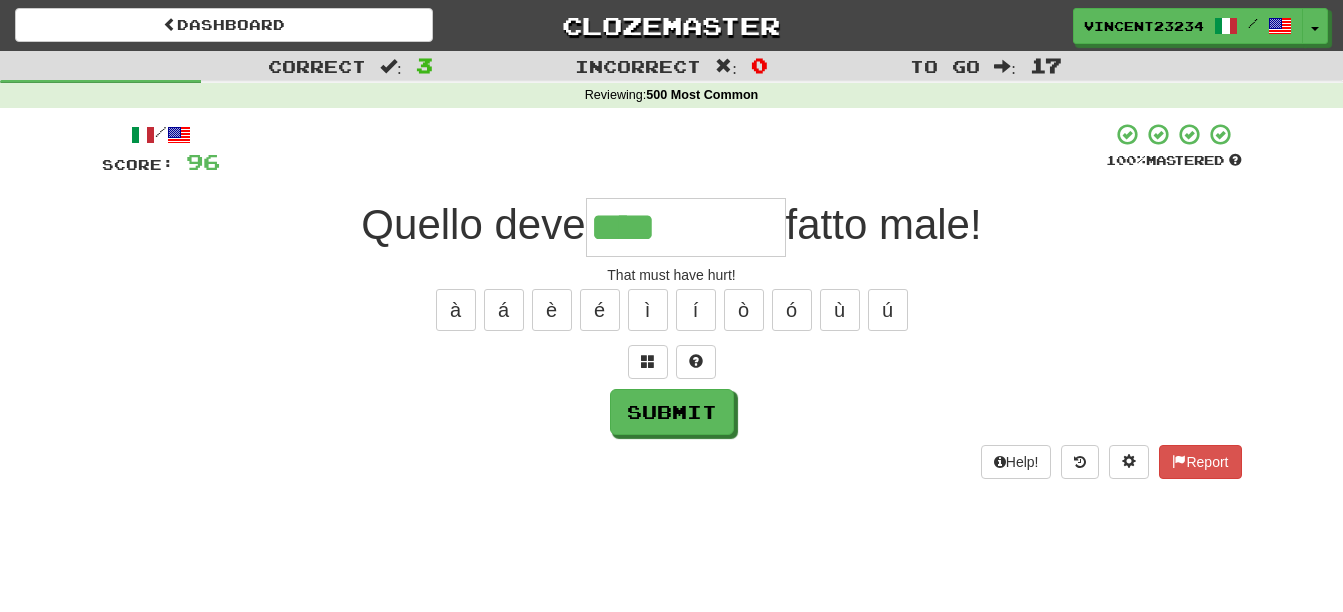 type on "****" 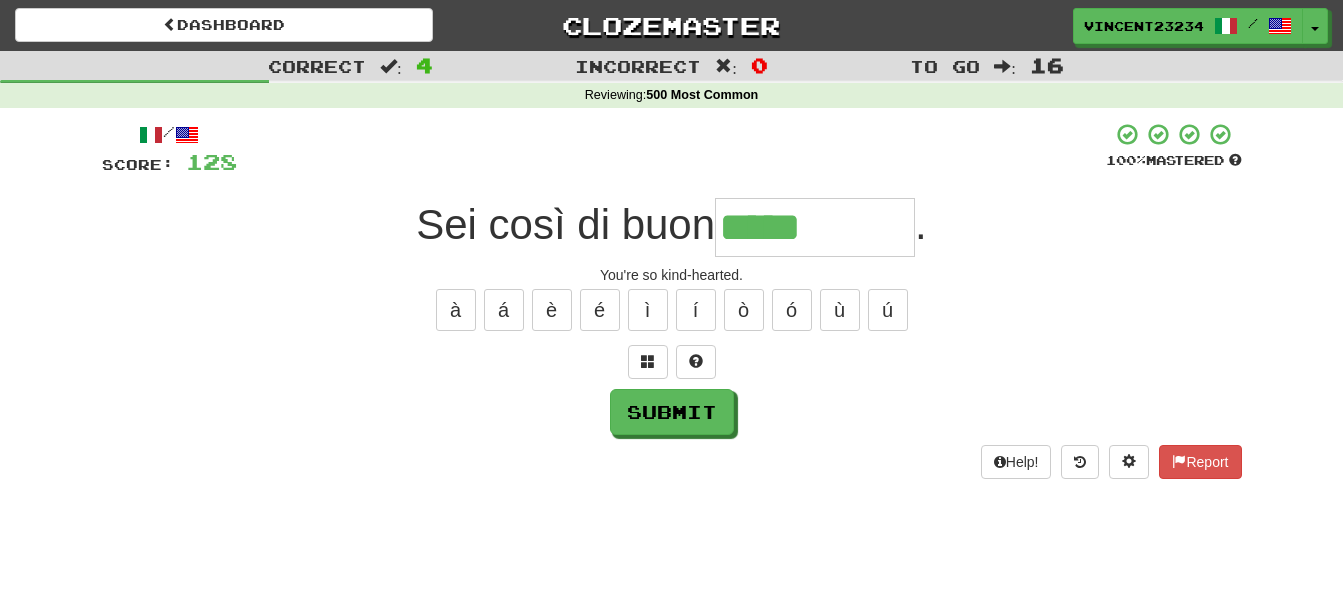 type on "*****" 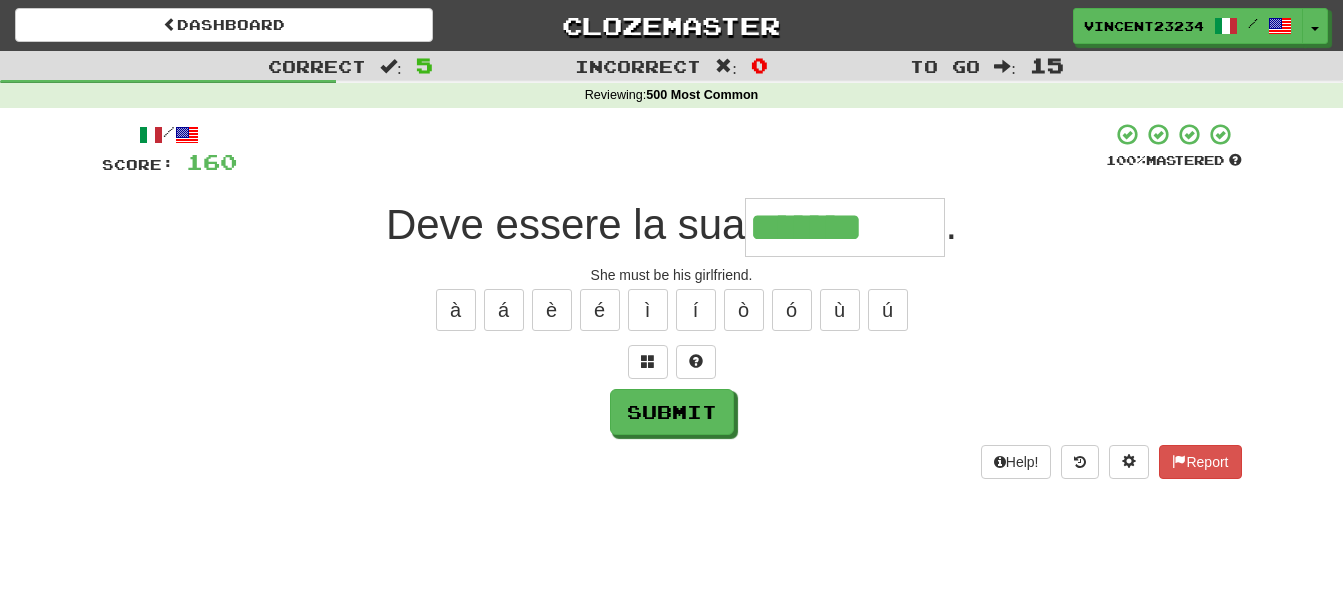 type on "*******" 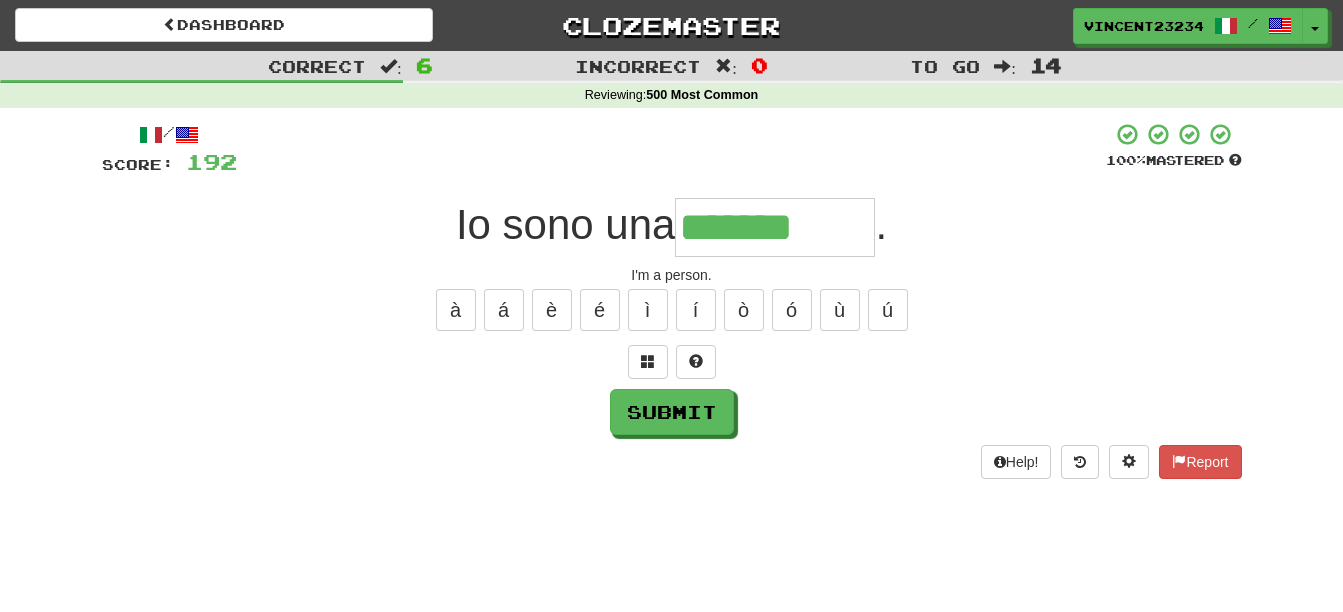 type on "*******" 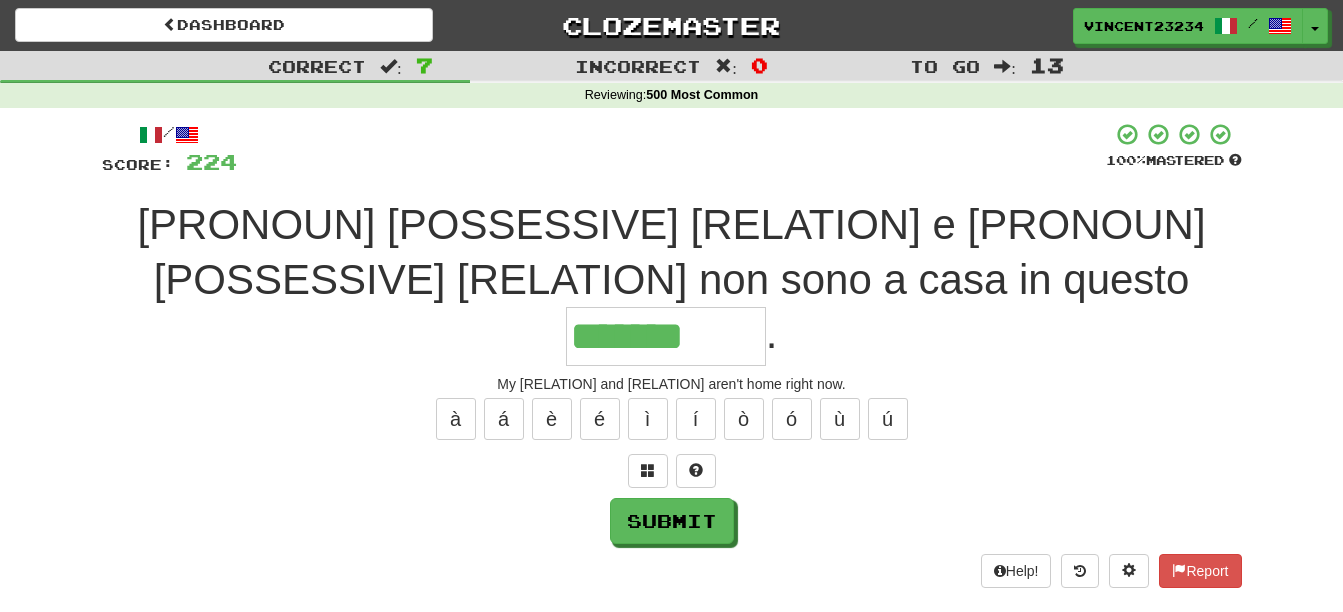 type on "*******" 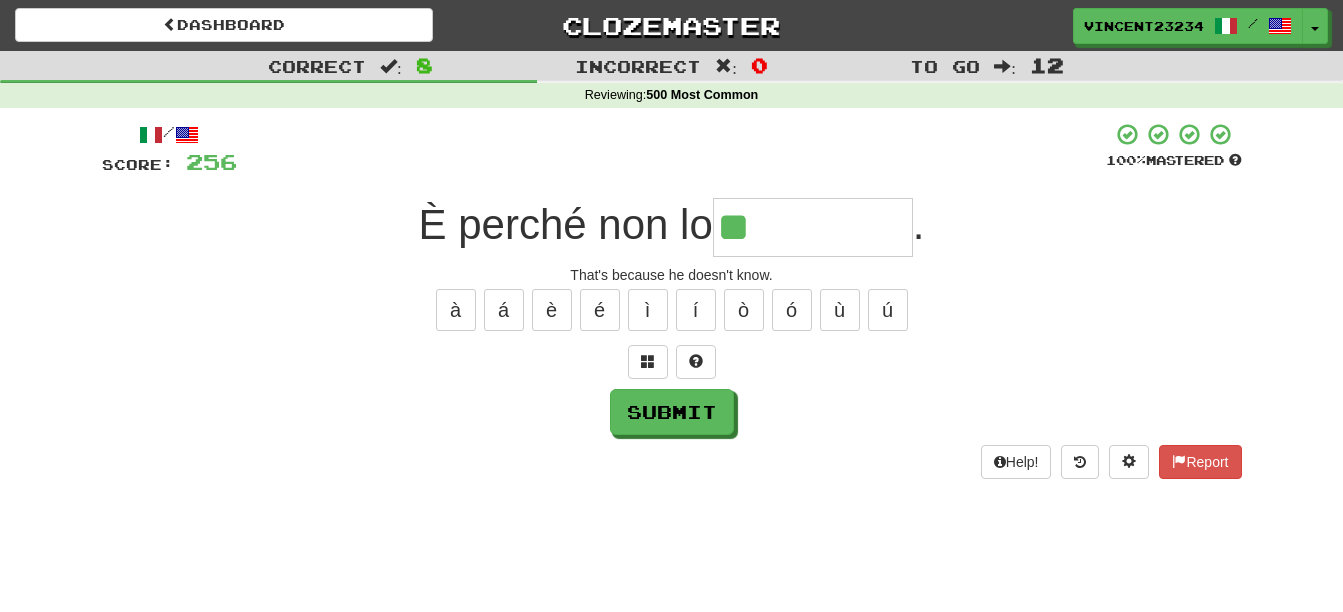 type on "**" 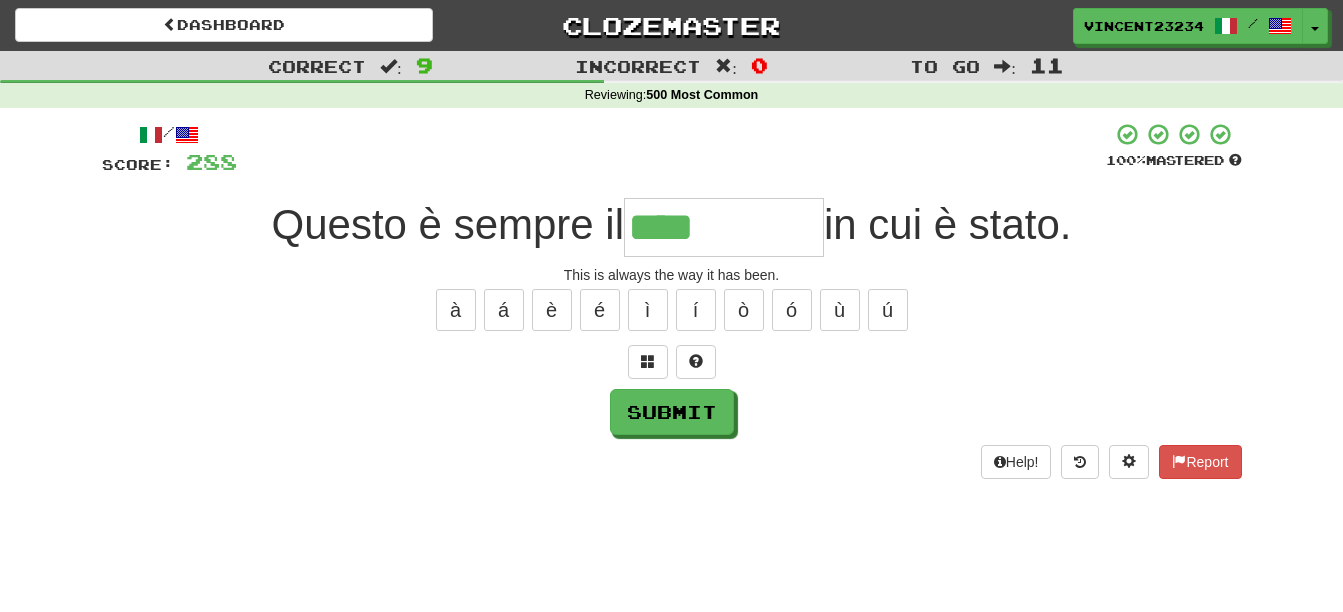 type on "****" 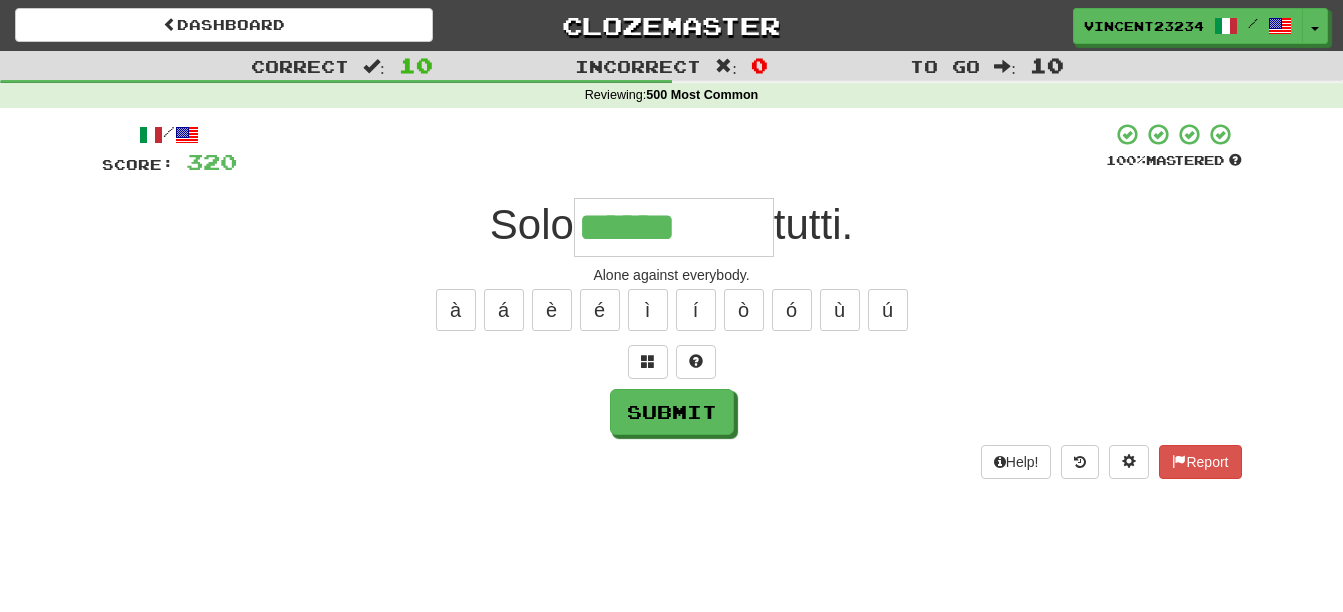 type on "******" 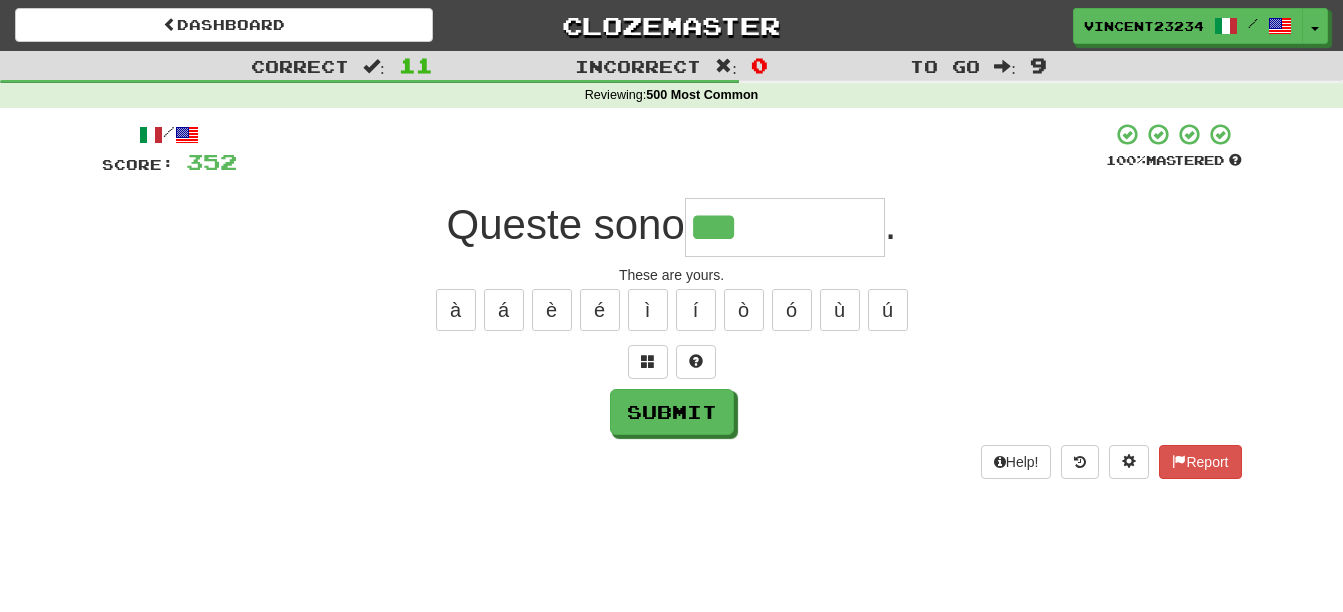 type on "***" 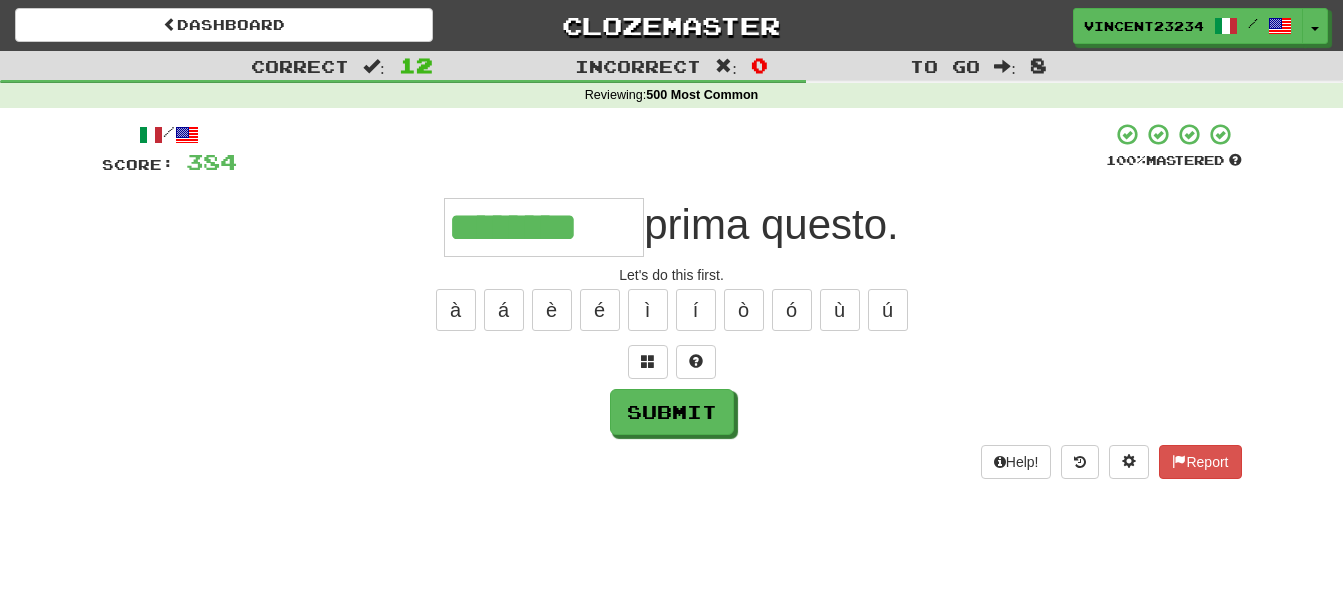 type on "********" 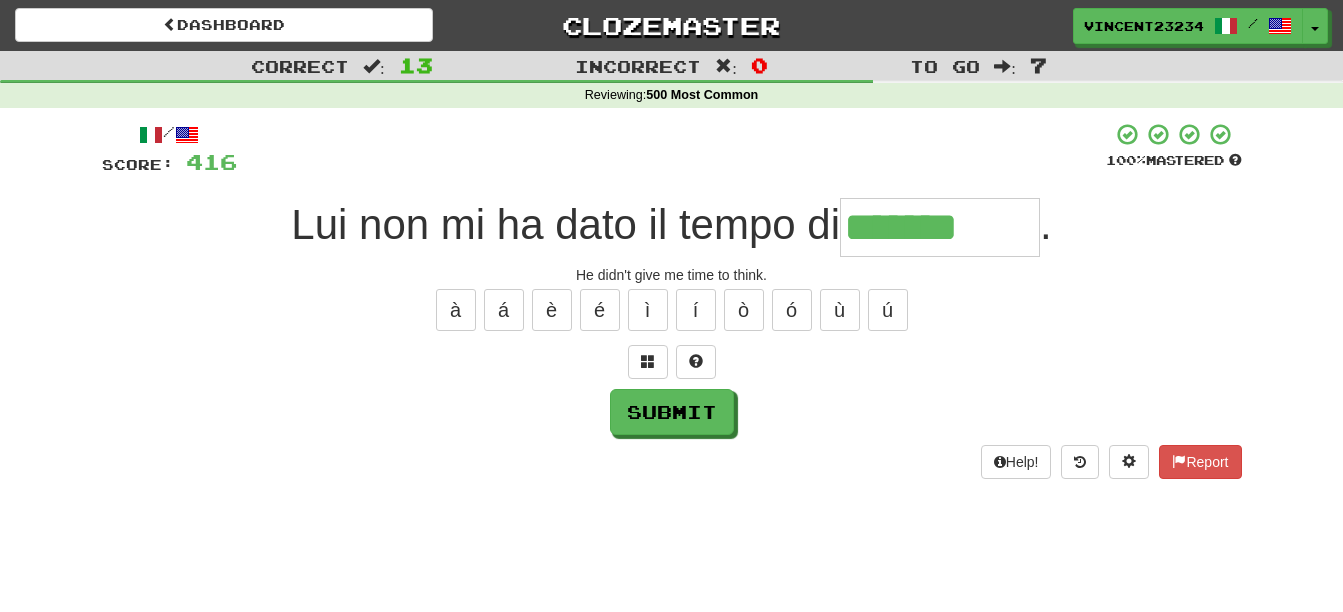 type on "*******" 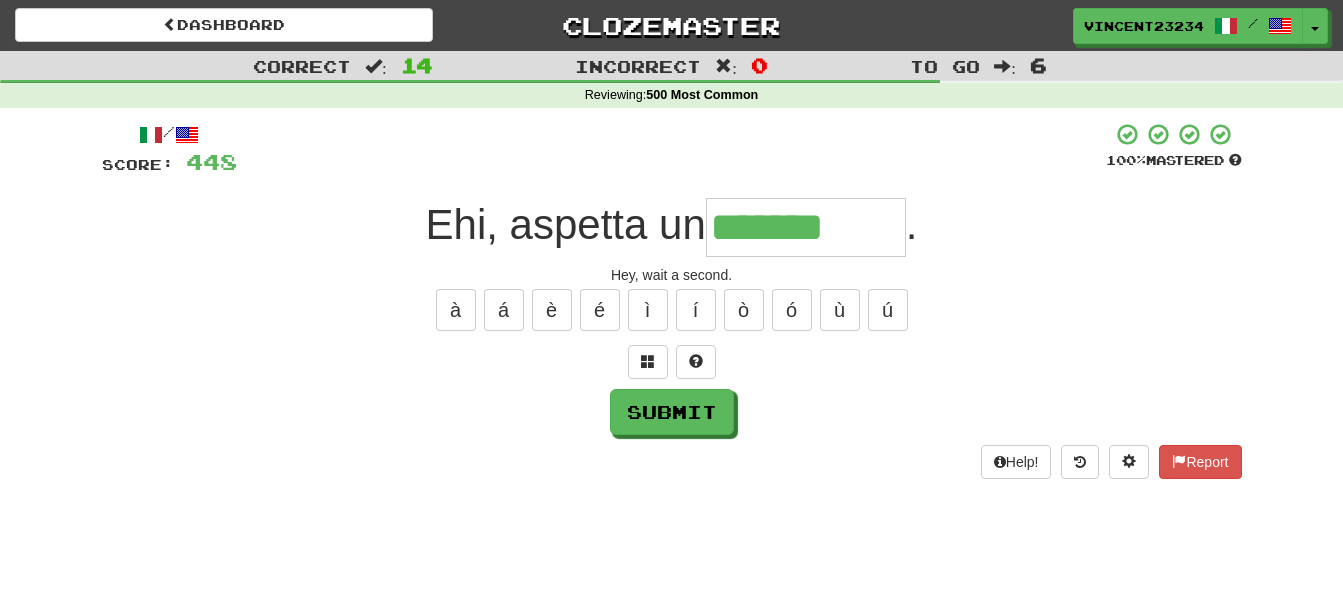 type on "*******" 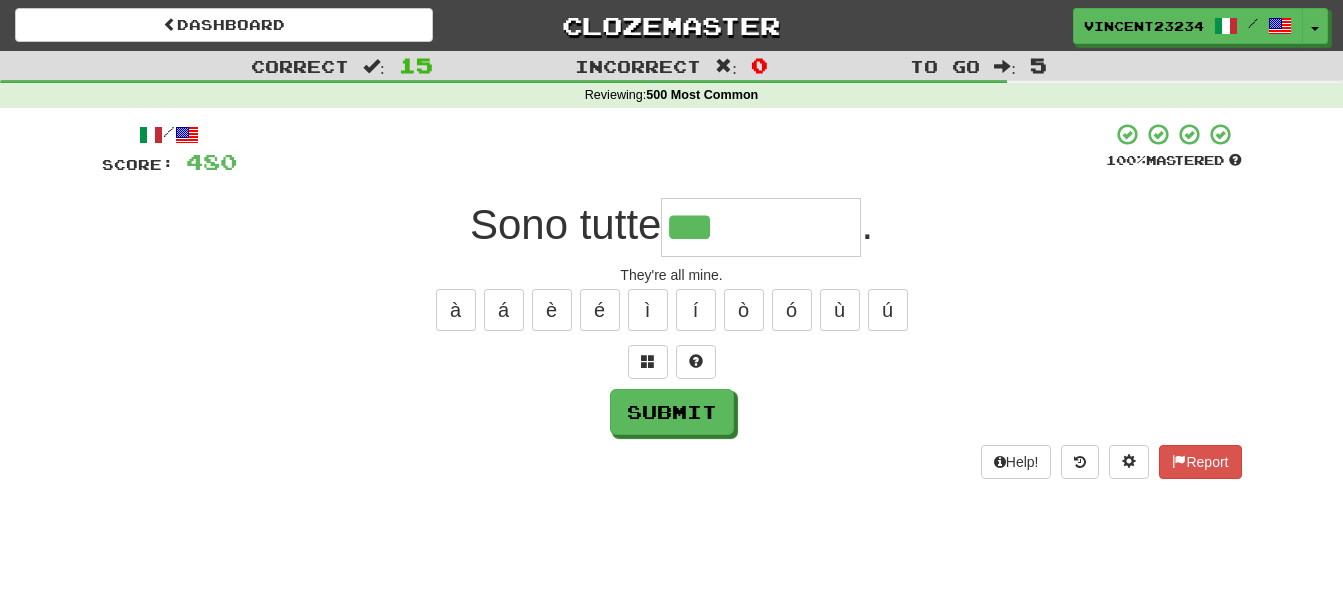 type on "***" 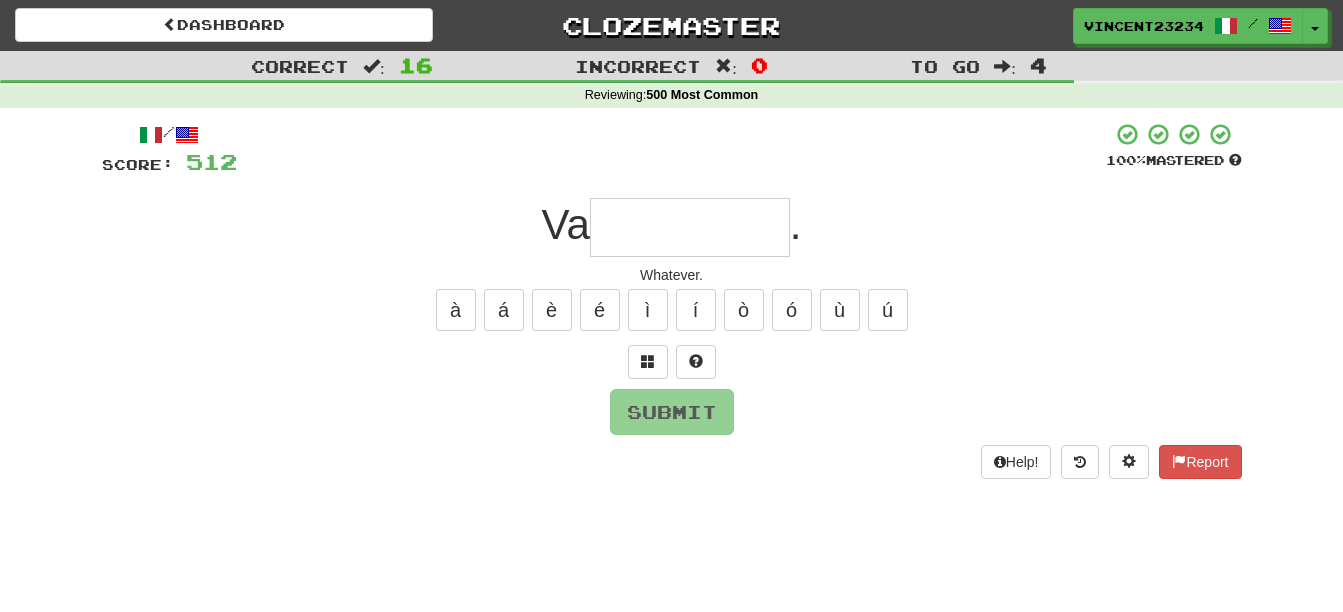 type on "*" 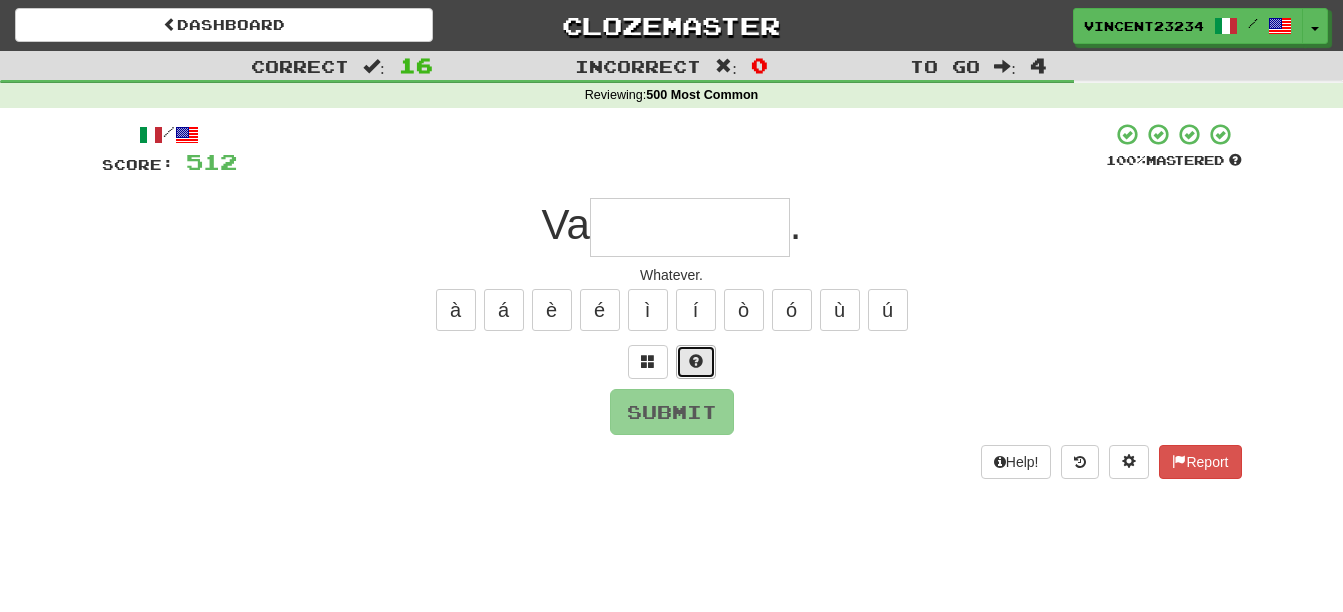 click at bounding box center (696, 361) 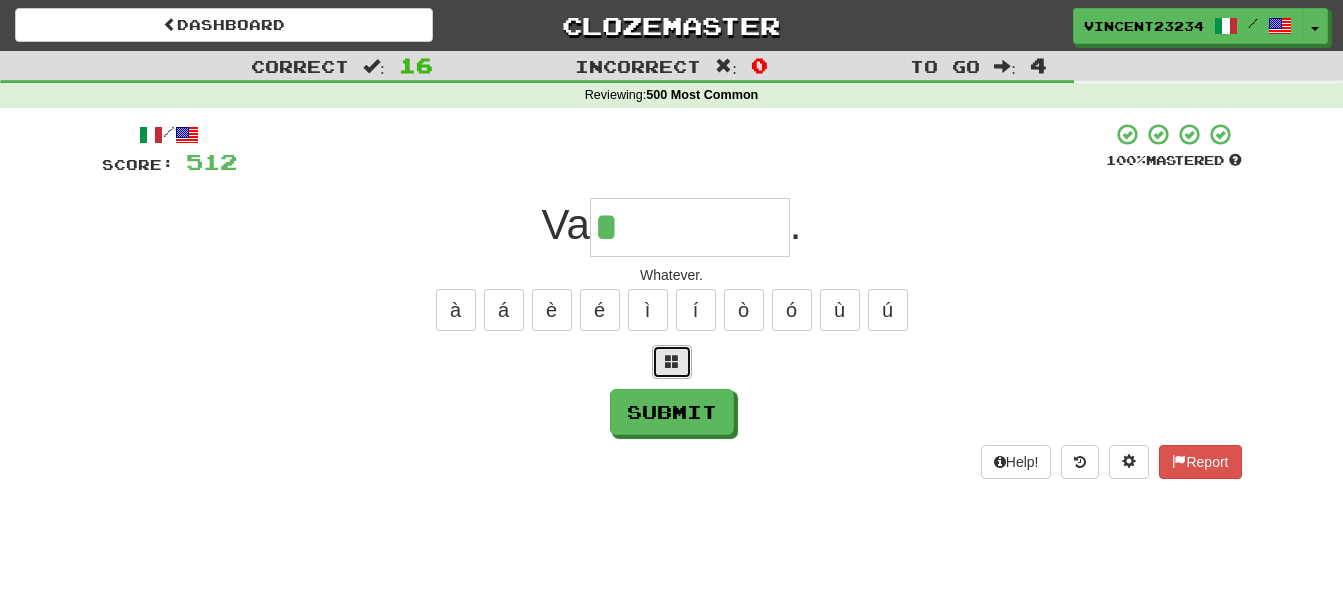 click at bounding box center [672, 361] 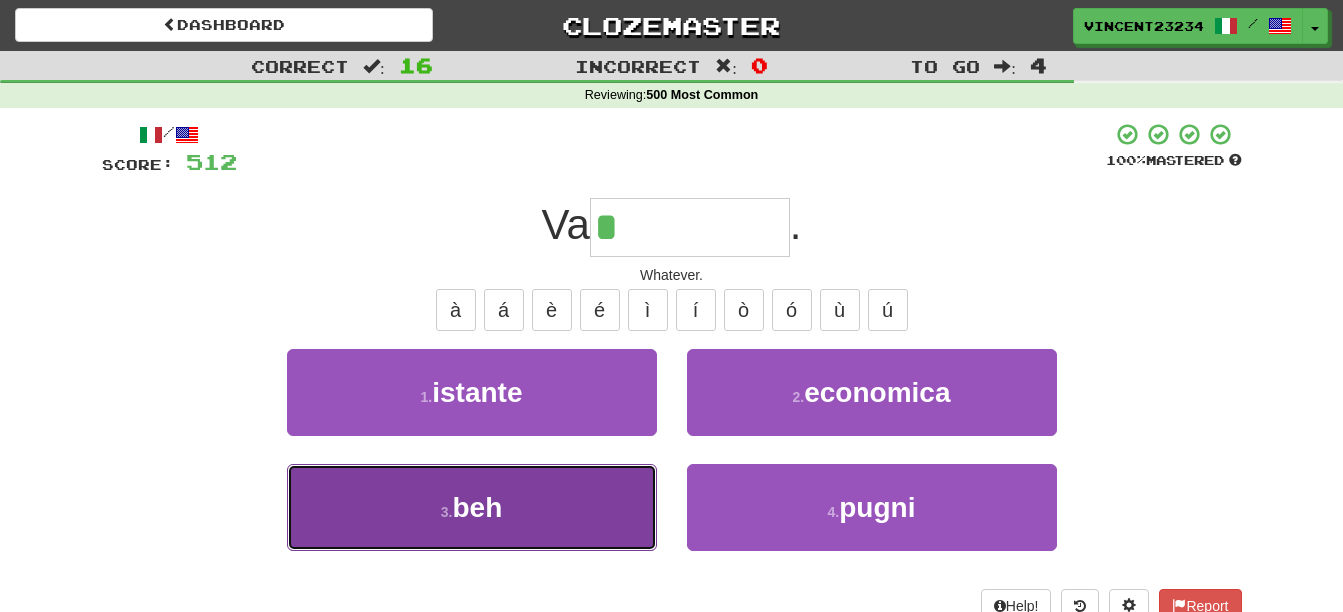 click on "3 .  beh" at bounding box center [472, 507] 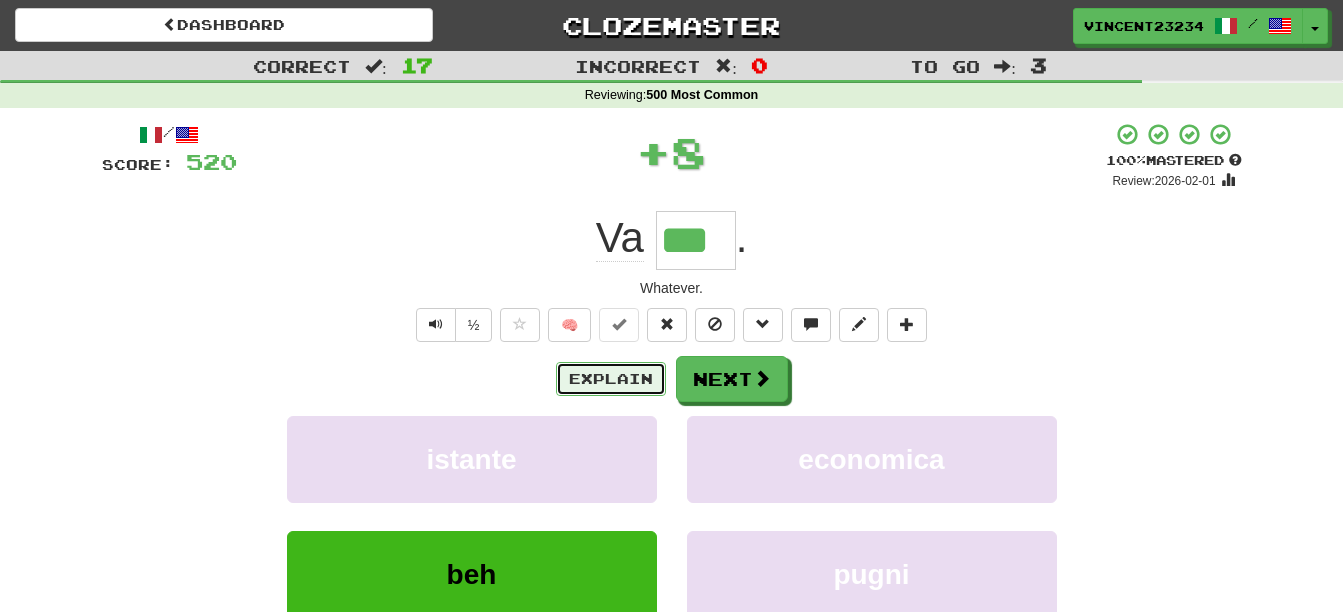 click on "Explain" at bounding box center (611, 379) 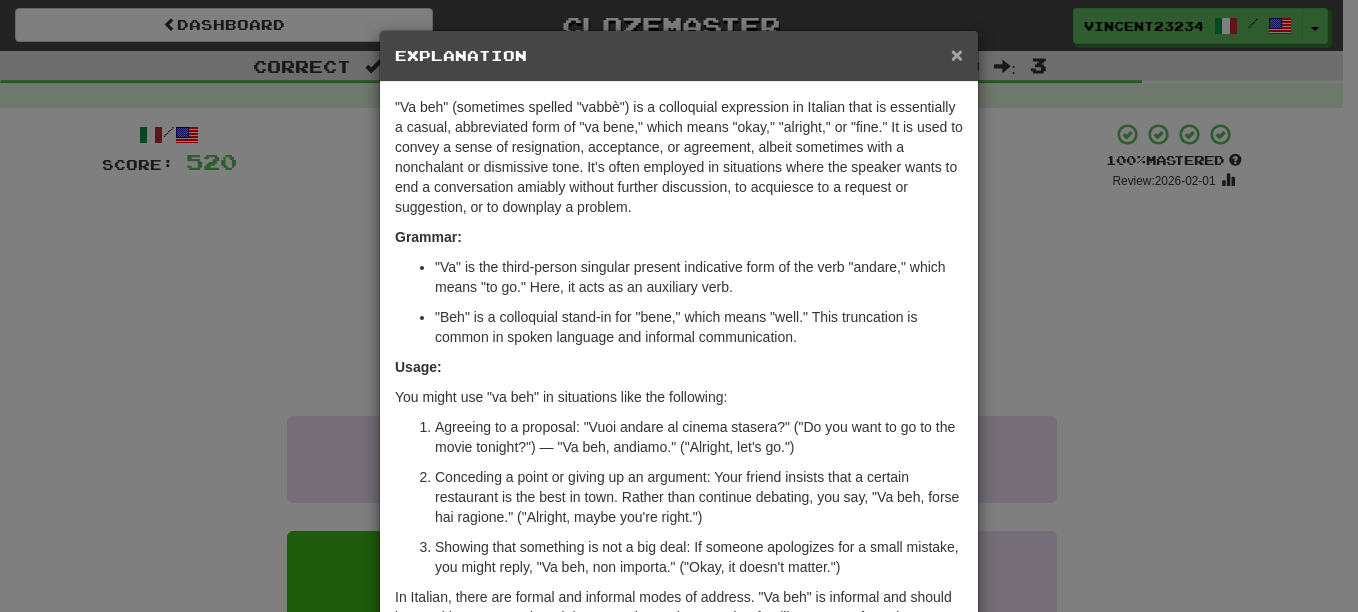 click on "×" at bounding box center (957, 54) 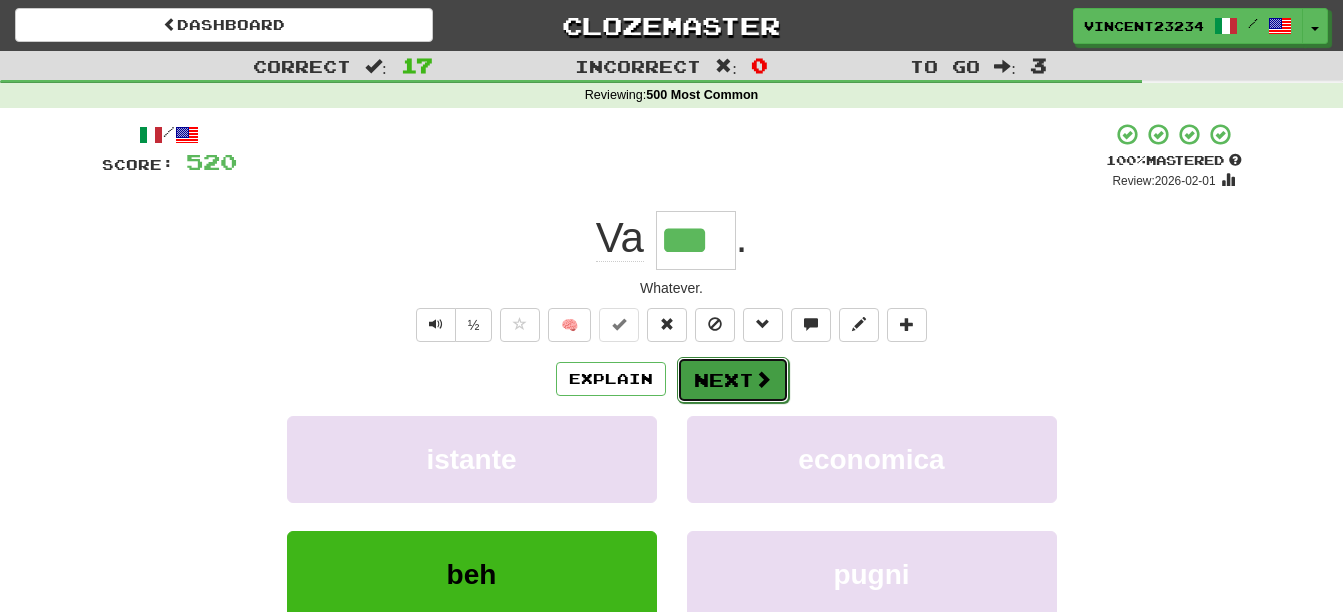 click on "Next" at bounding box center [733, 380] 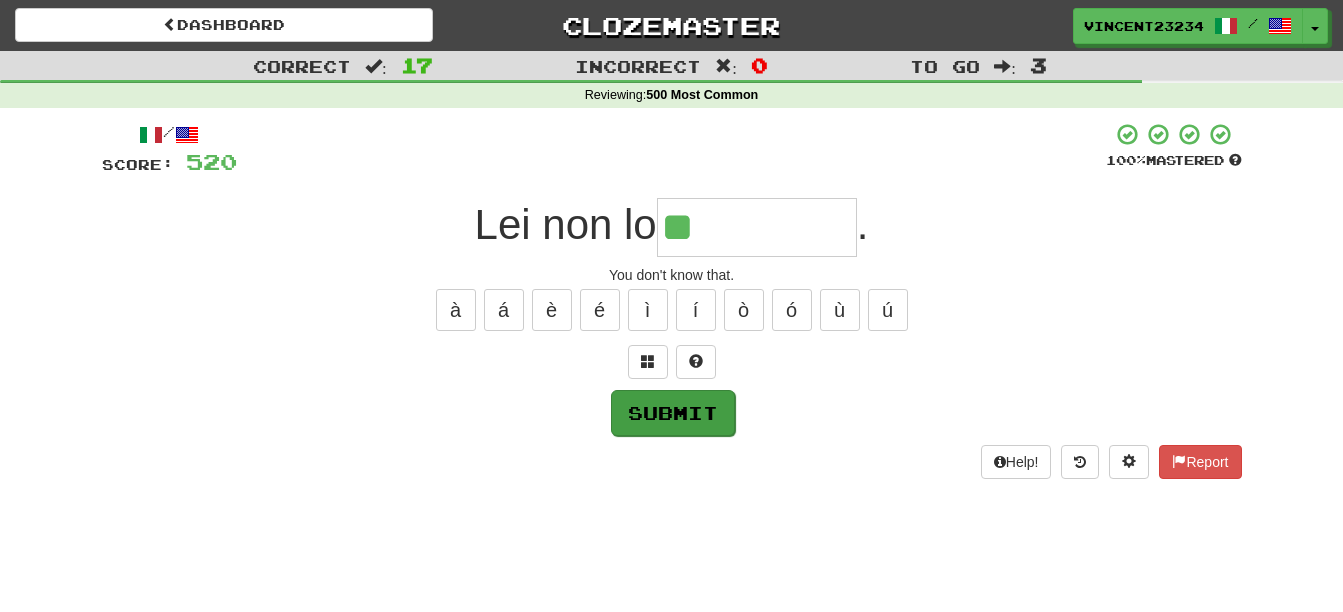 type on "**" 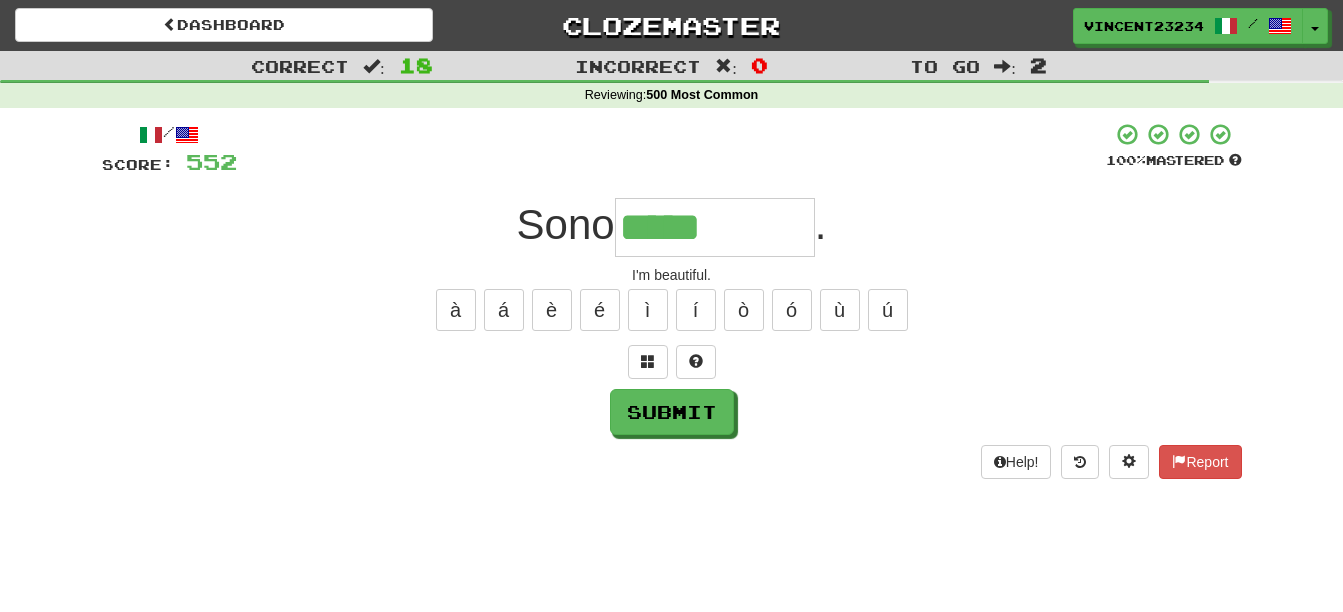 type on "*****" 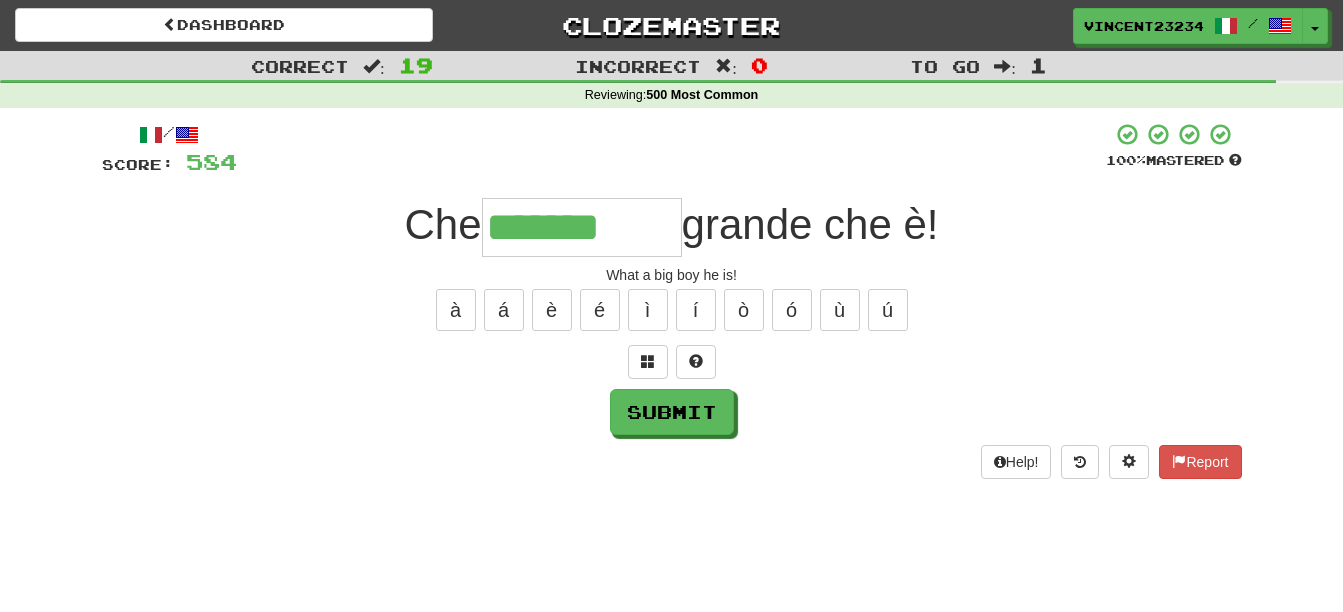 type on "*******" 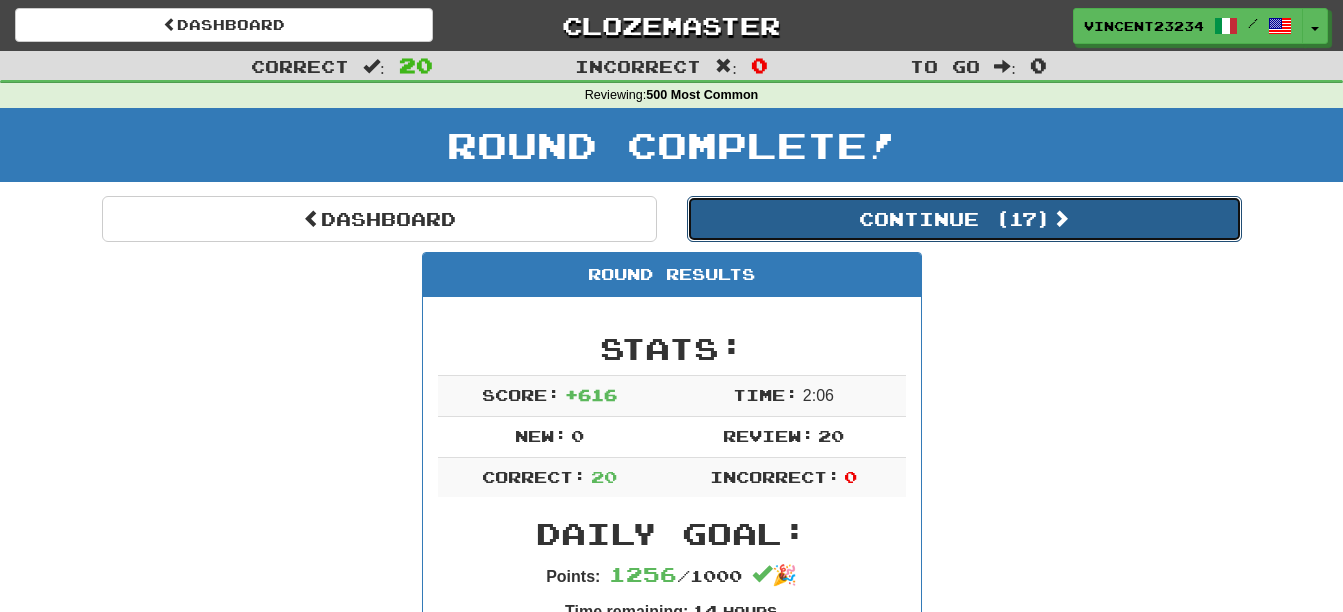 click on "Continue ( 17 )" at bounding box center [964, 219] 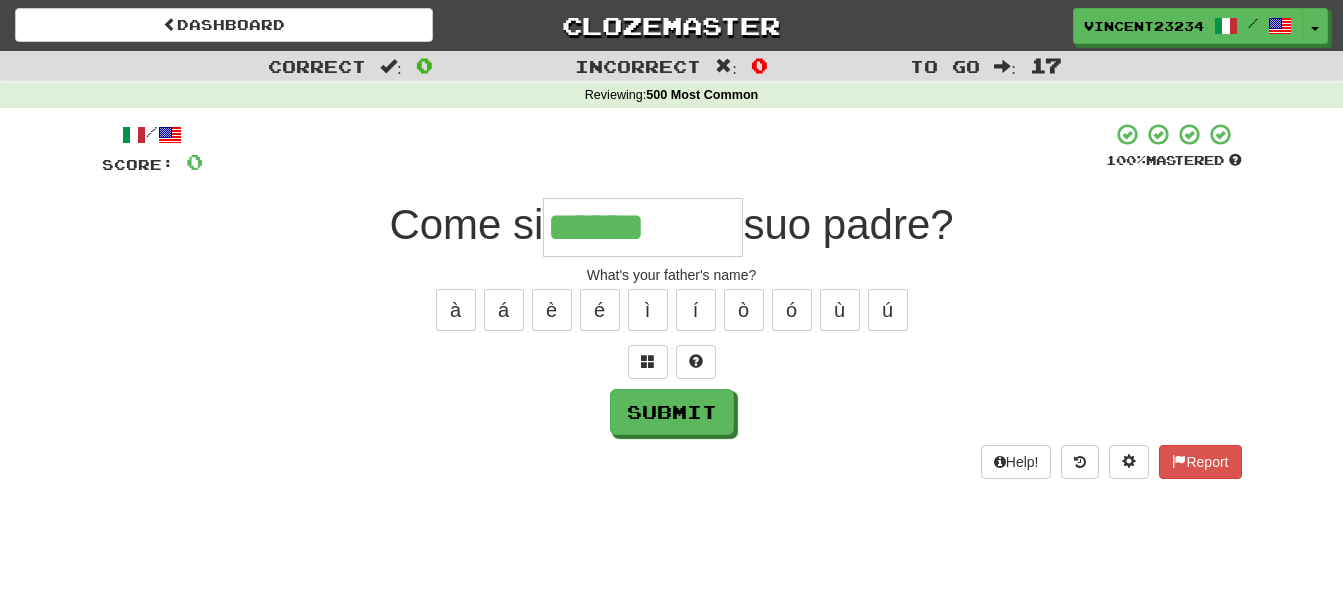 type on "******" 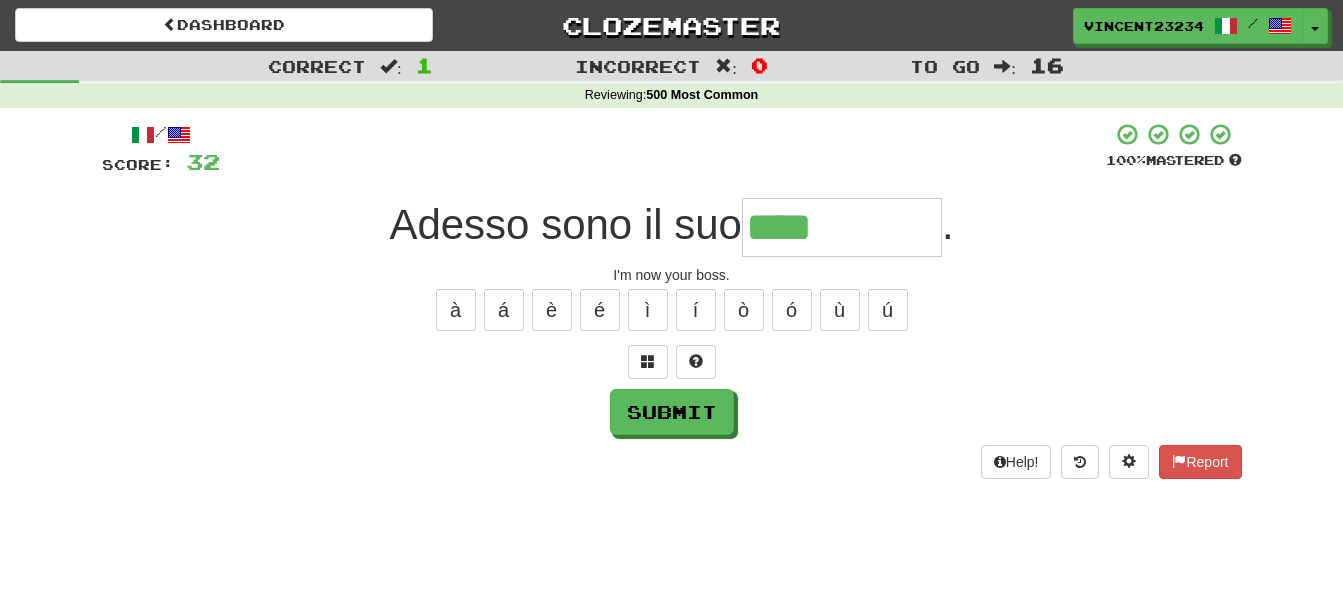 type on "****" 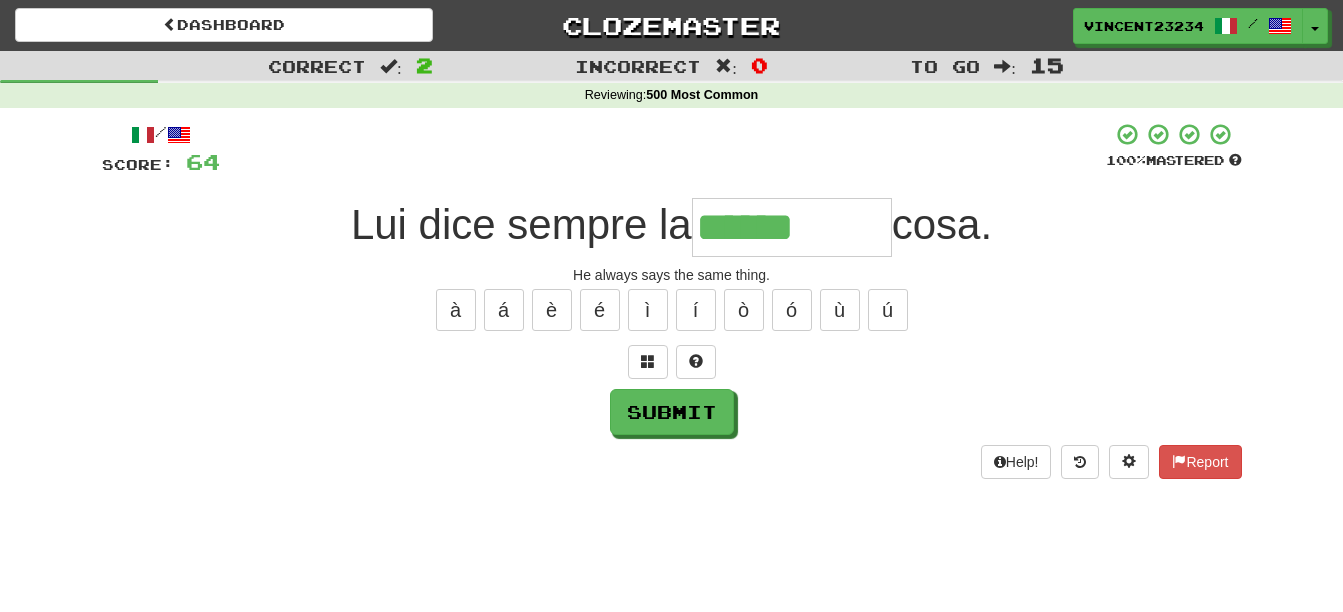 type on "******" 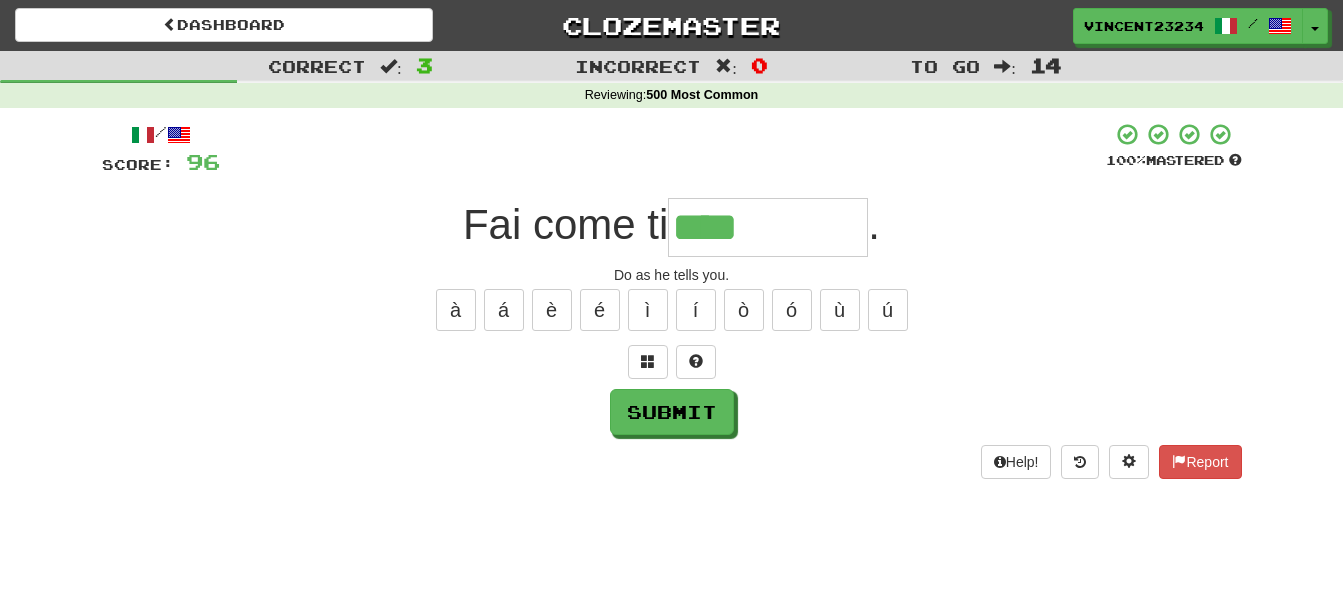 type on "****" 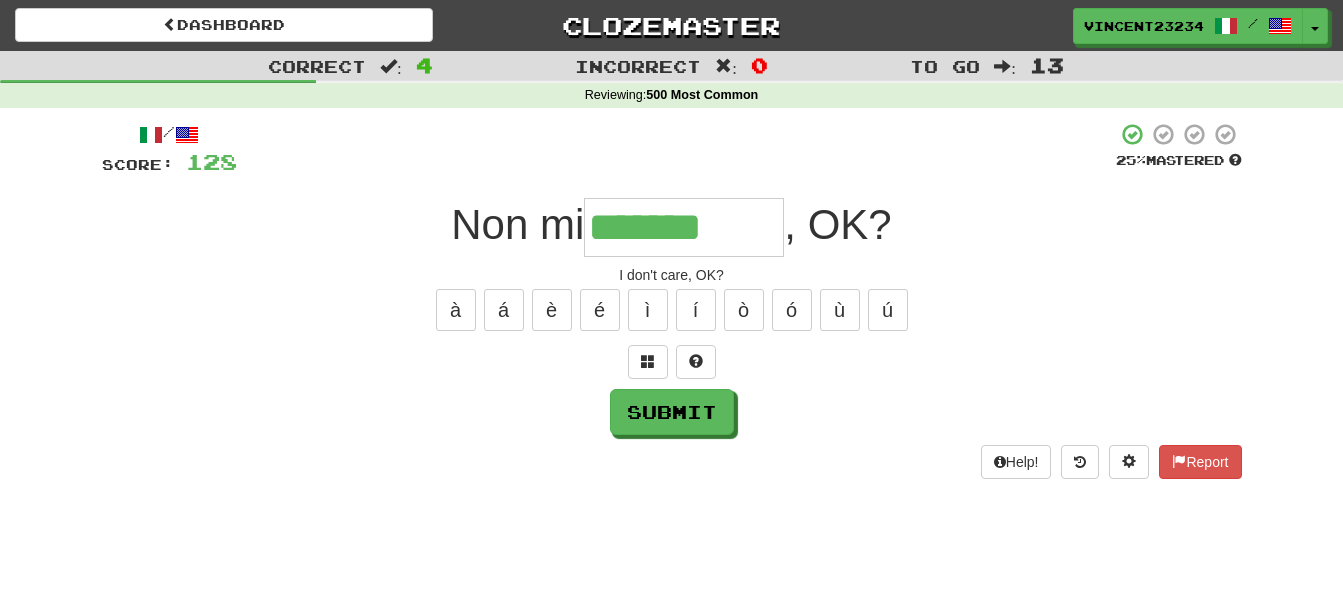type on "*******" 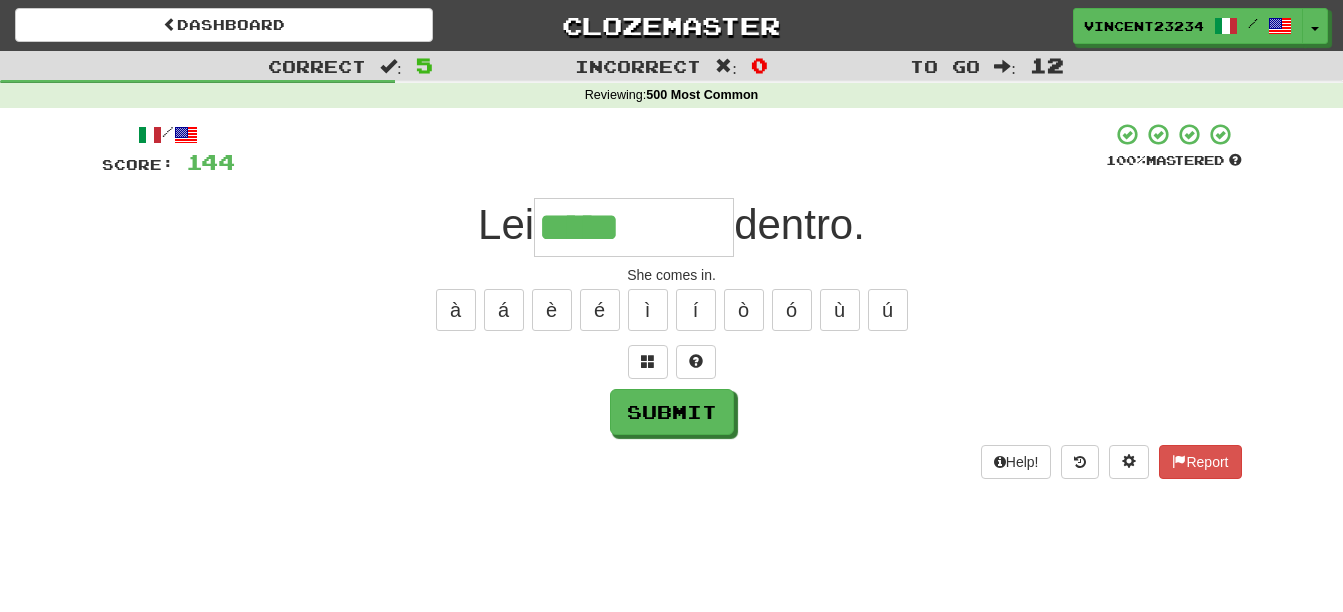 type on "*****" 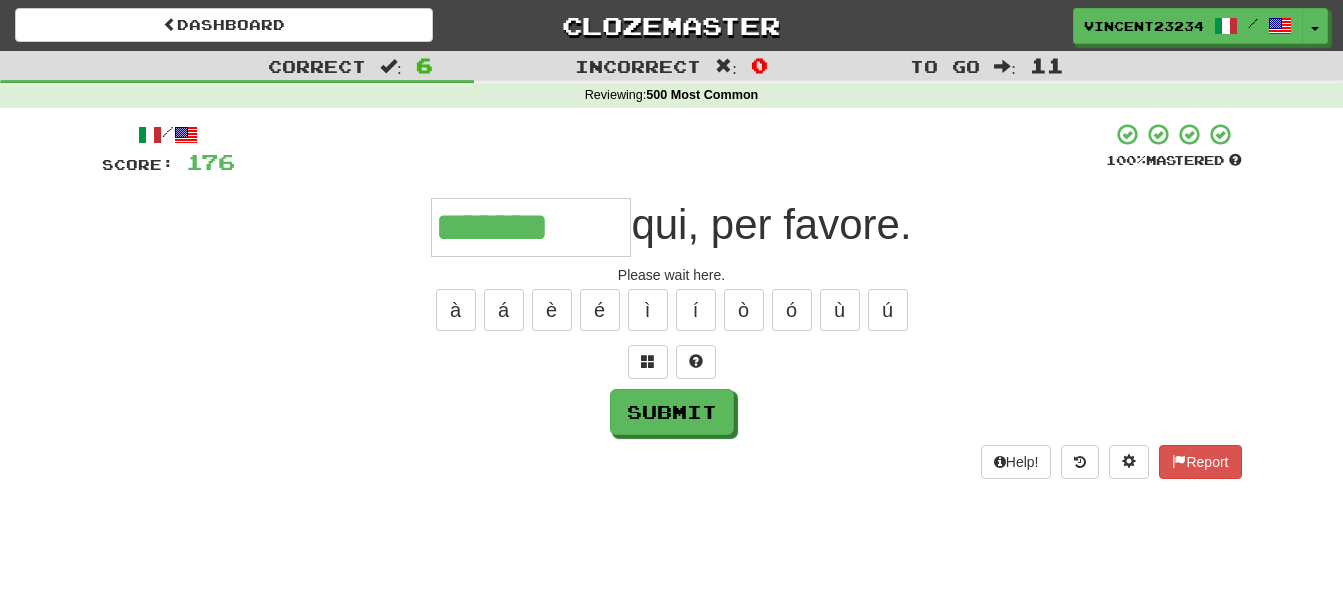 type on "*******" 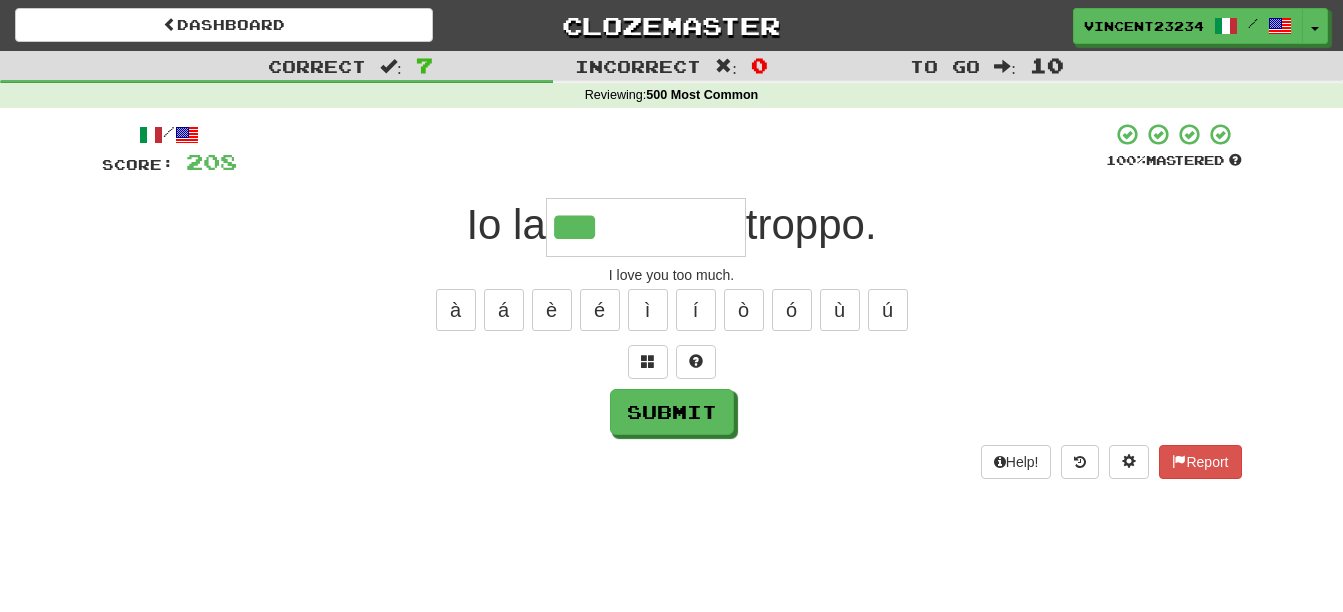 type on "***" 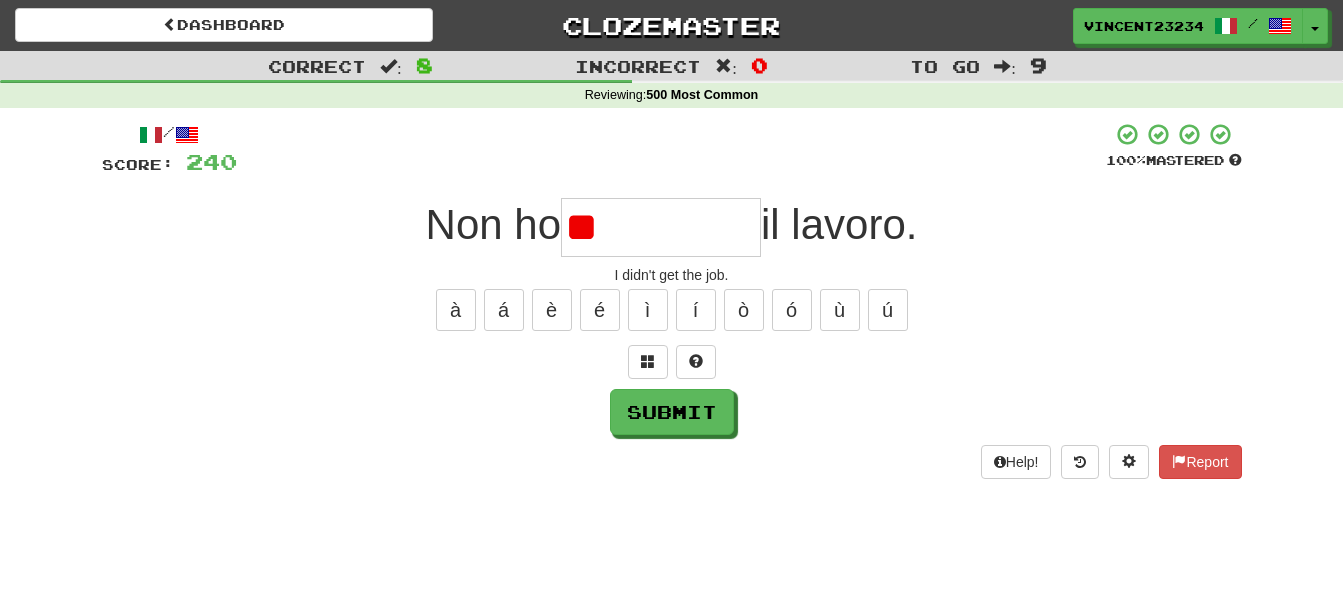 type on "*" 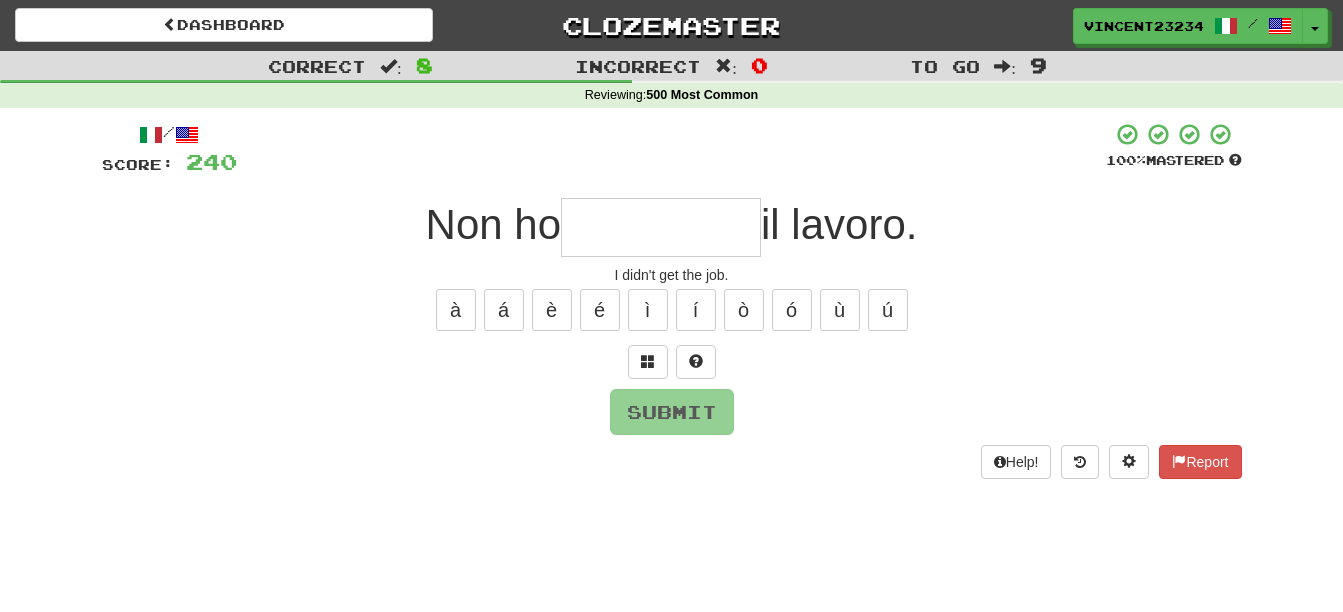 type on "*" 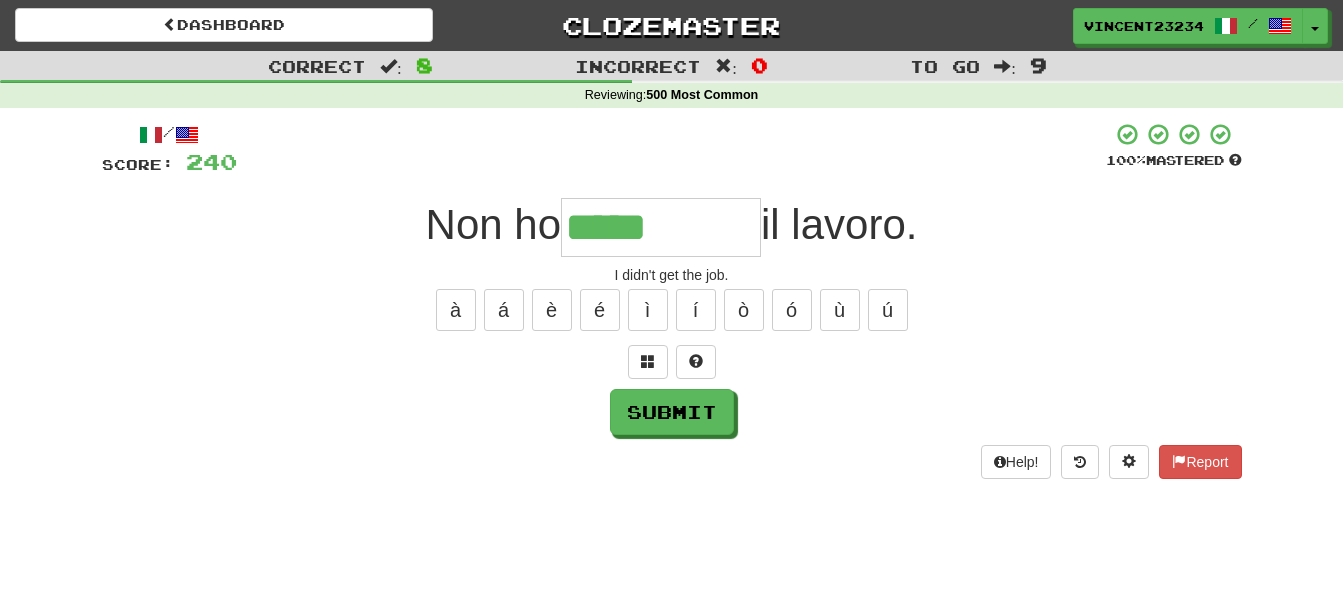 type on "*****" 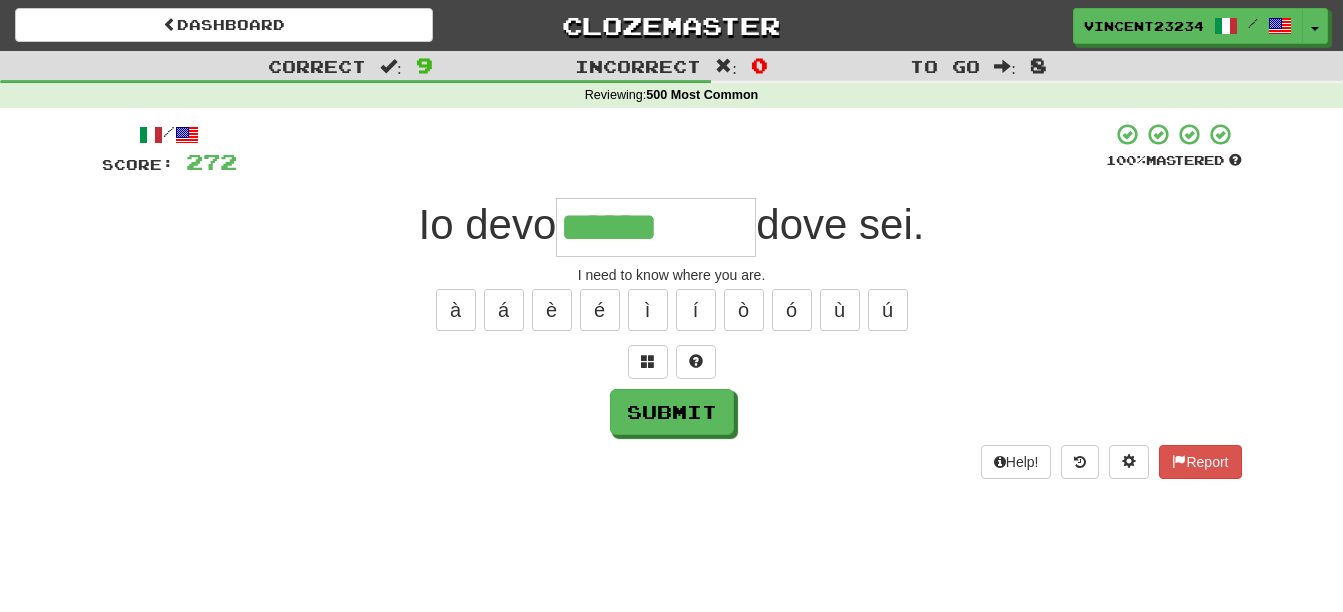 type on "******" 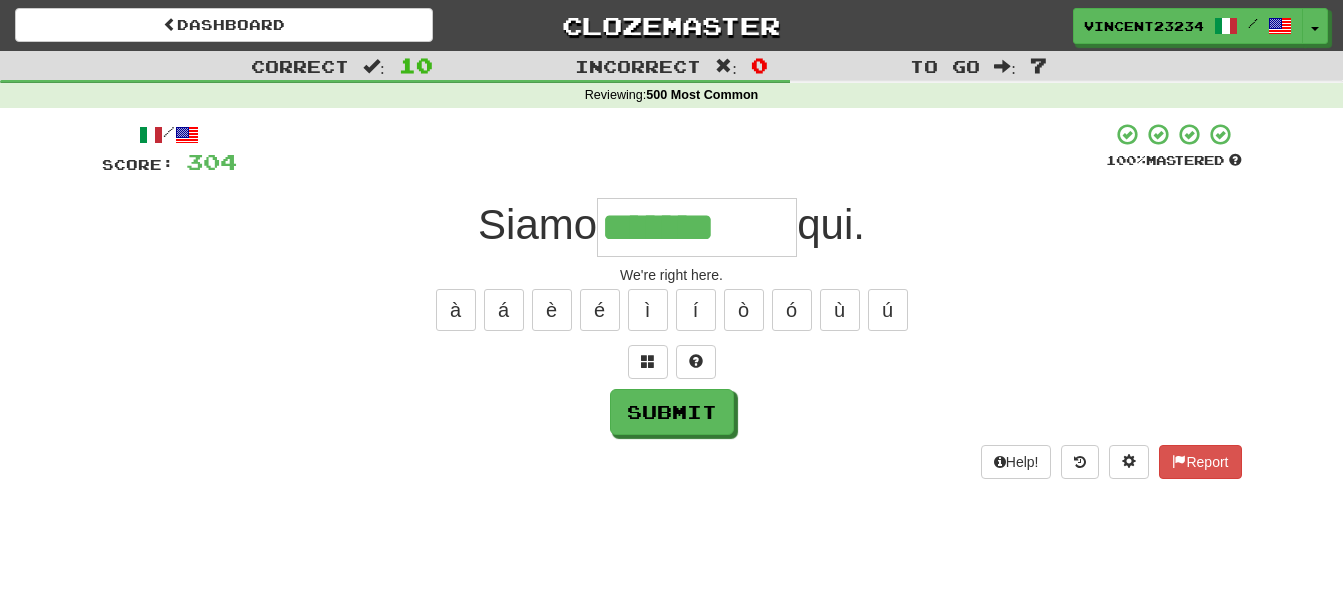 type on "*******" 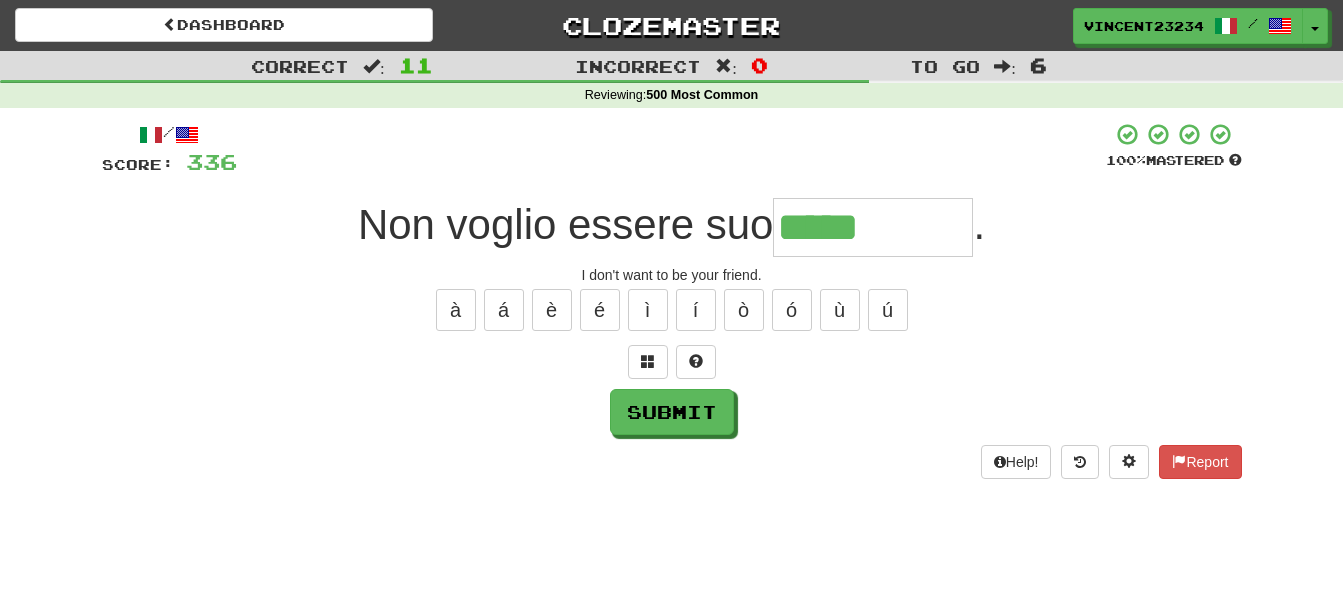 type on "*****" 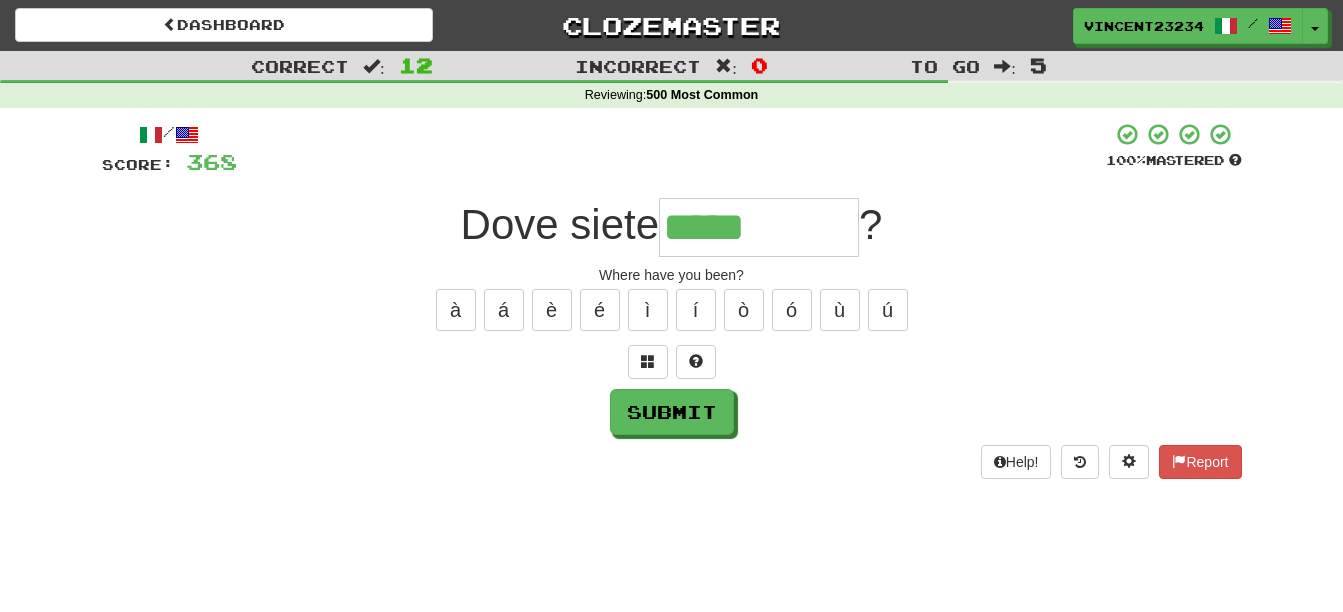 type on "*****" 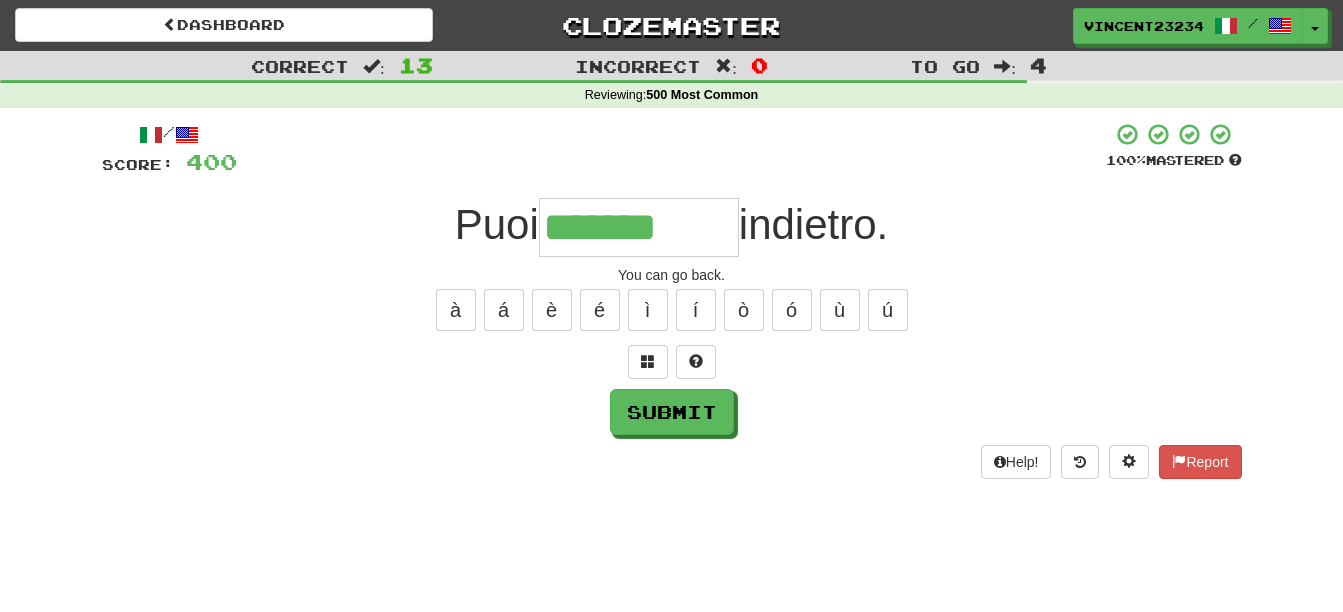 type on "*******" 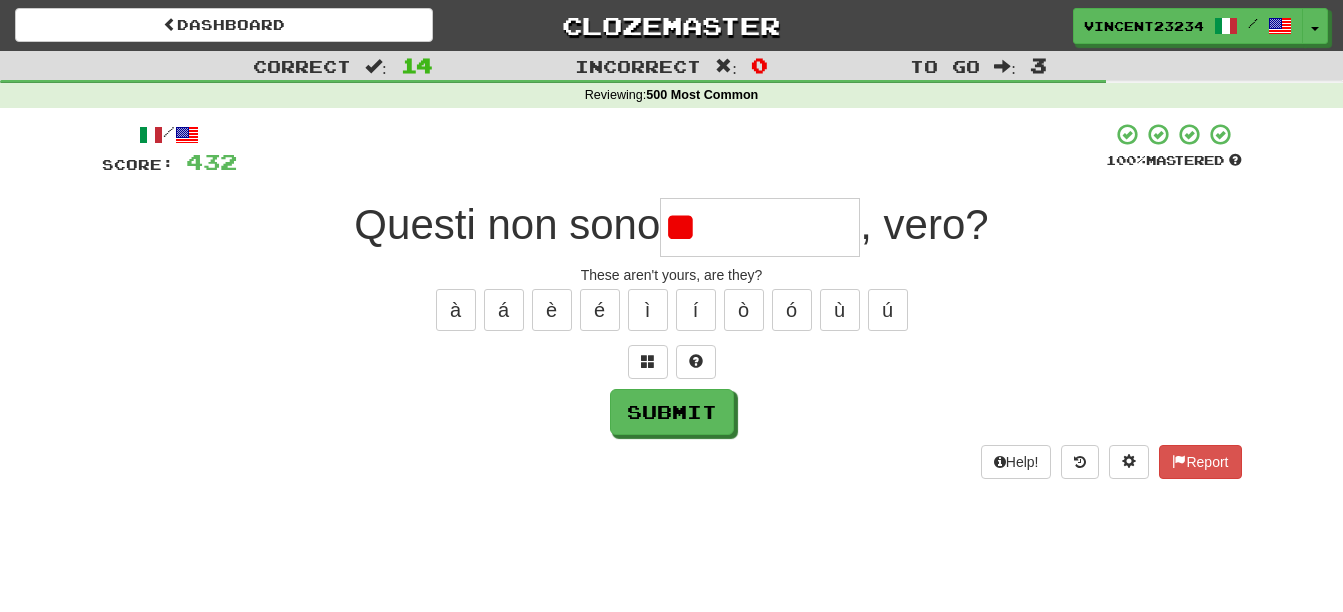 type on "*" 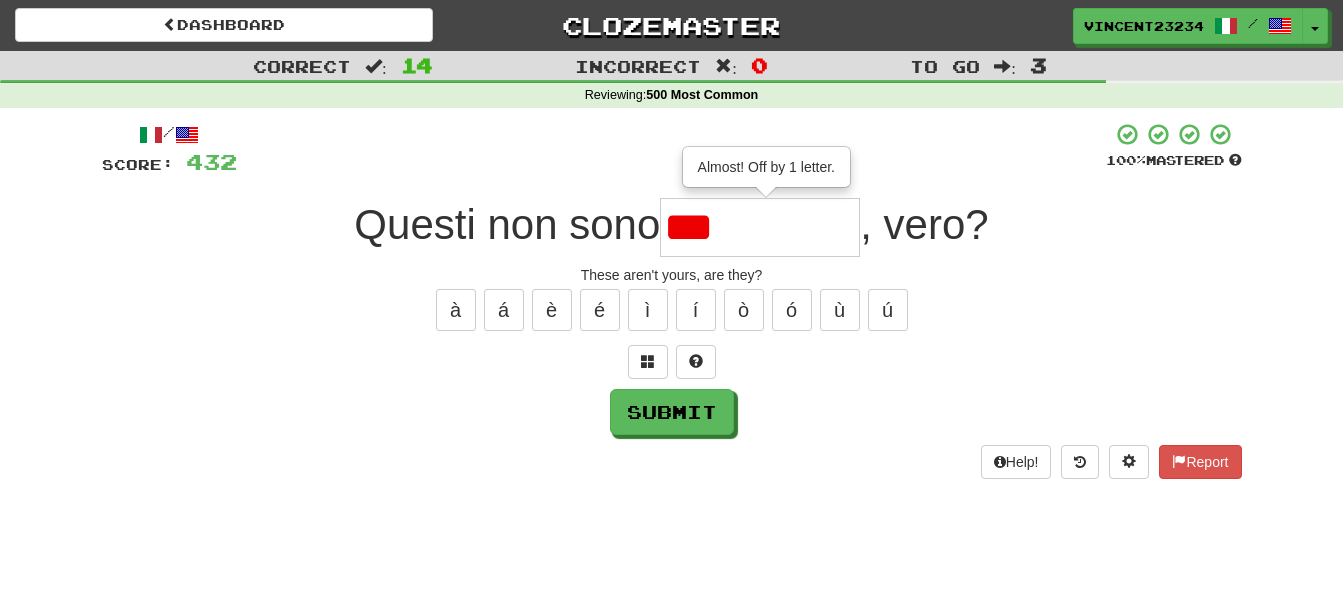 type on "****" 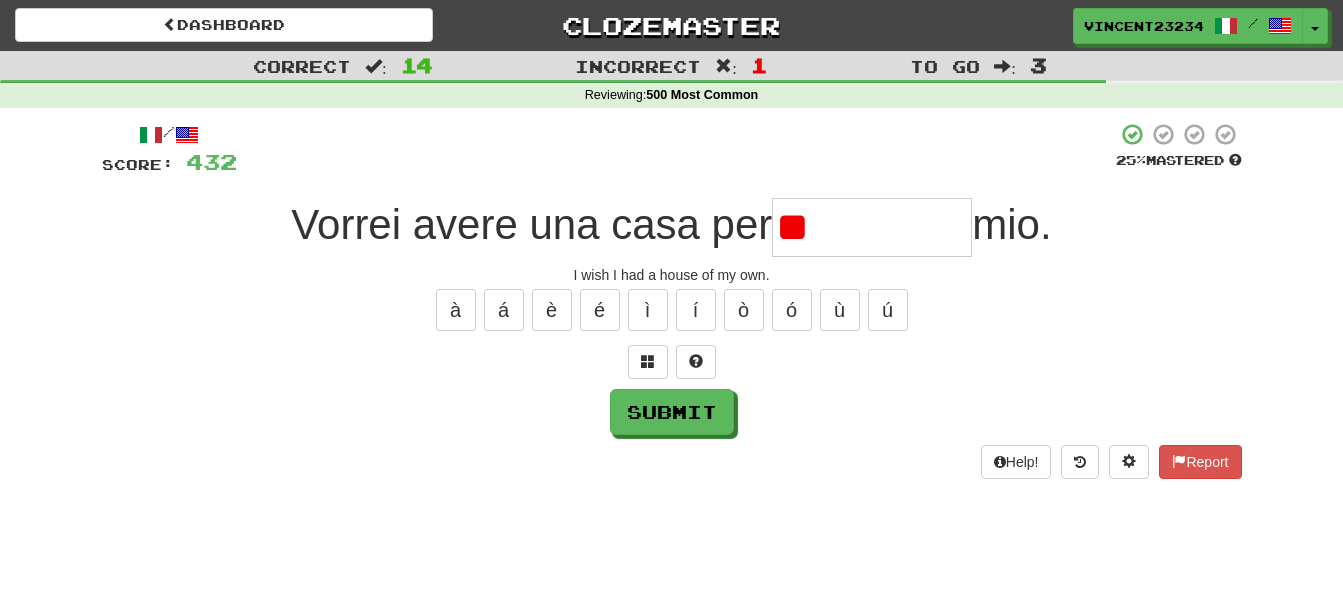 type on "*" 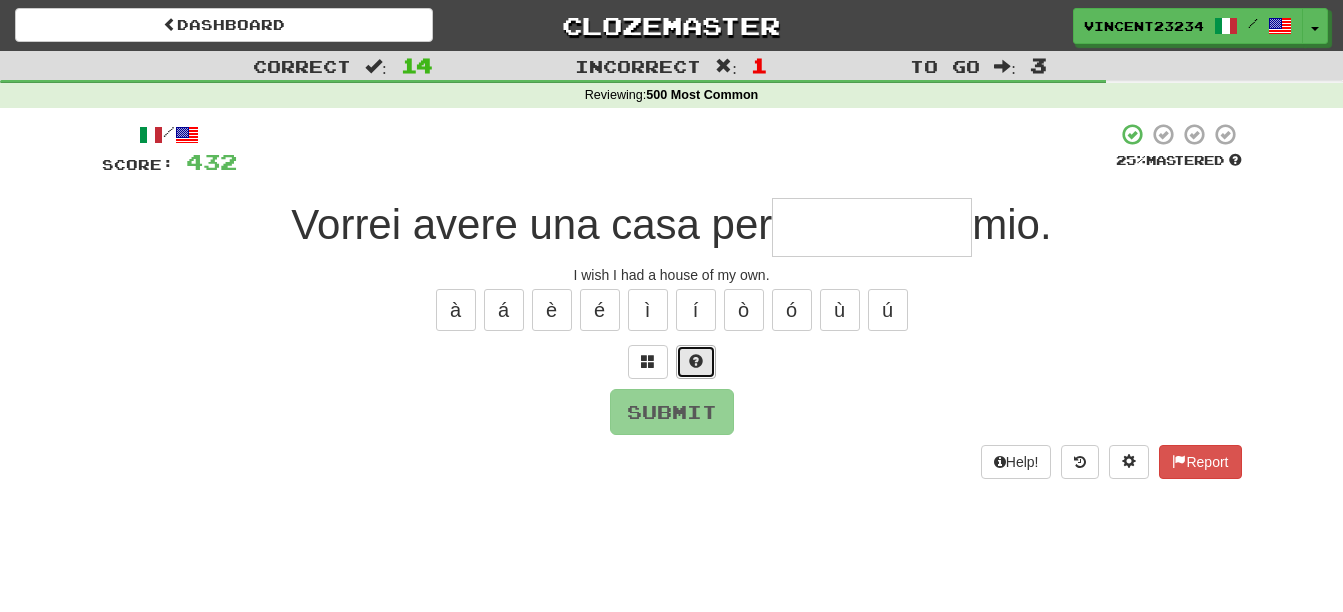 click at bounding box center (696, 362) 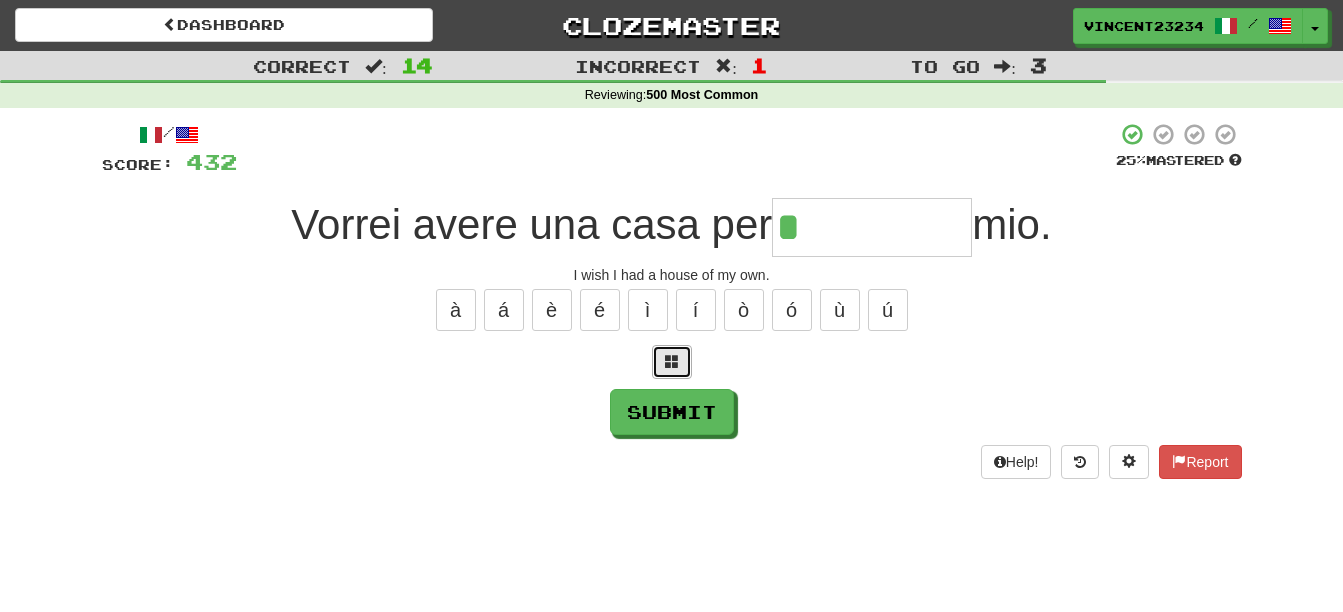 click at bounding box center [672, 362] 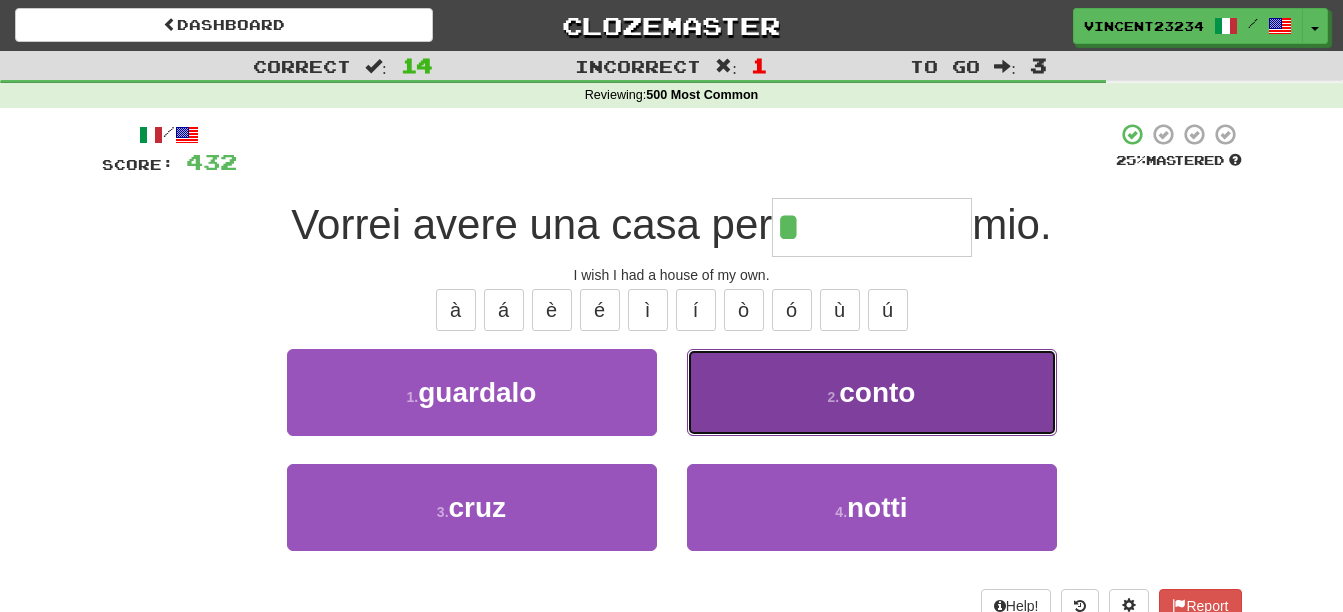 click on "2 .  conto" at bounding box center (872, 392) 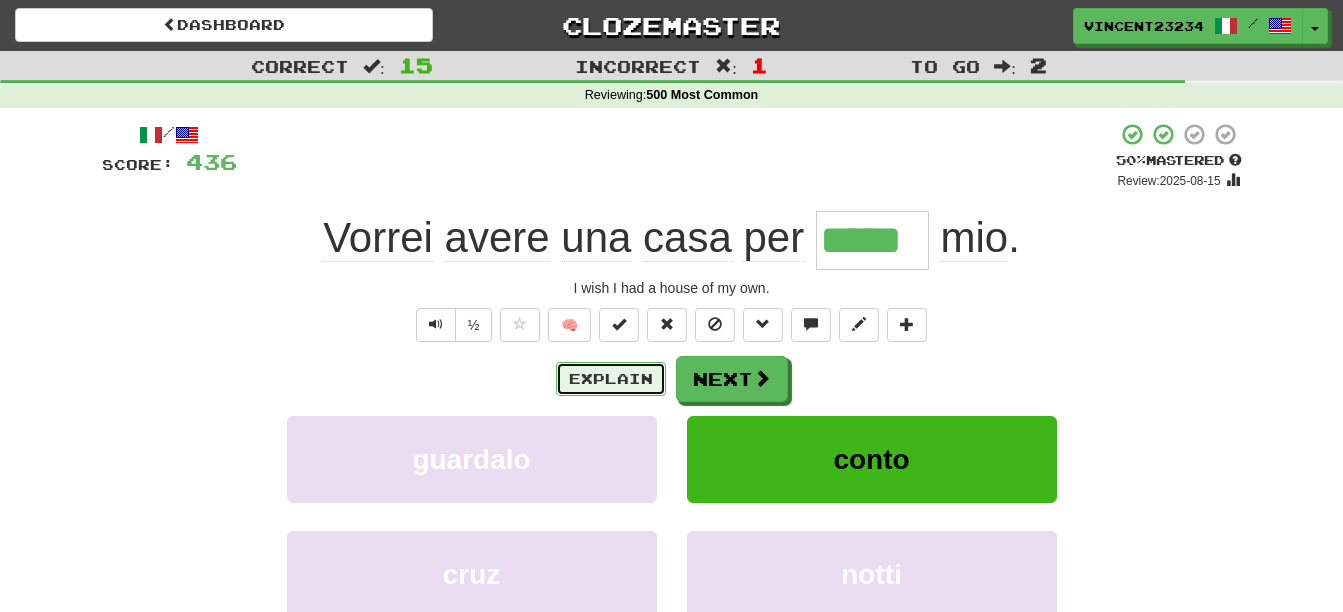 click on "Explain" at bounding box center (611, 379) 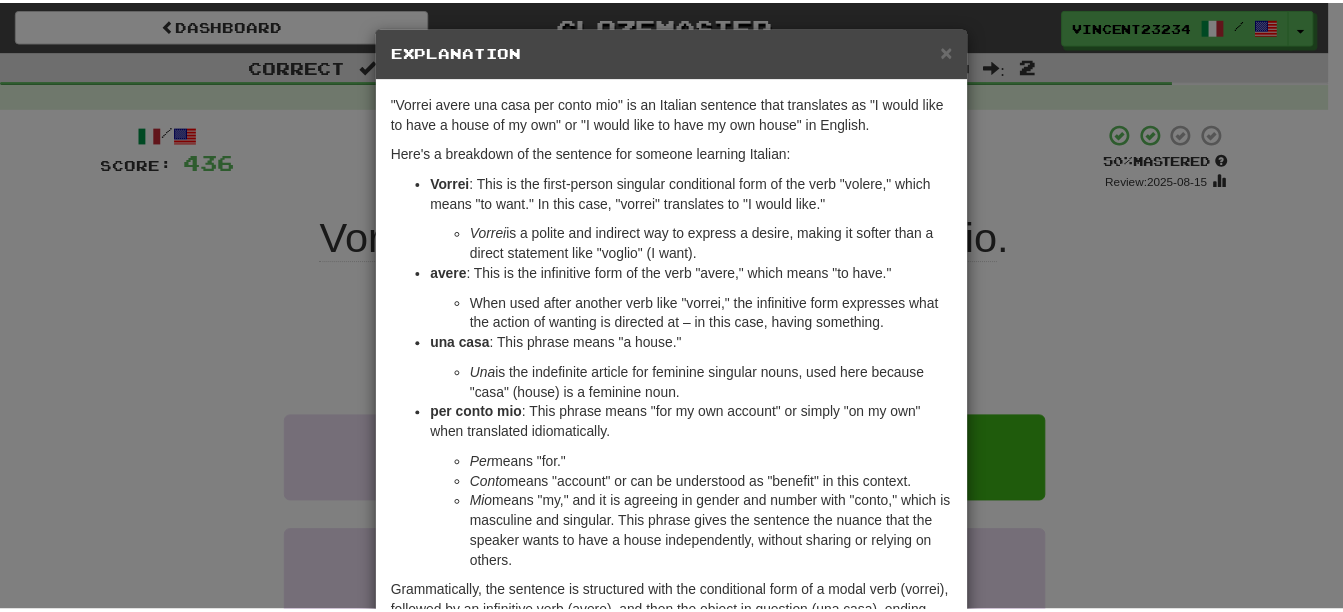 scroll, scrollTop: 0, scrollLeft: 0, axis: both 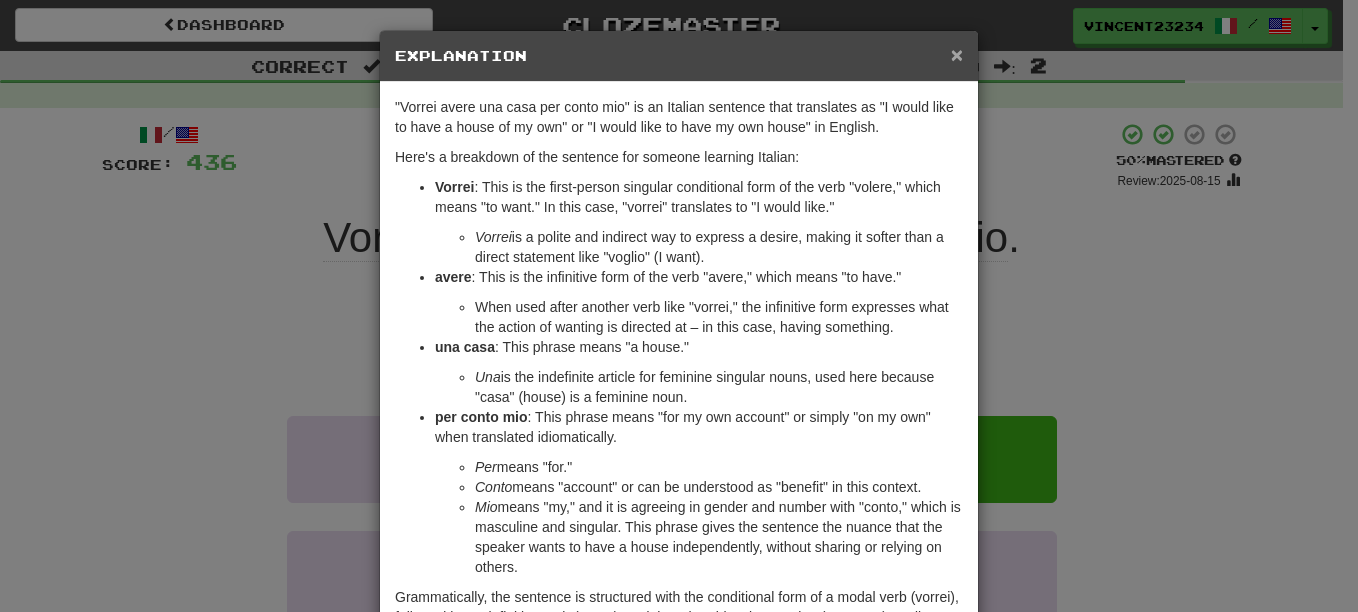 click on "×" at bounding box center (957, 54) 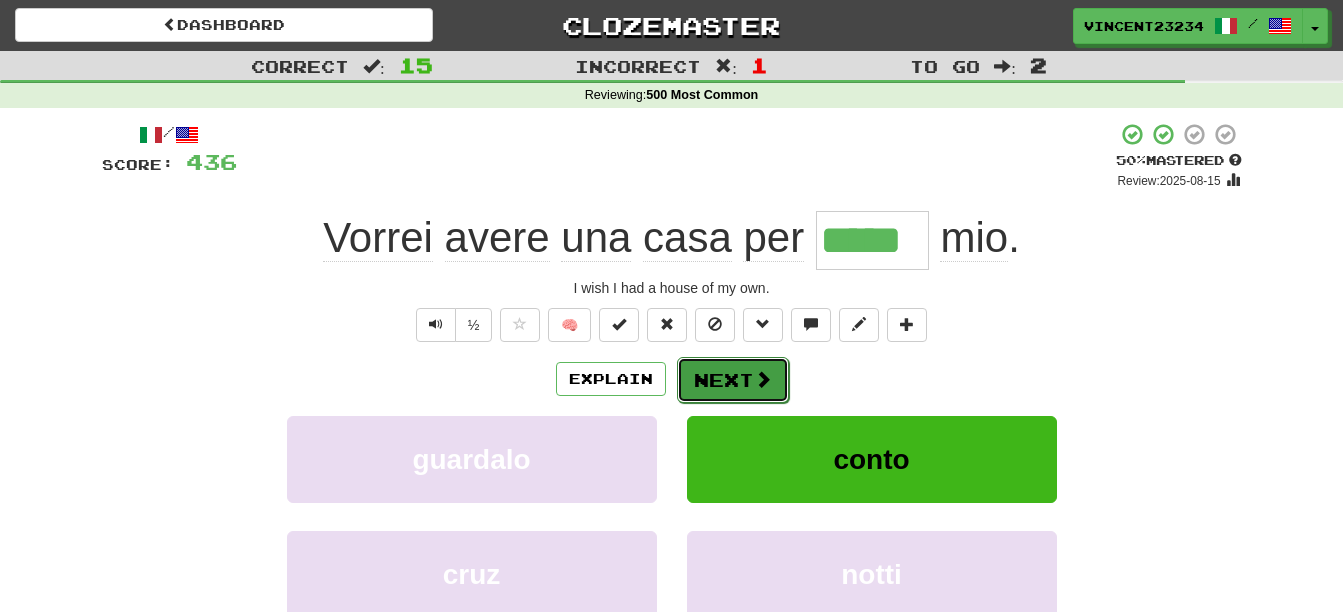click on "Next" at bounding box center (733, 380) 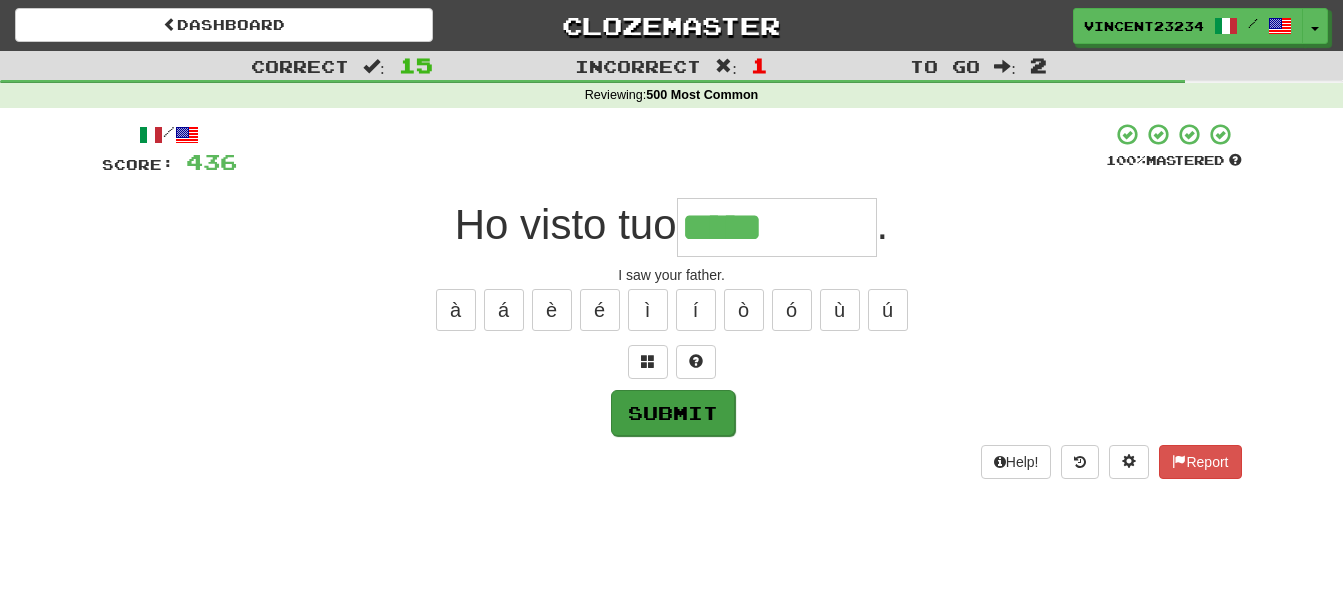 type on "*****" 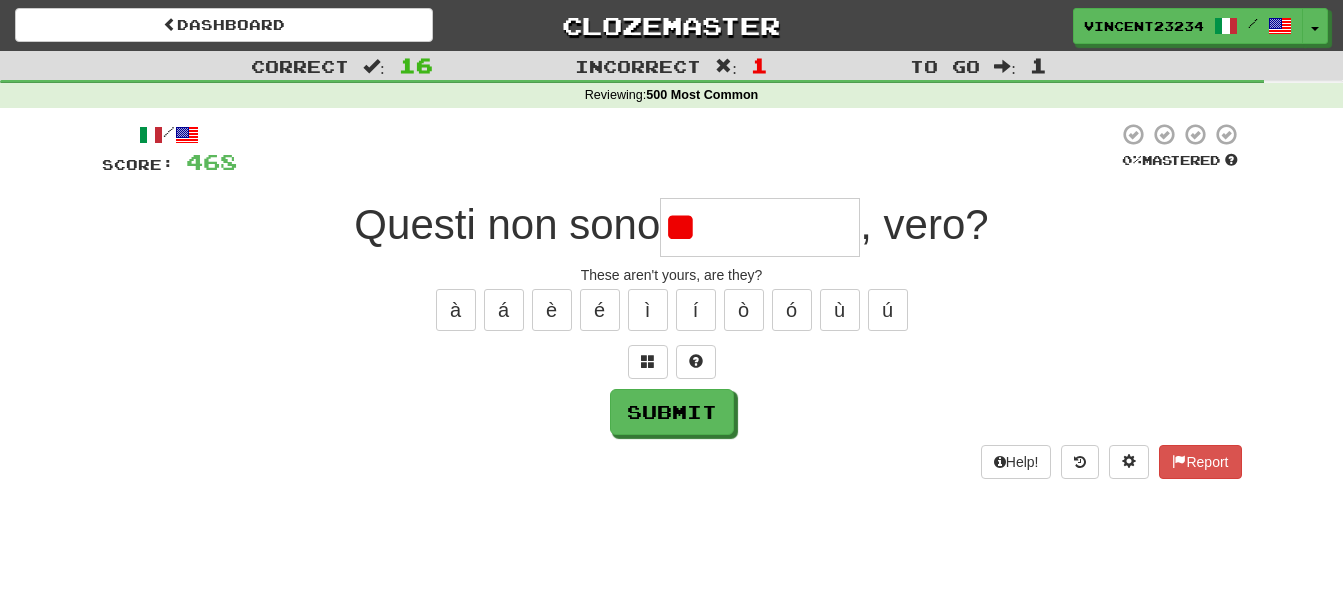 type on "*" 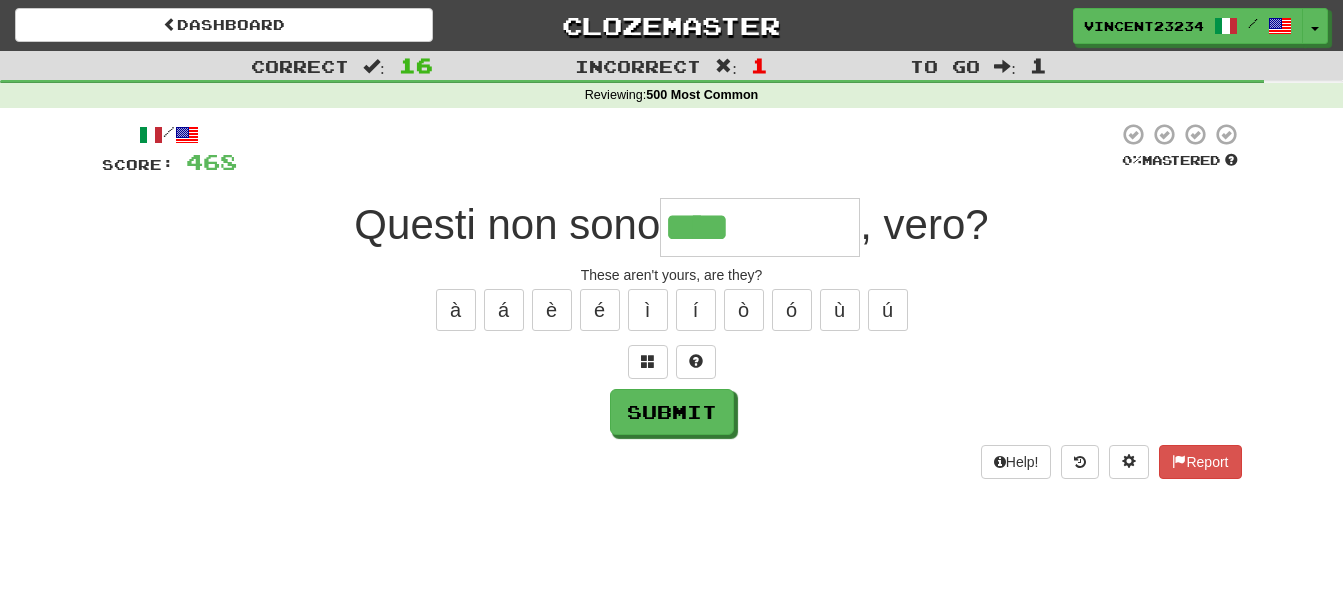 type on "****" 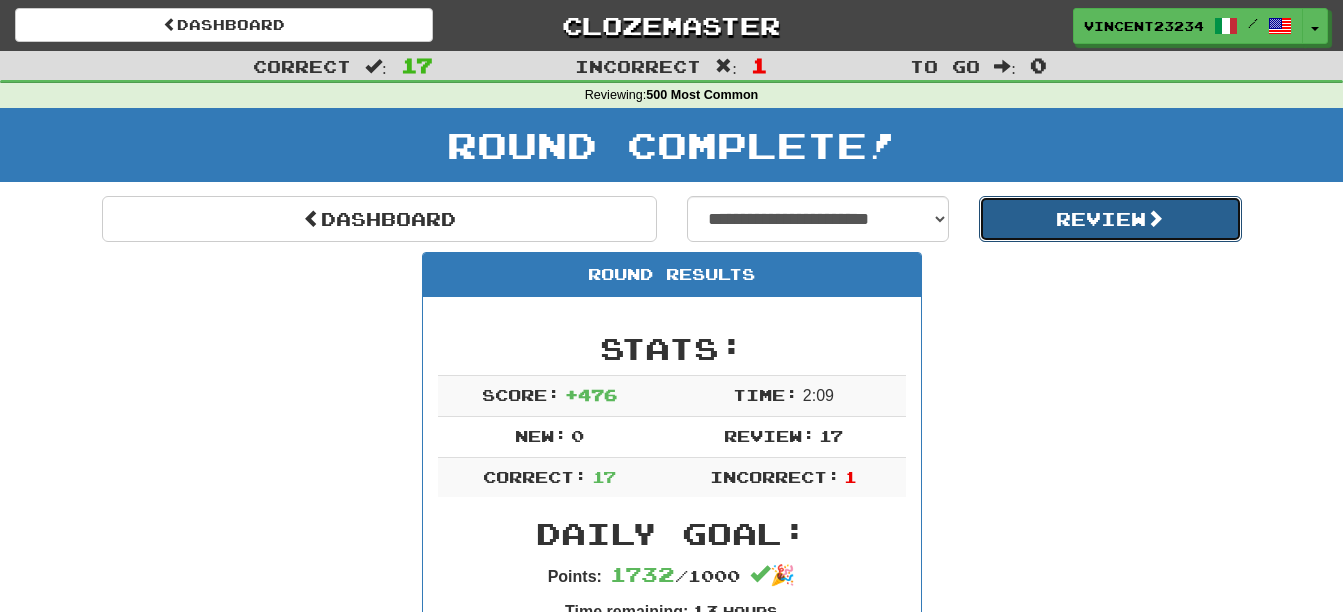 click on "Review" at bounding box center (1110, 219) 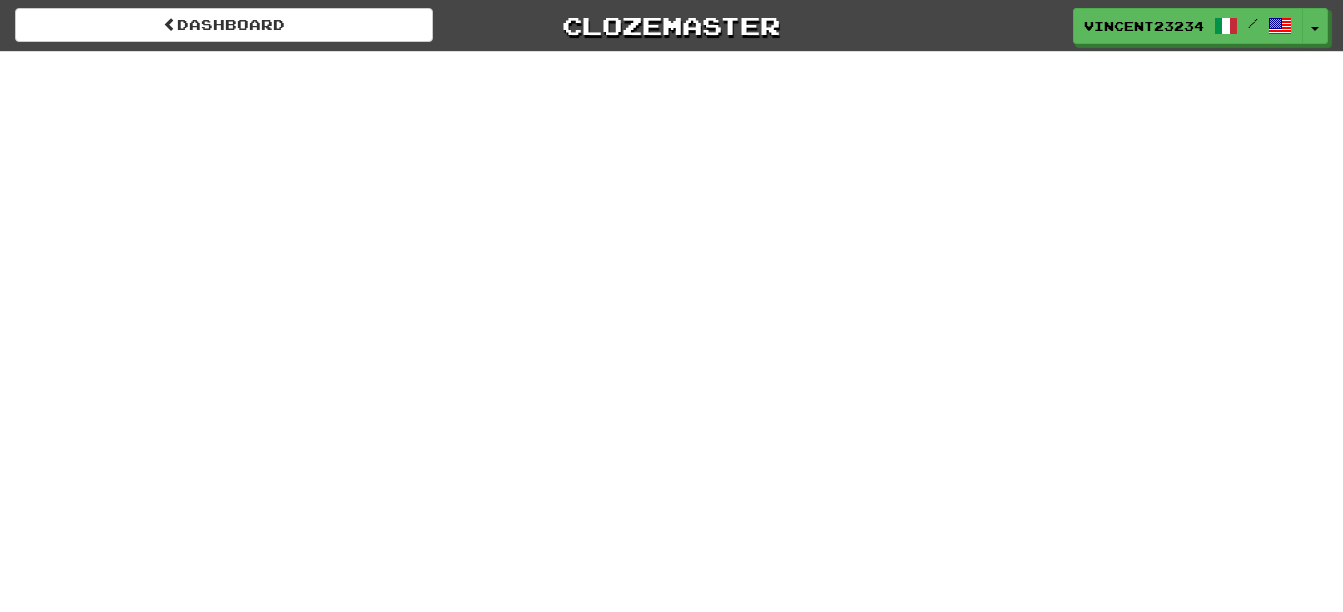 scroll, scrollTop: 0, scrollLeft: 0, axis: both 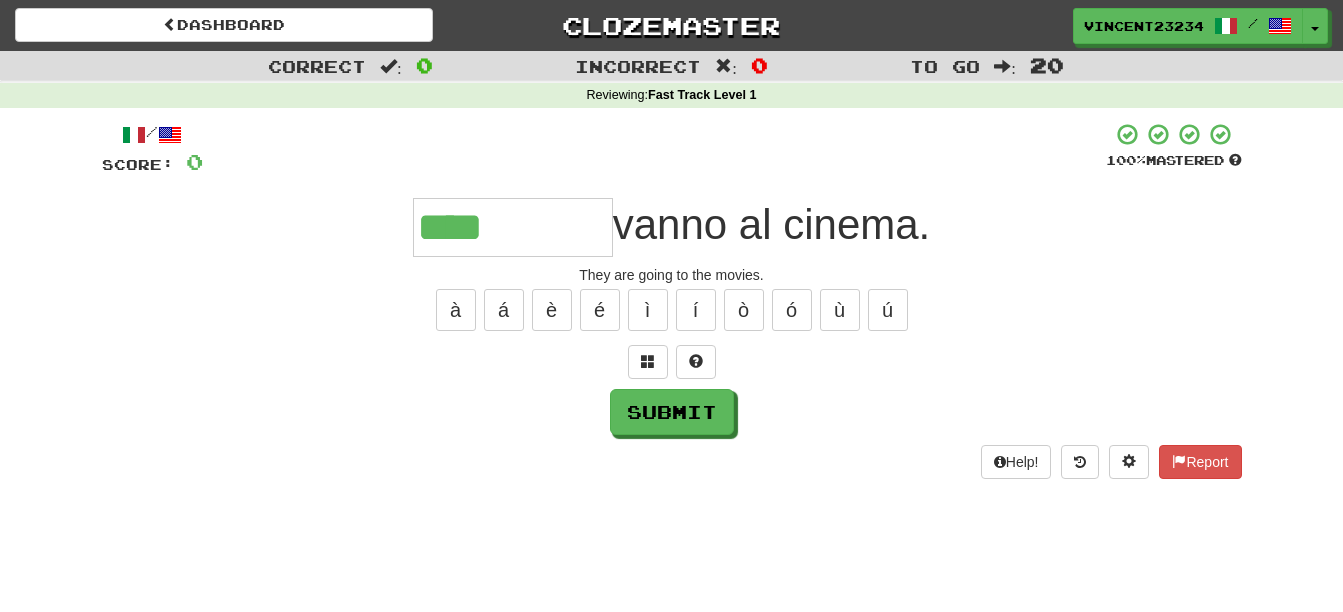 type on "****" 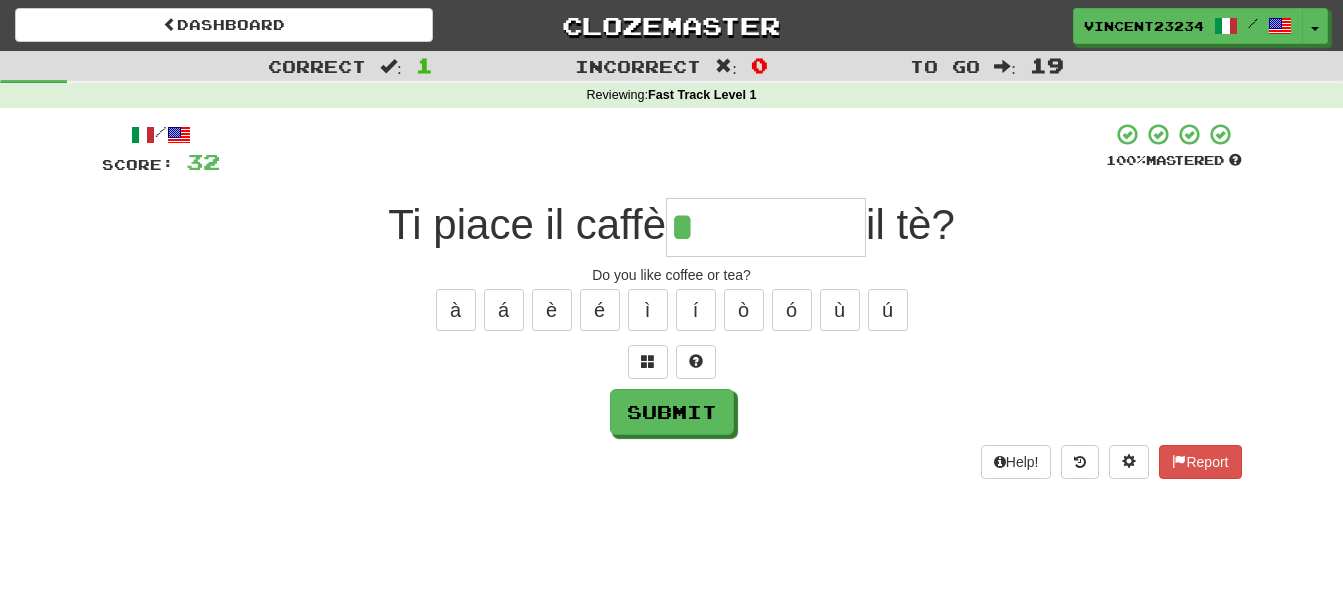 type on "*" 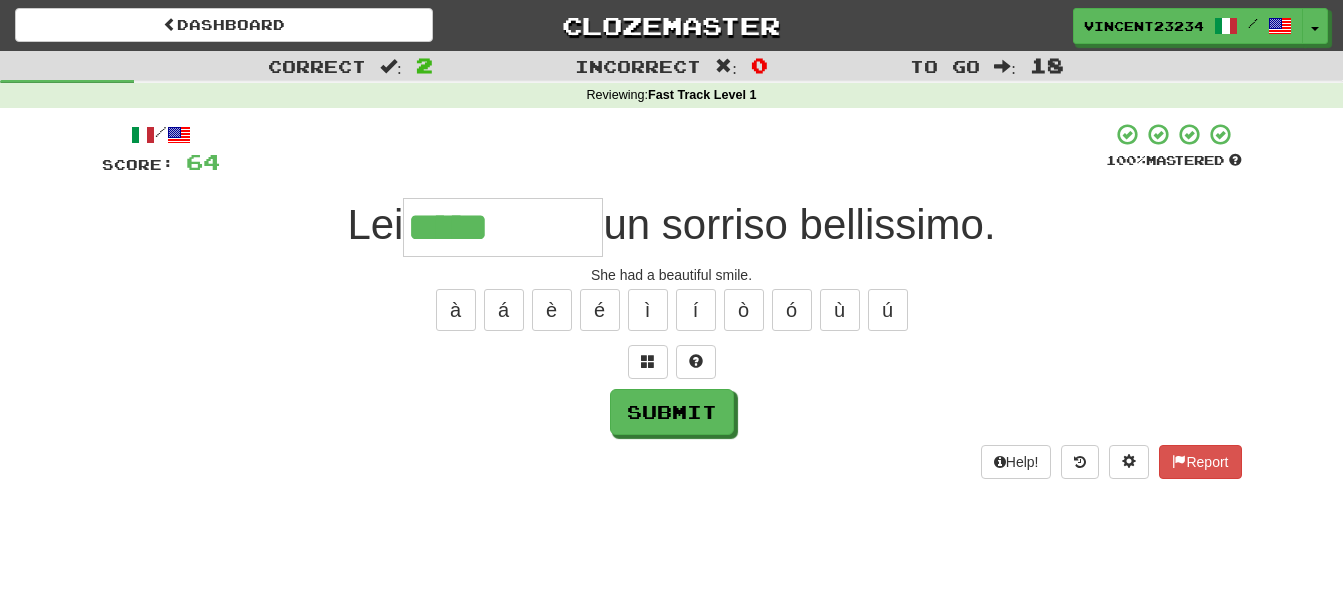 type on "*****" 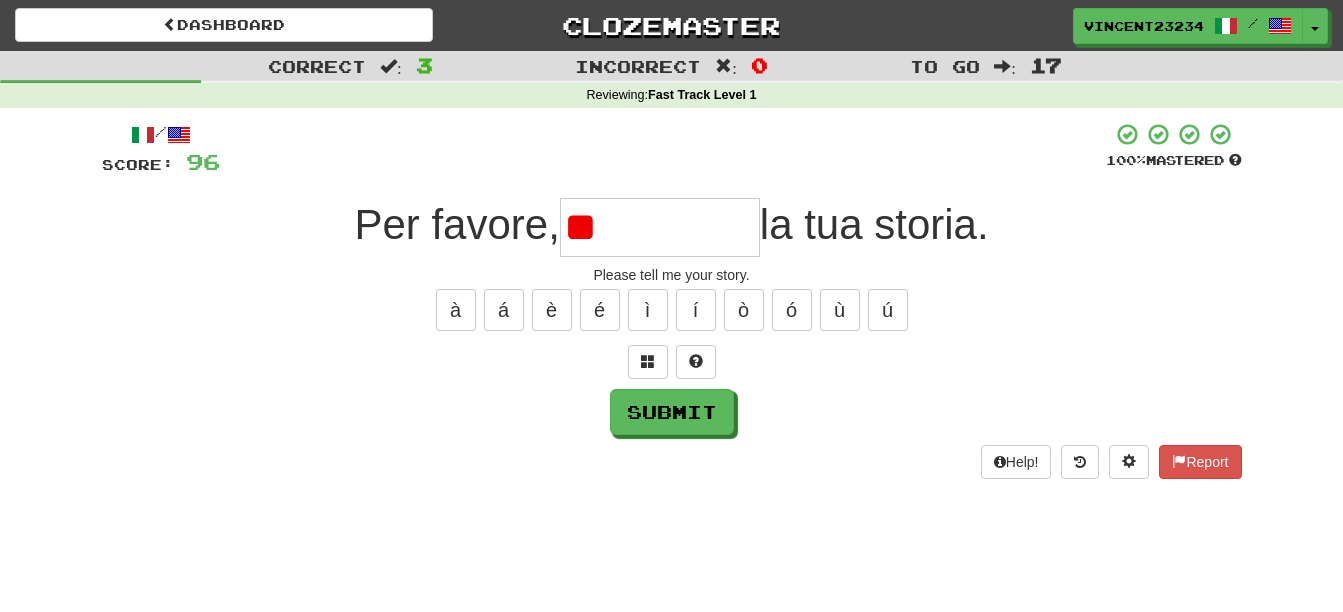 type on "*" 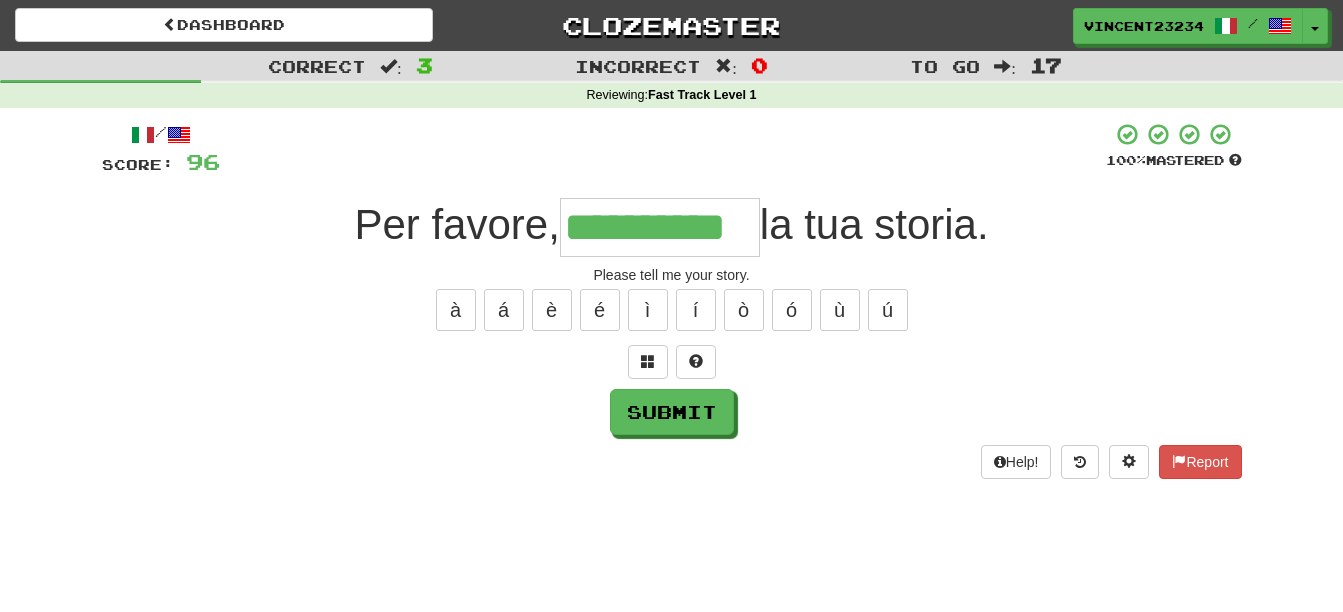 scroll, scrollTop: 0, scrollLeft: 13, axis: horizontal 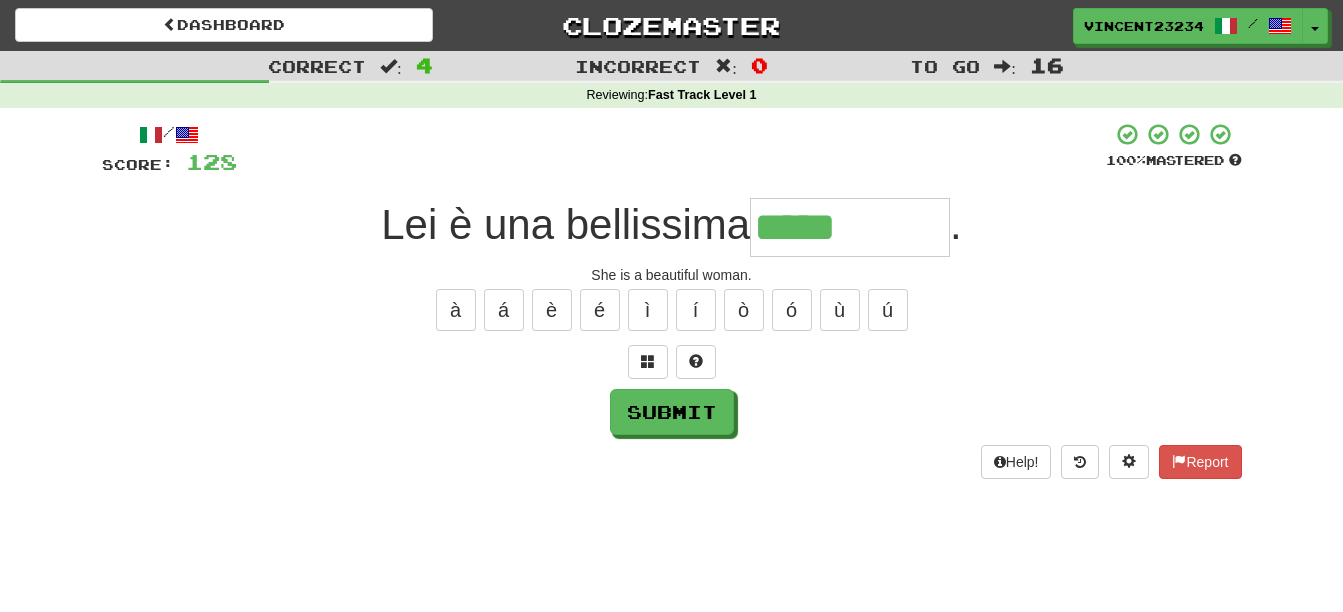 type on "*****" 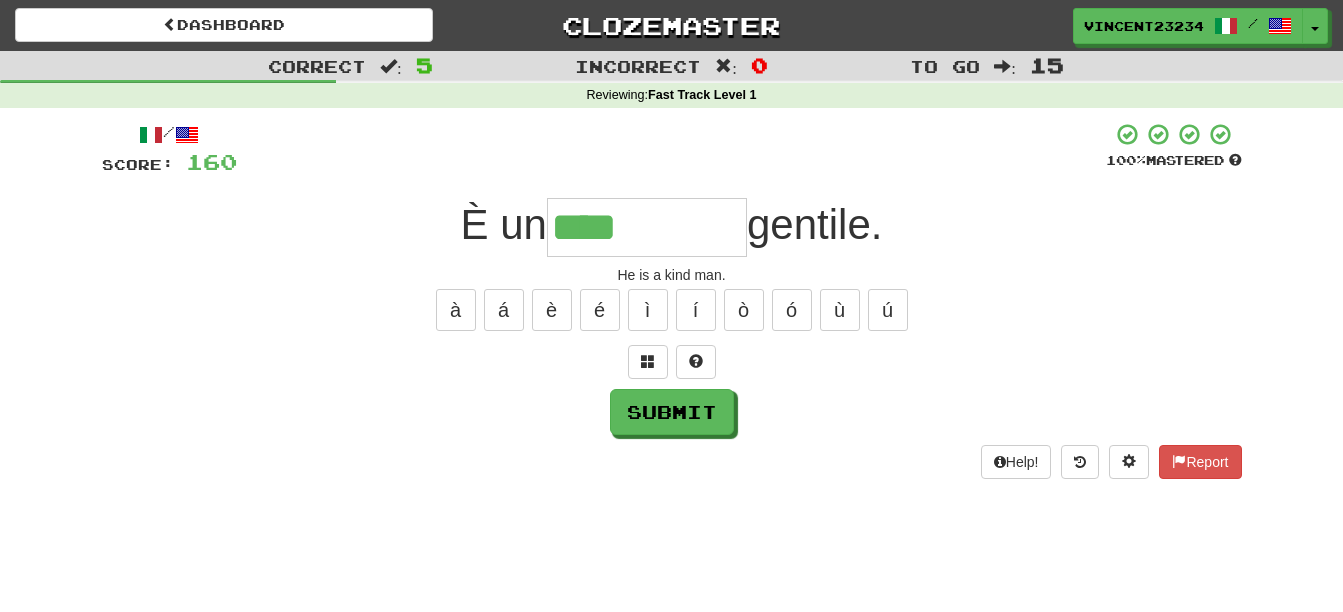 type on "****" 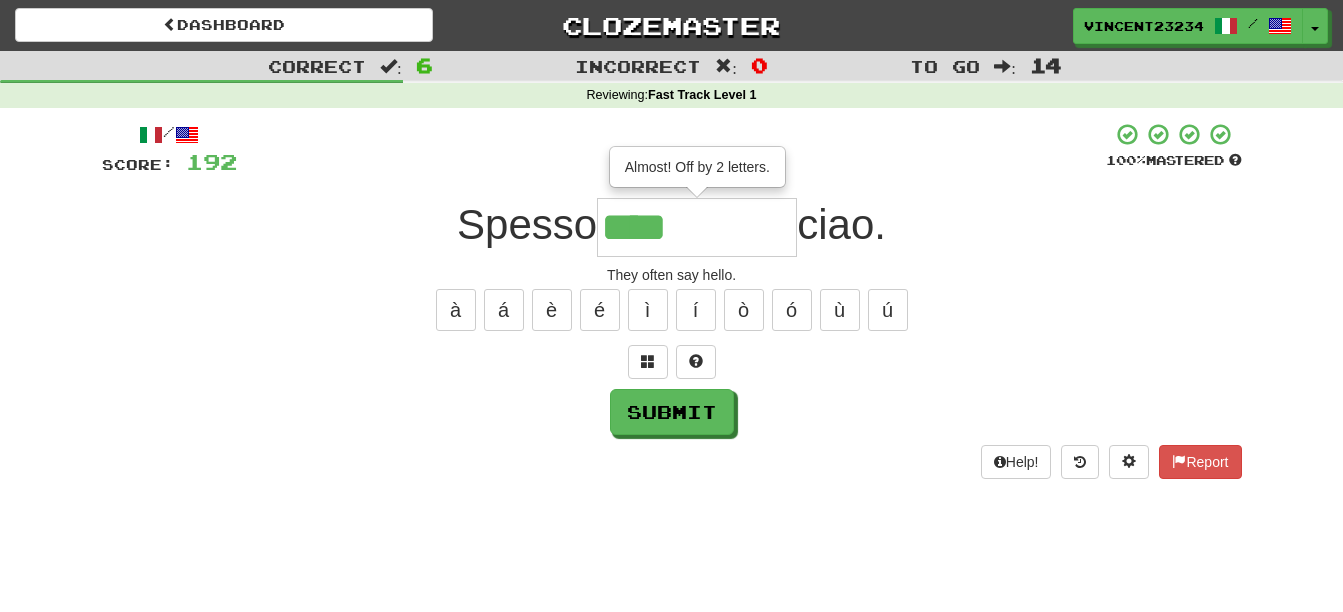 type on "******" 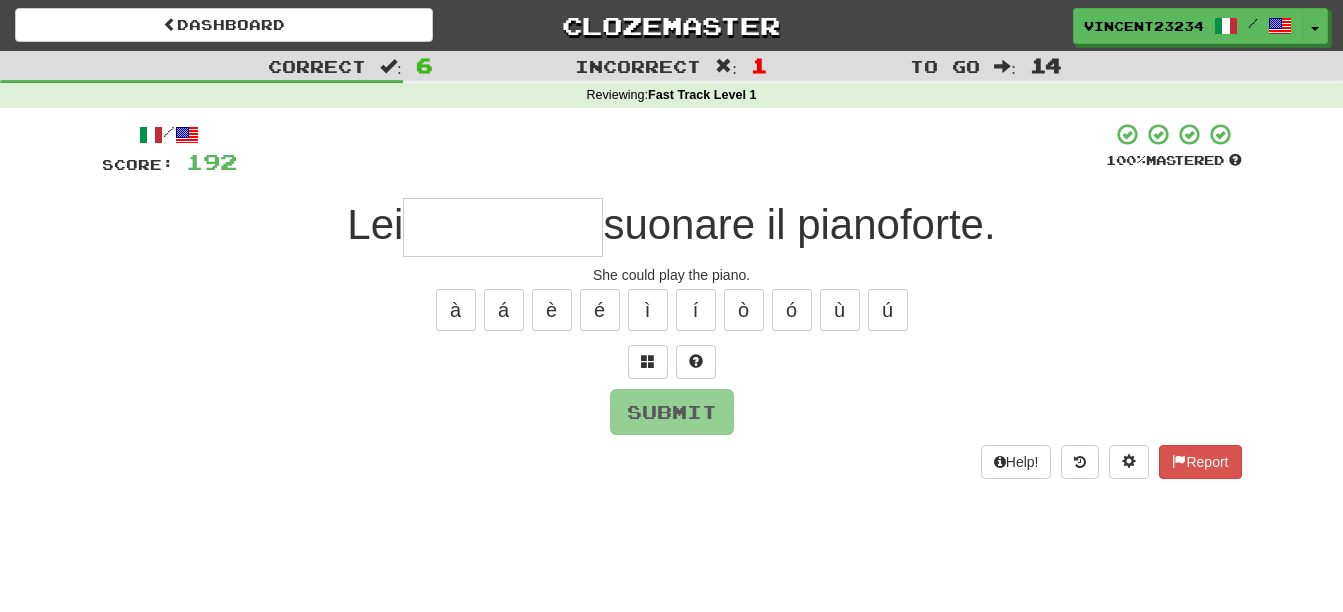 type on "*" 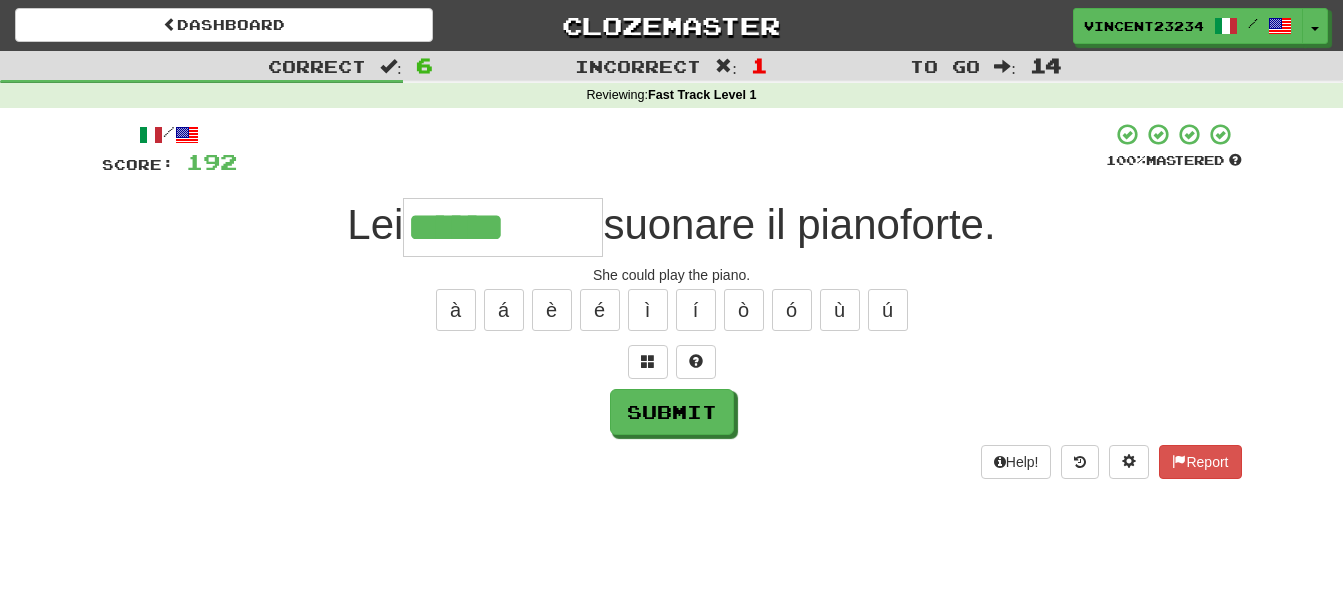 type on "******" 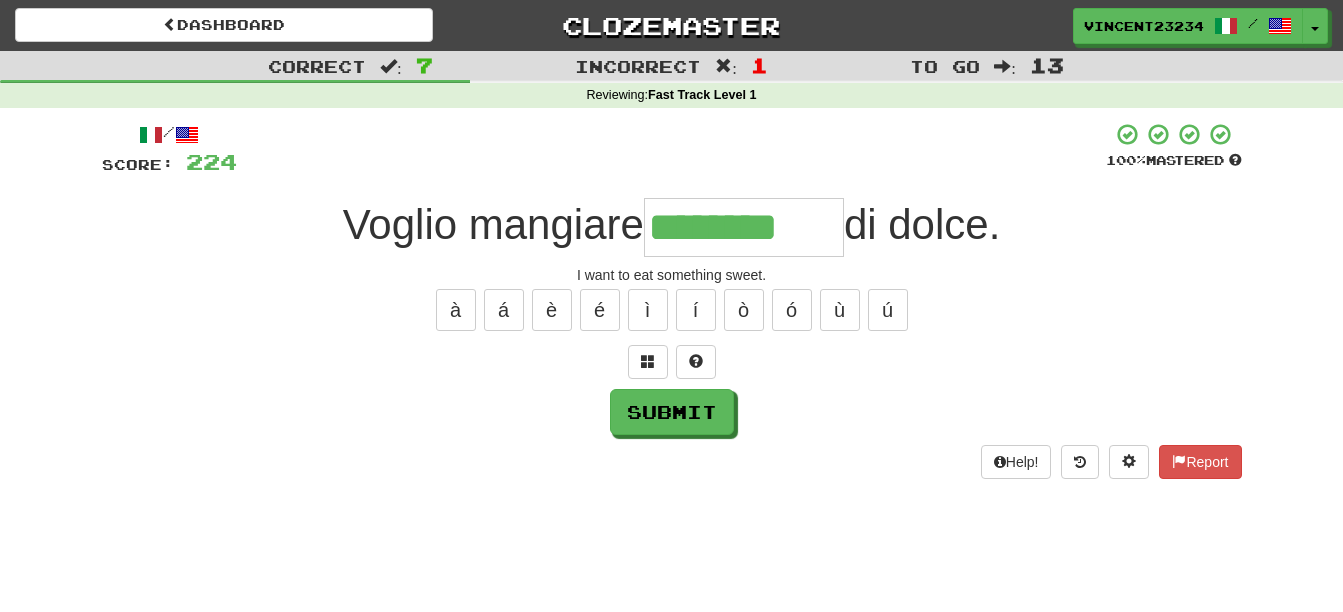 type on "********" 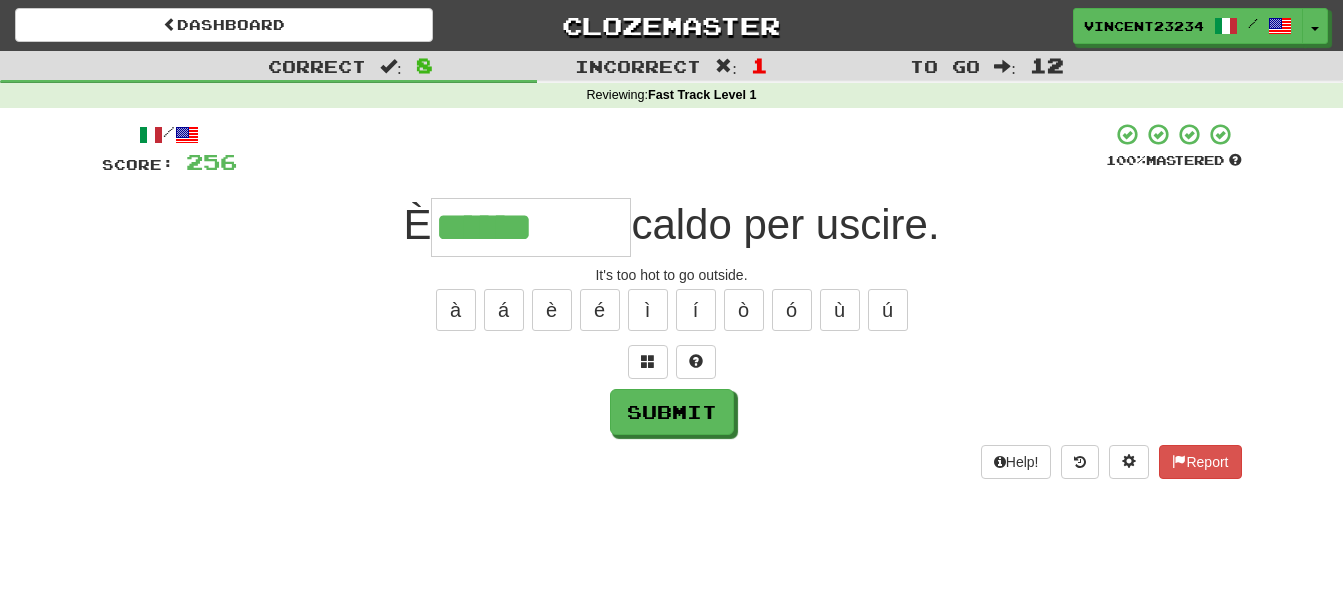 type on "******" 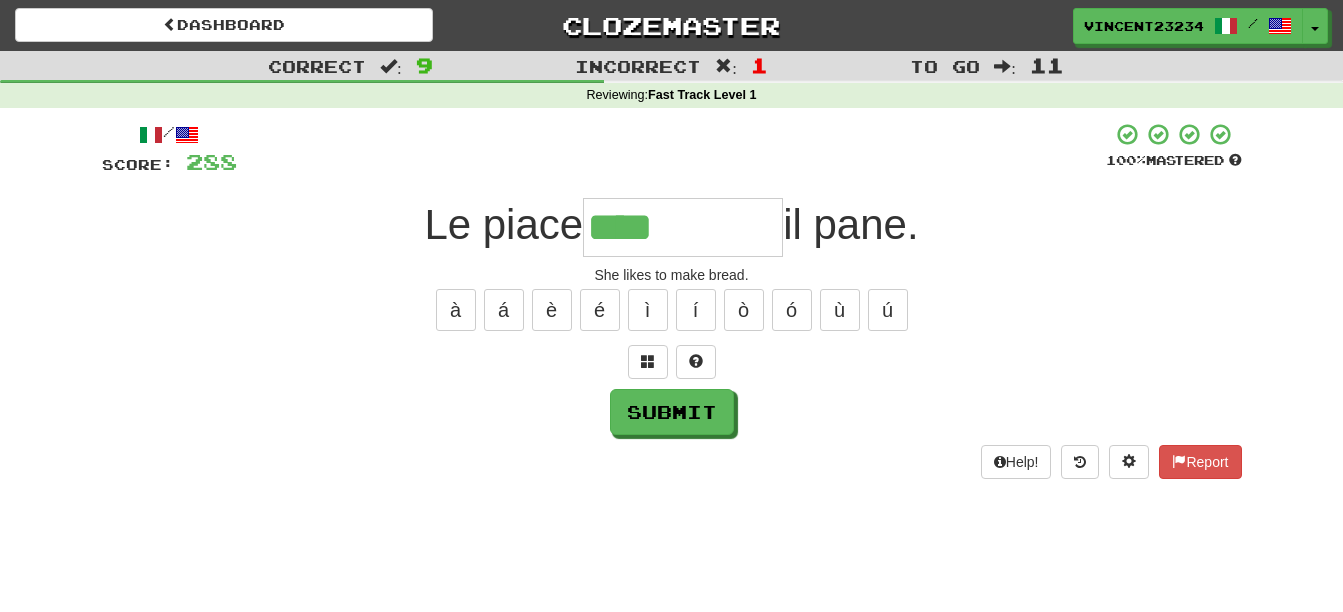 type on "****" 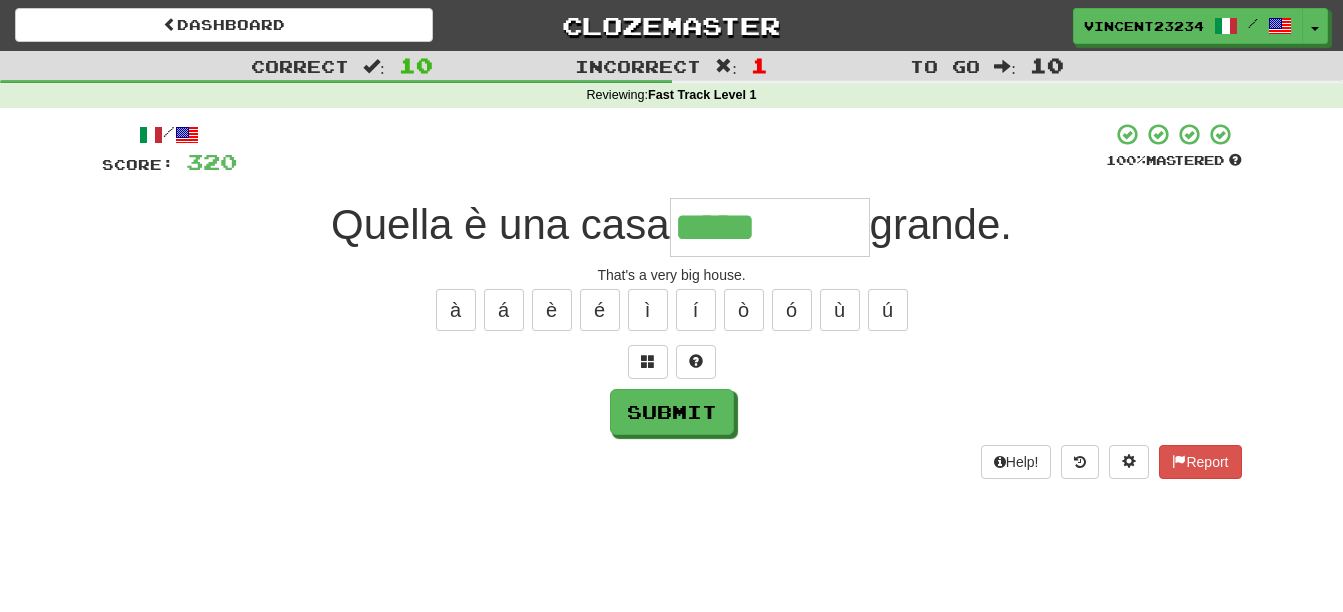 type on "*****" 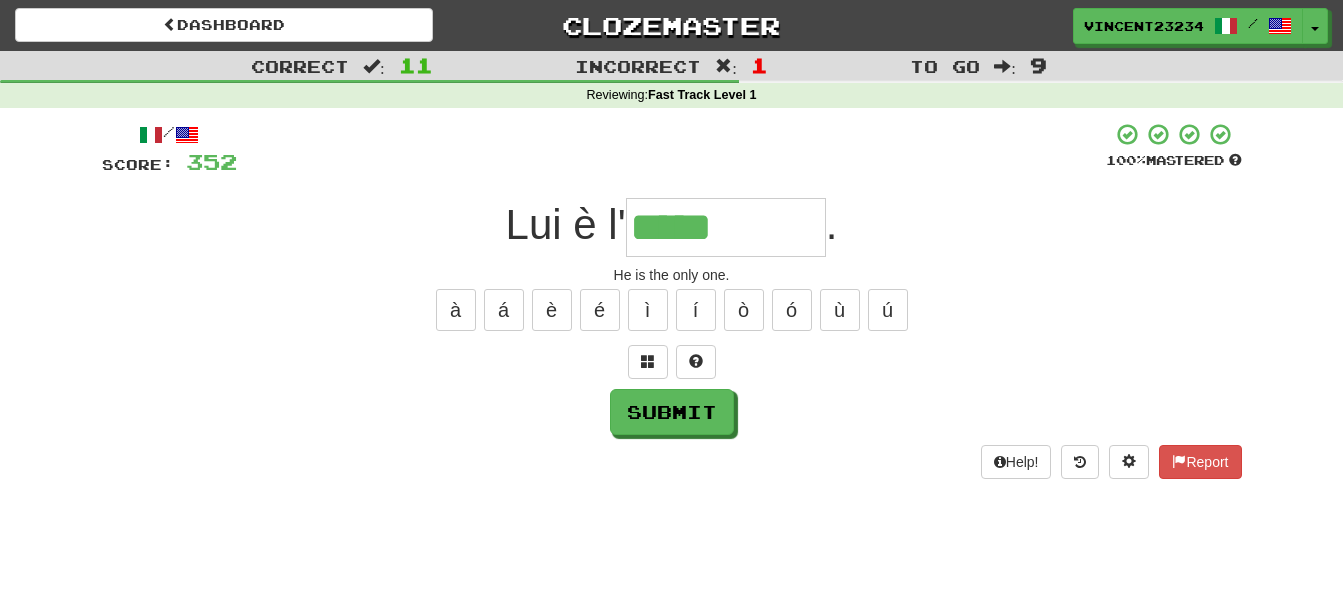 type on "*****" 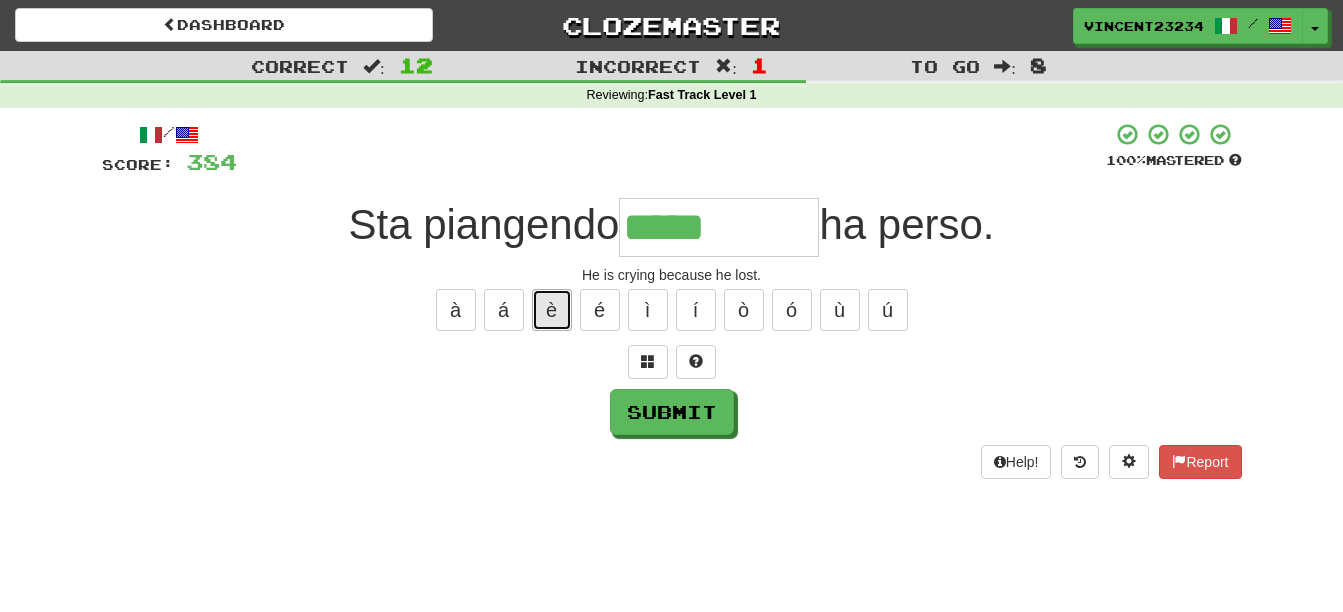 click on "è" at bounding box center (552, 310) 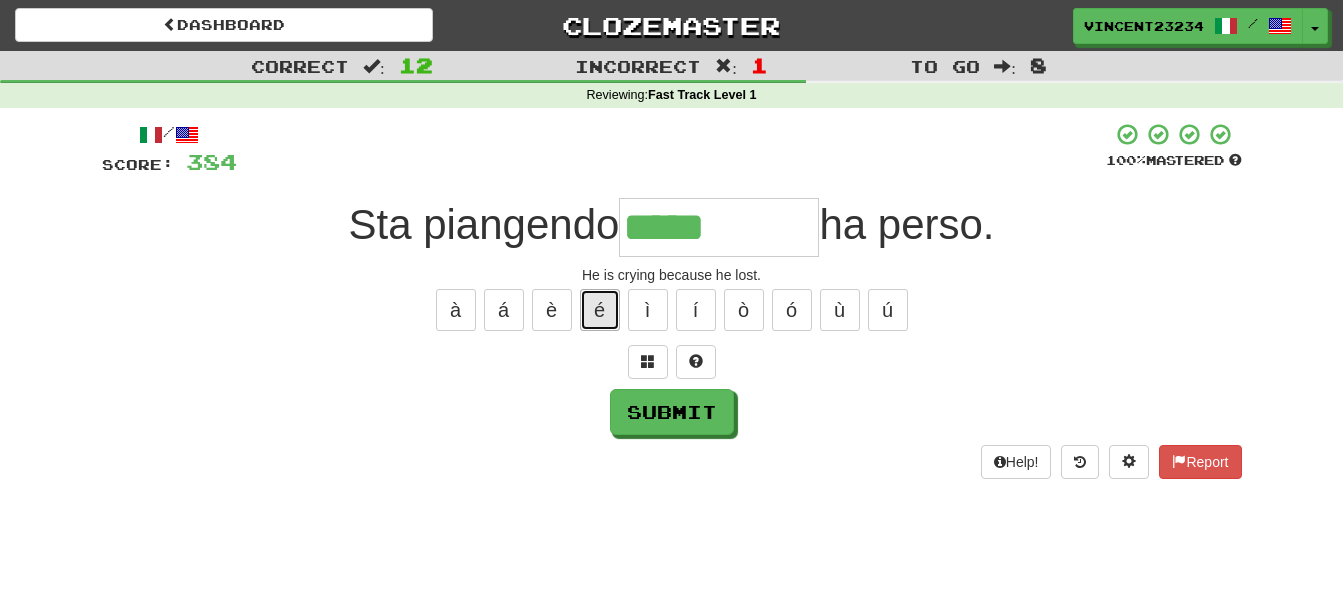 click on "é" at bounding box center [600, 310] 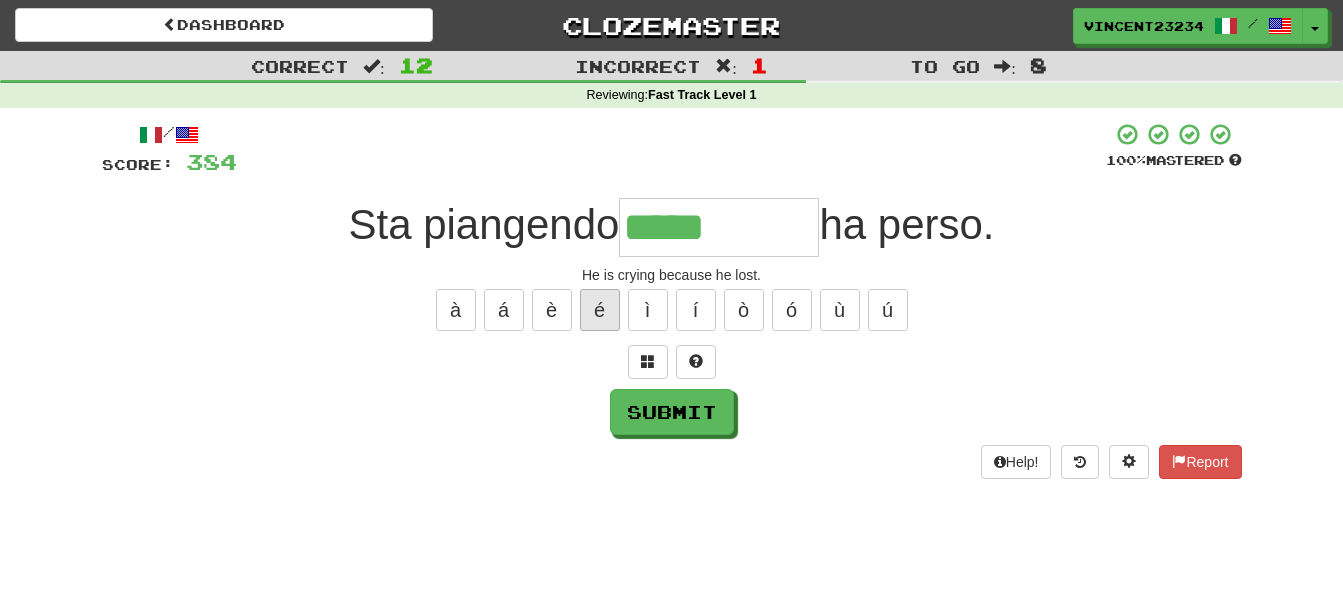 type on "******" 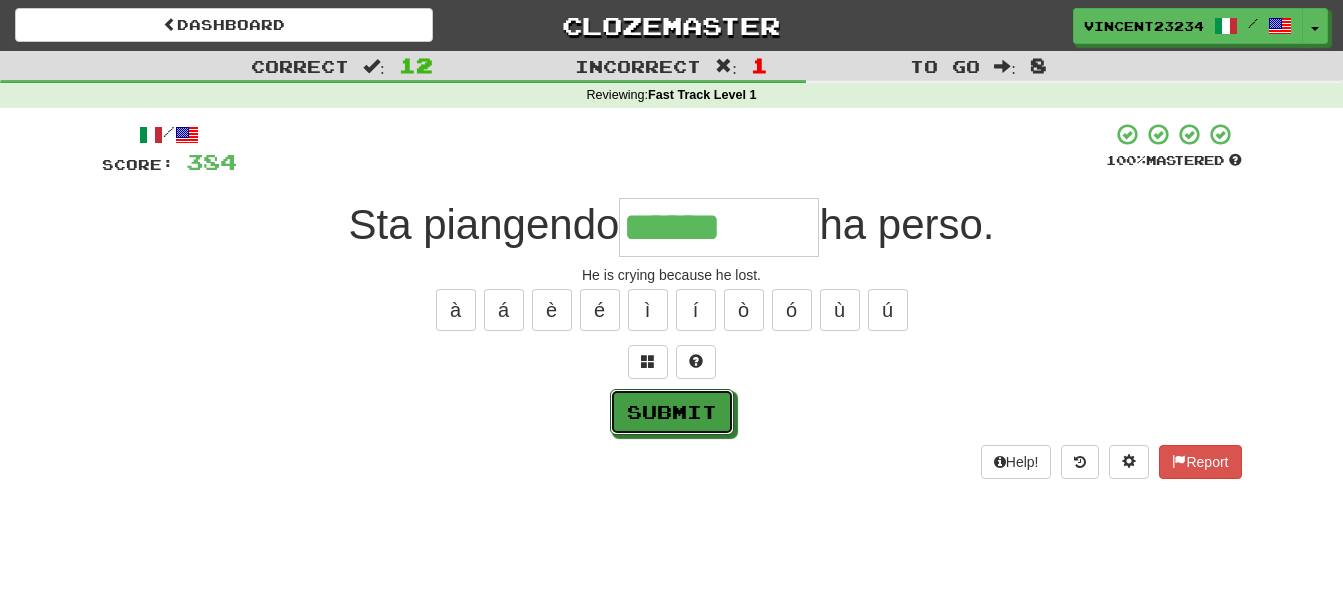 drag, startPoint x: 648, startPoint y: 409, endPoint x: 665, endPoint y: 403, distance: 18.027756 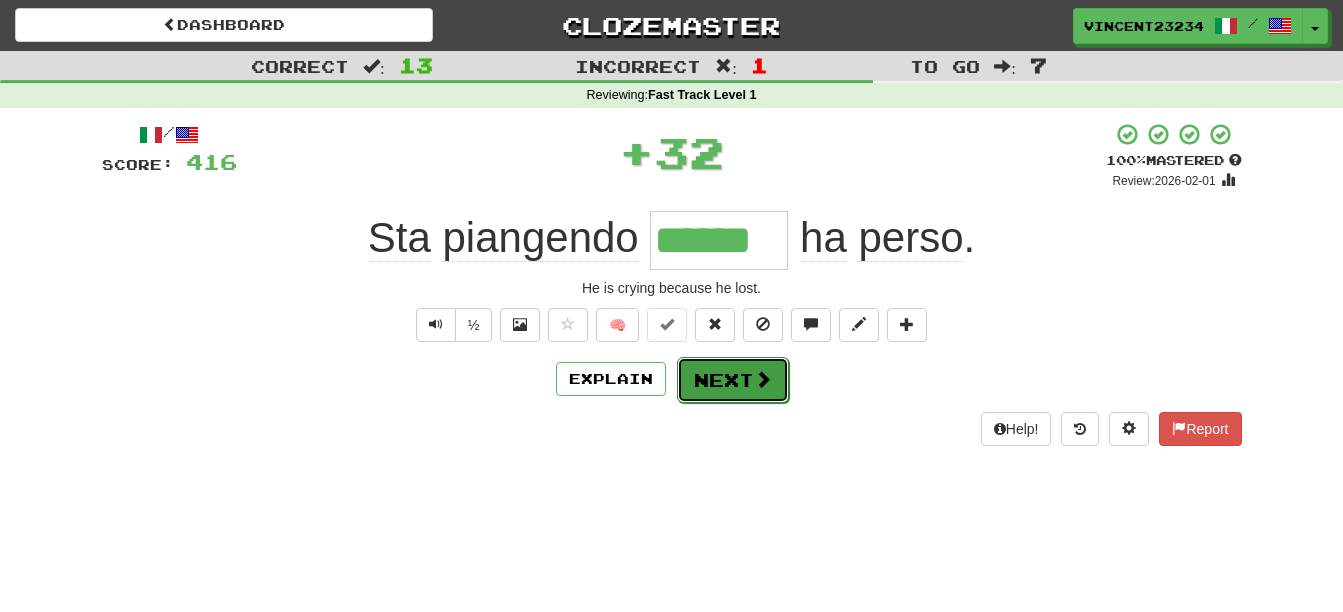click on "Next" at bounding box center (733, 380) 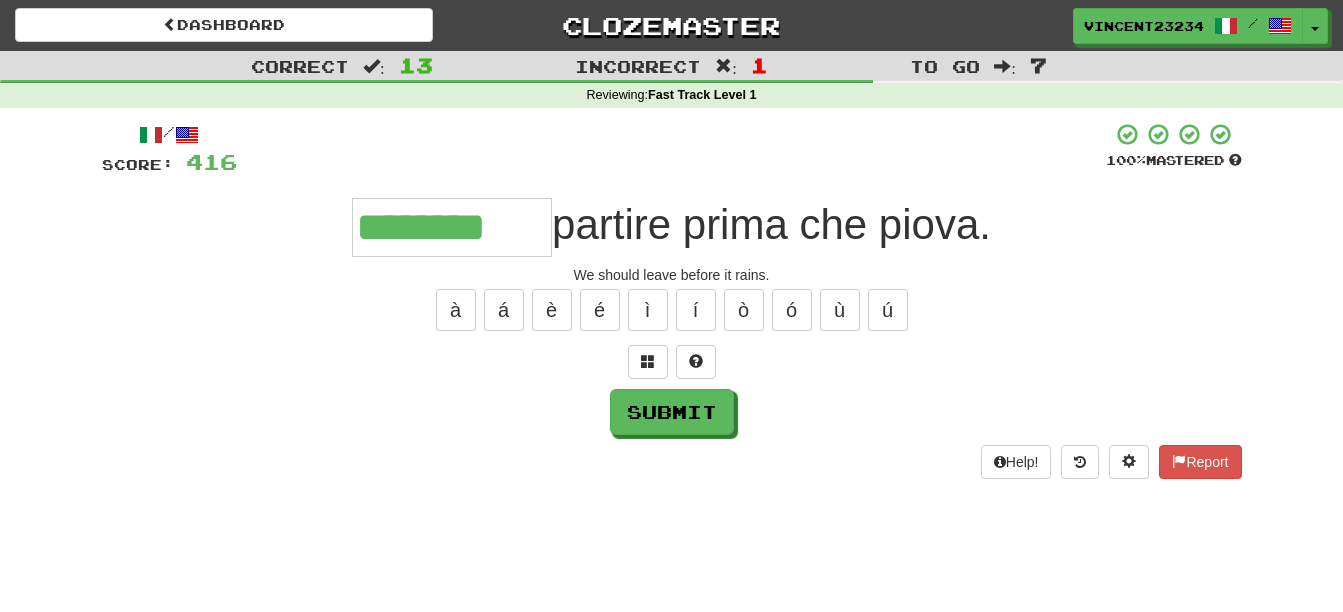 scroll, scrollTop: 0, scrollLeft: 6, axis: horizontal 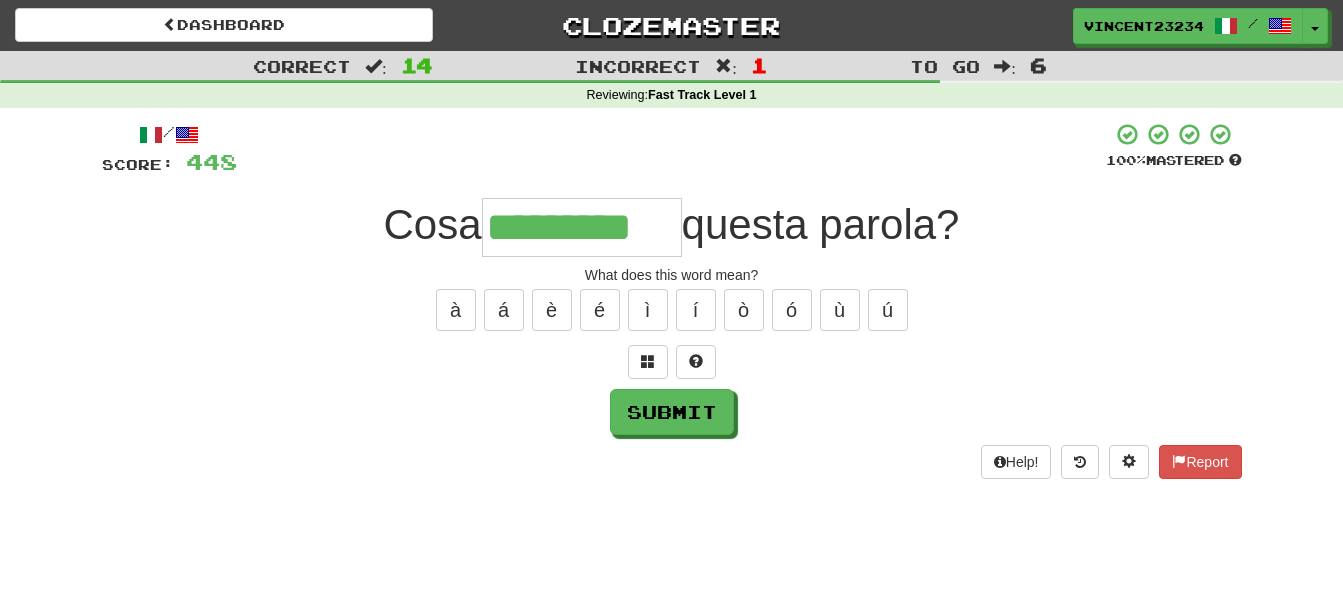 type on "*********" 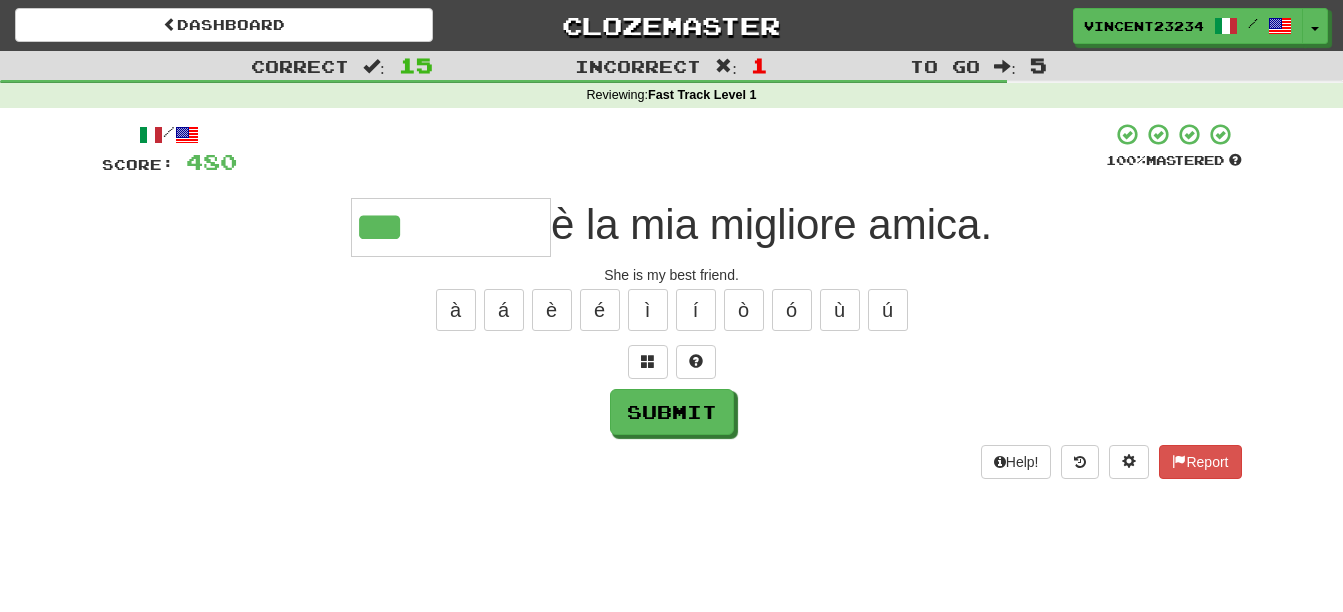 type on "***" 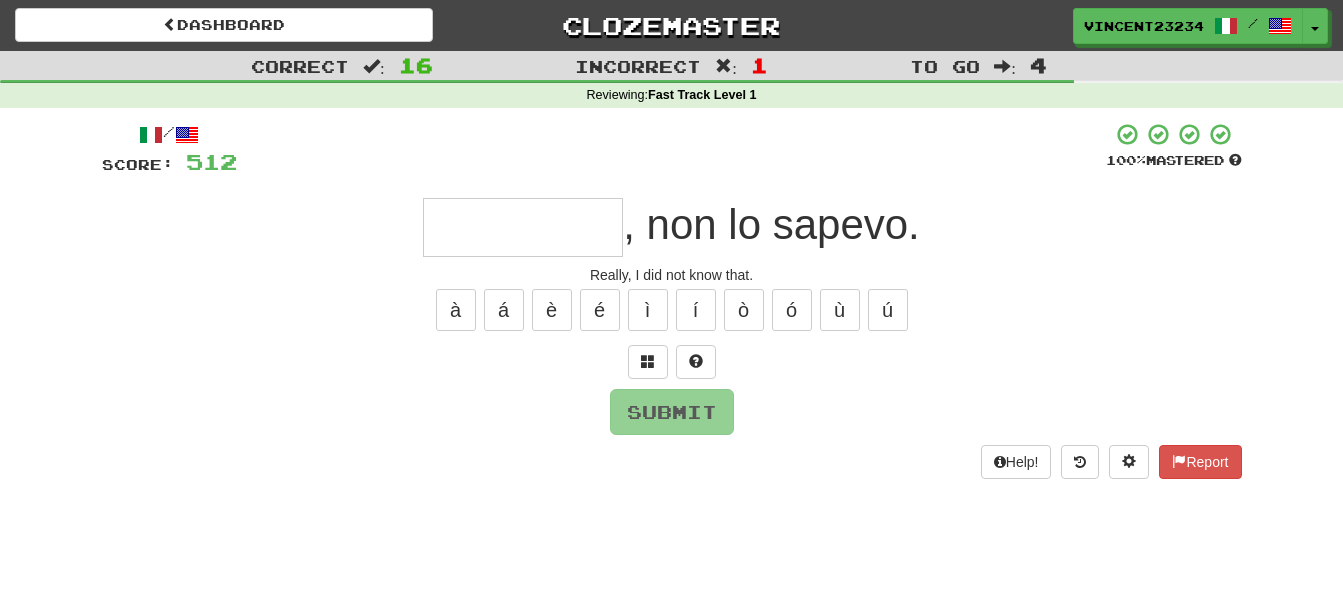 type on "*" 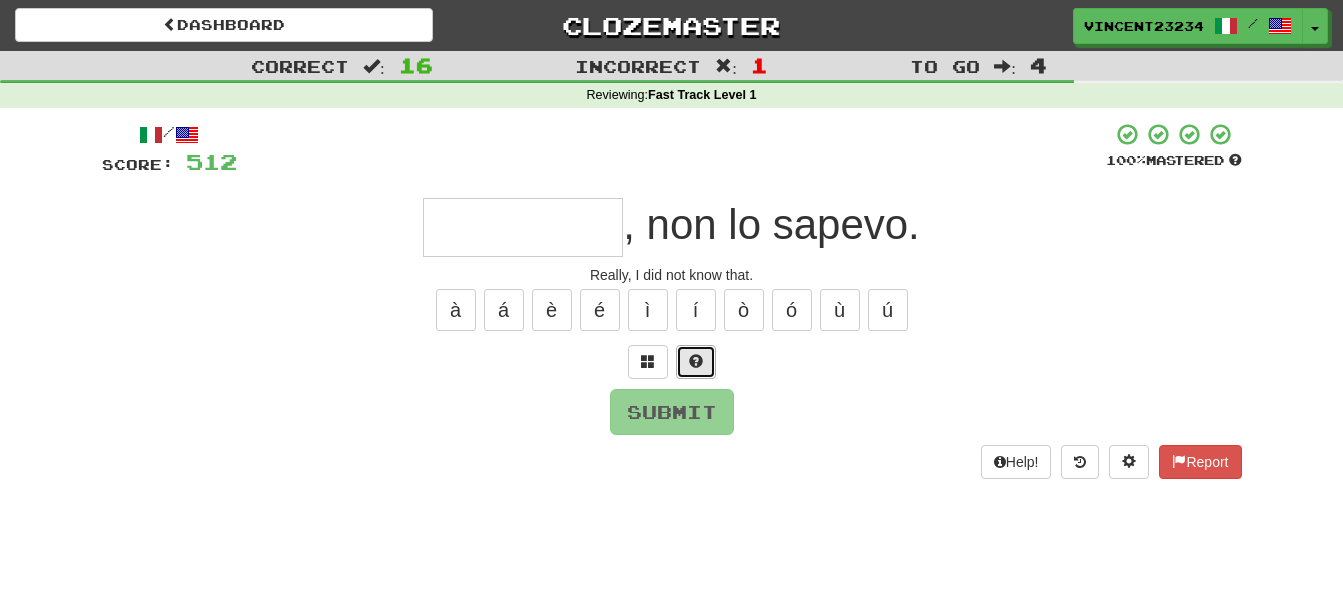 click at bounding box center [696, 362] 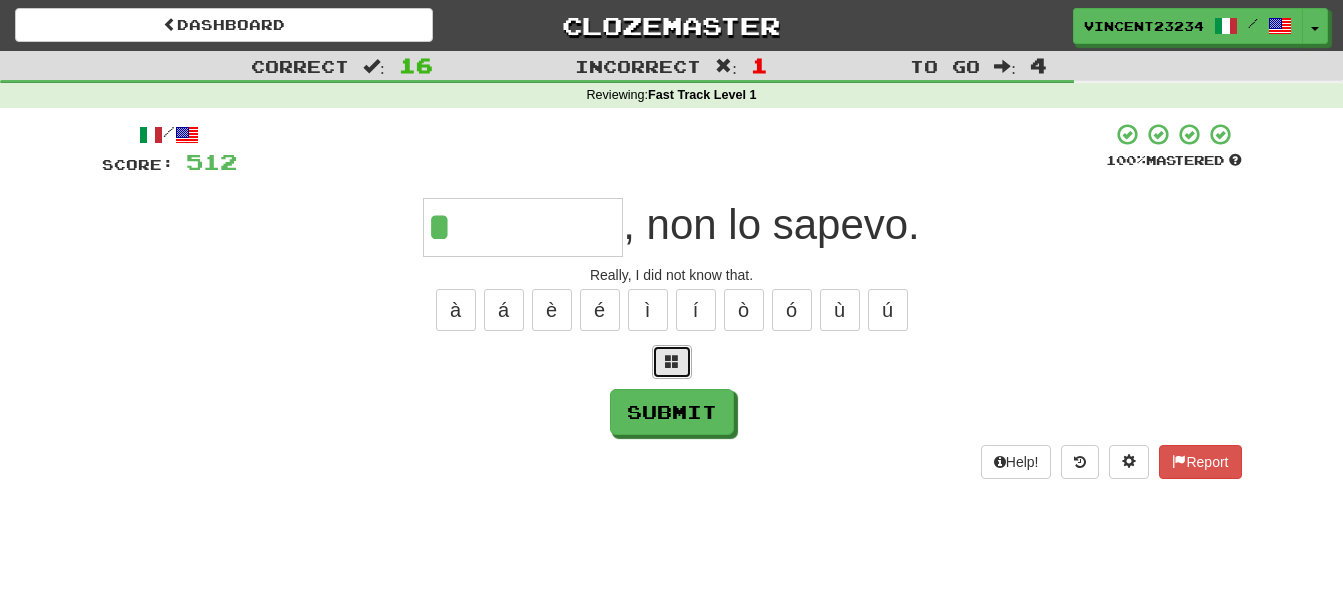 click at bounding box center (672, 361) 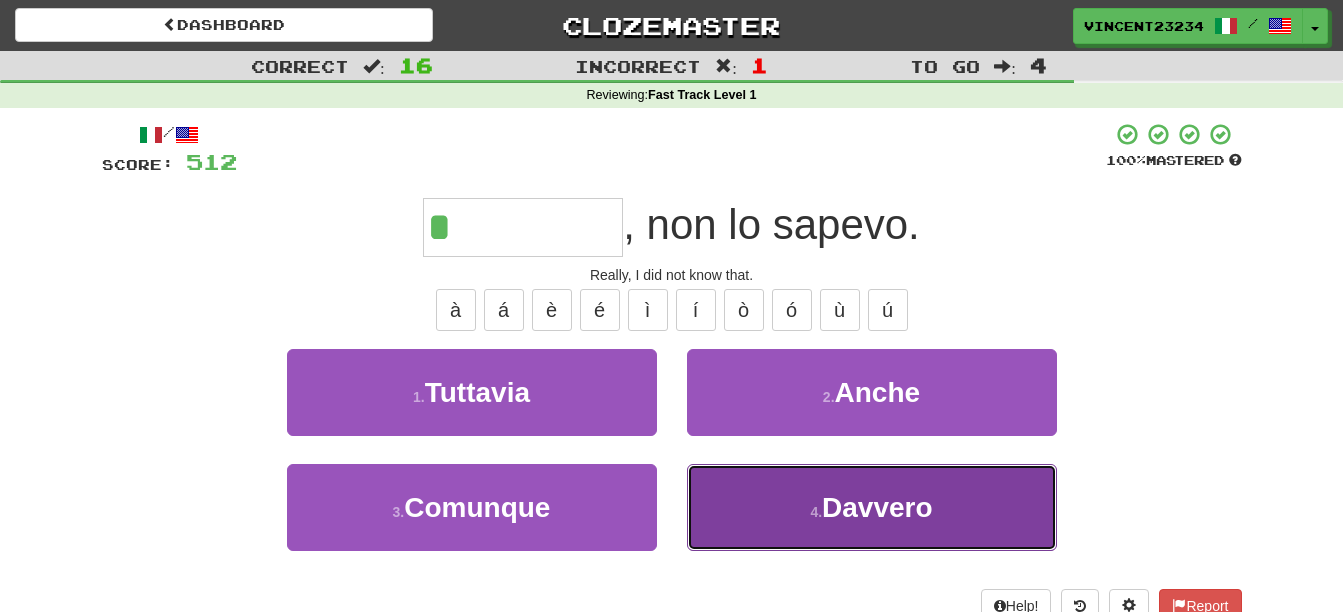click on "Davvero" at bounding box center (877, 507) 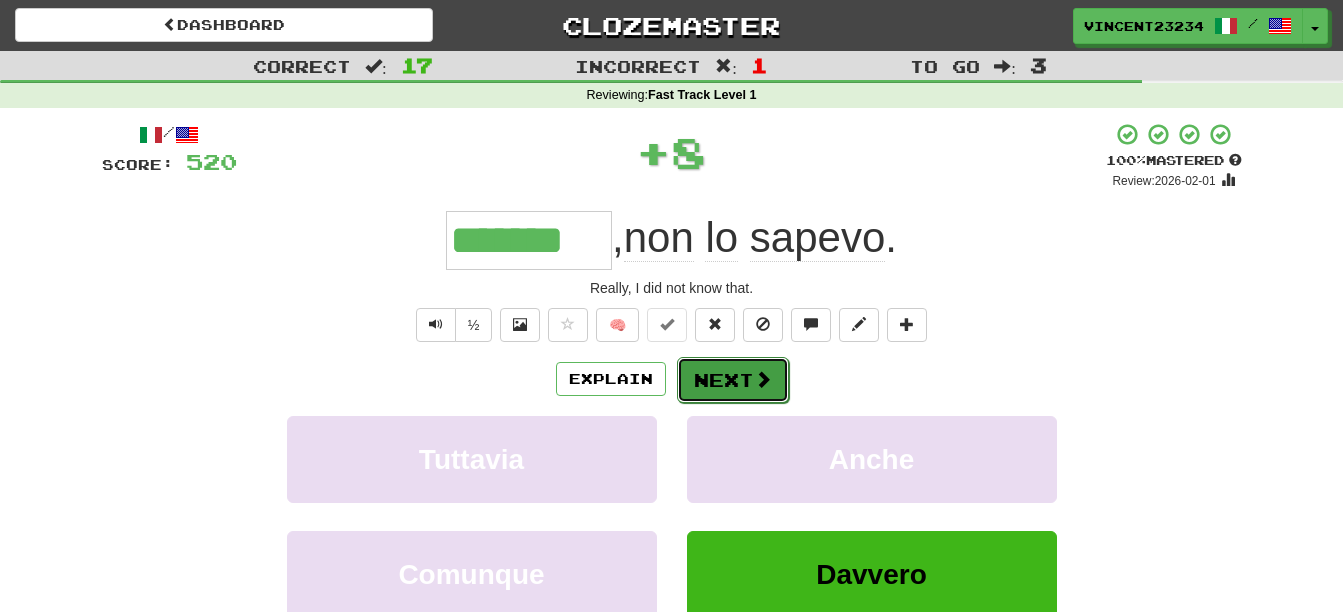 click on "Next" at bounding box center [733, 380] 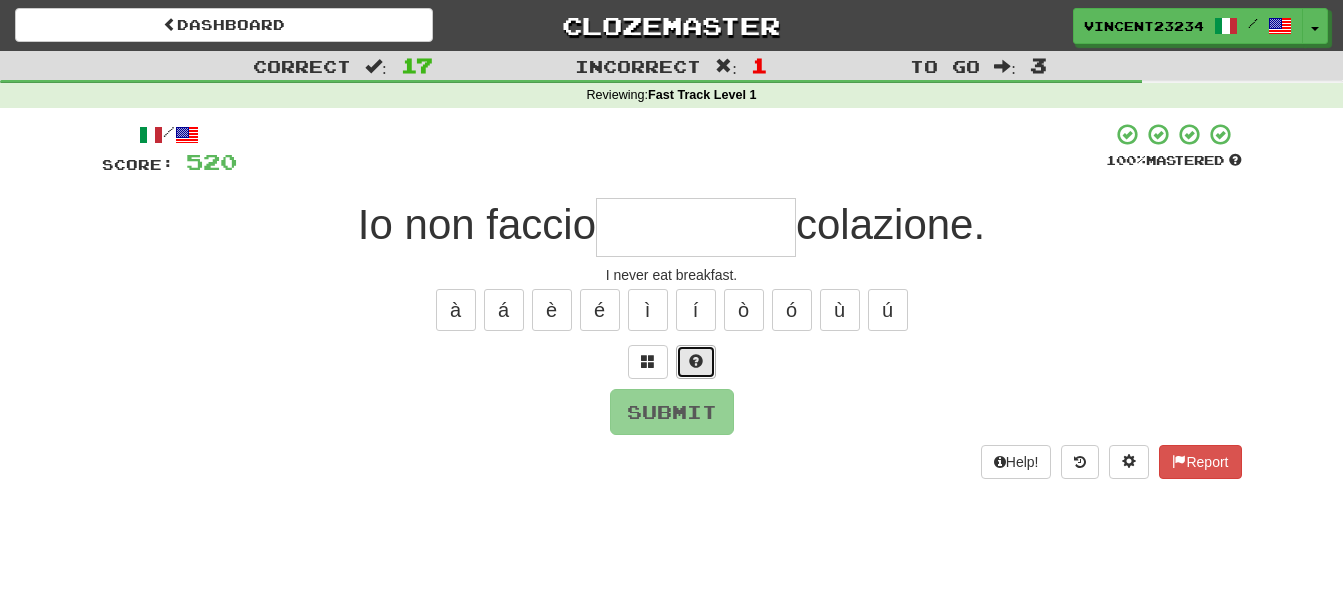 click at bounding box center (696, 361) 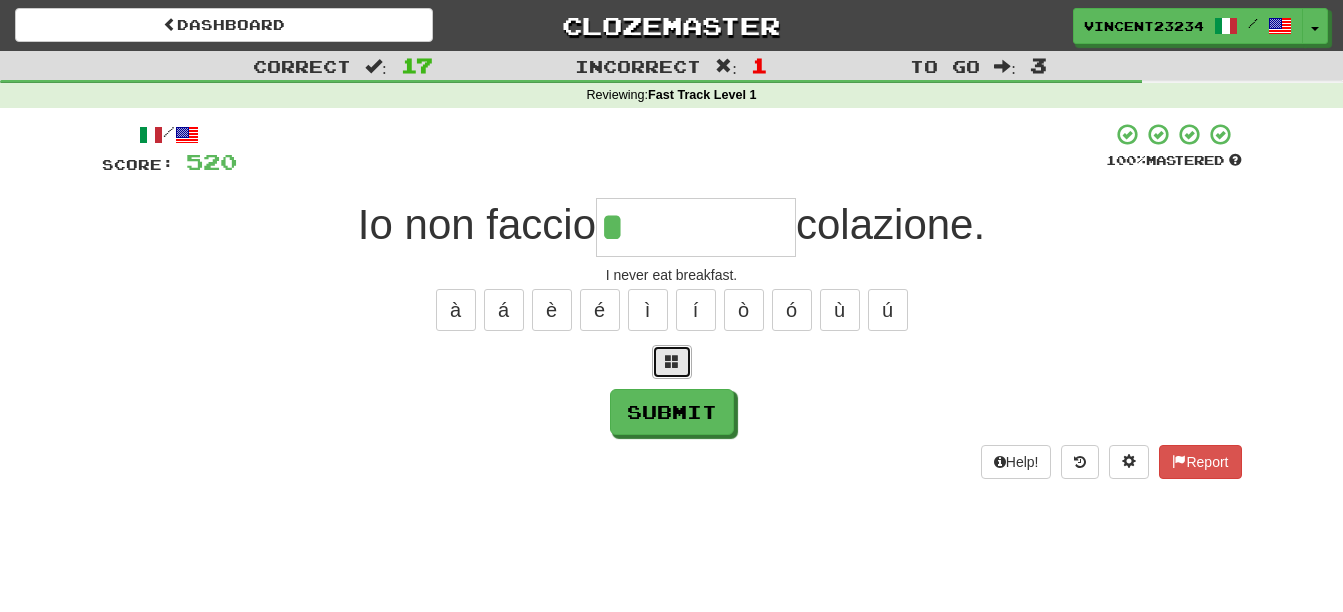 click at bounding box center (672, 361) 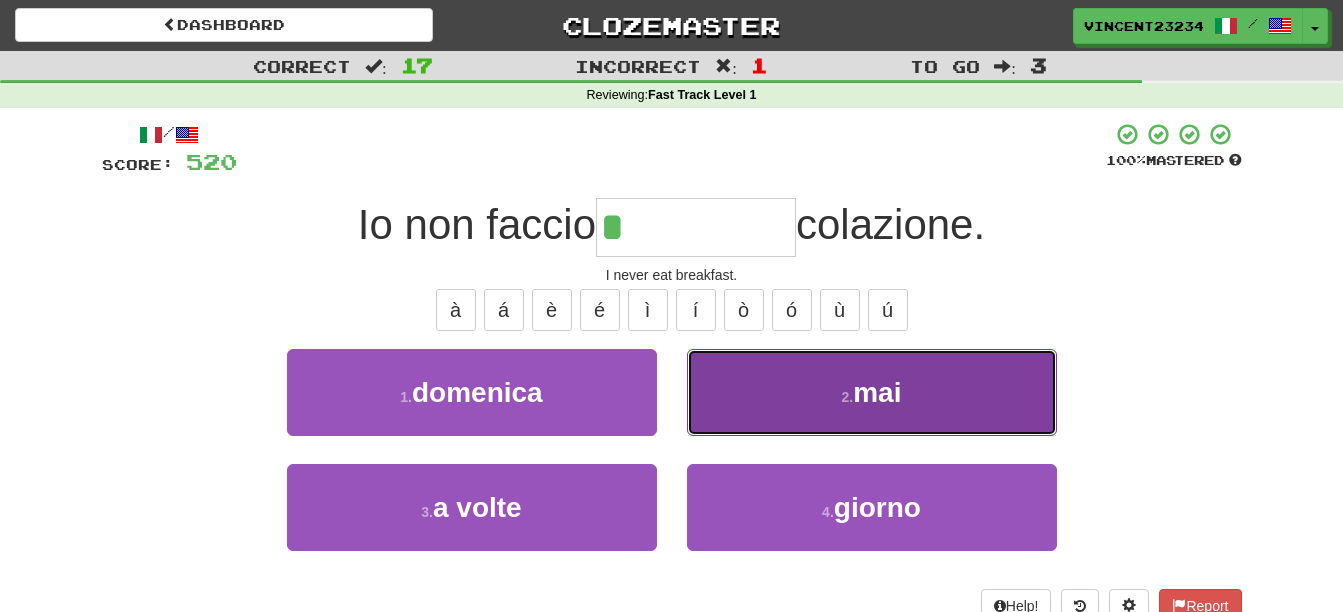 click on "2 .  mai" at bounding box center [872, 392] 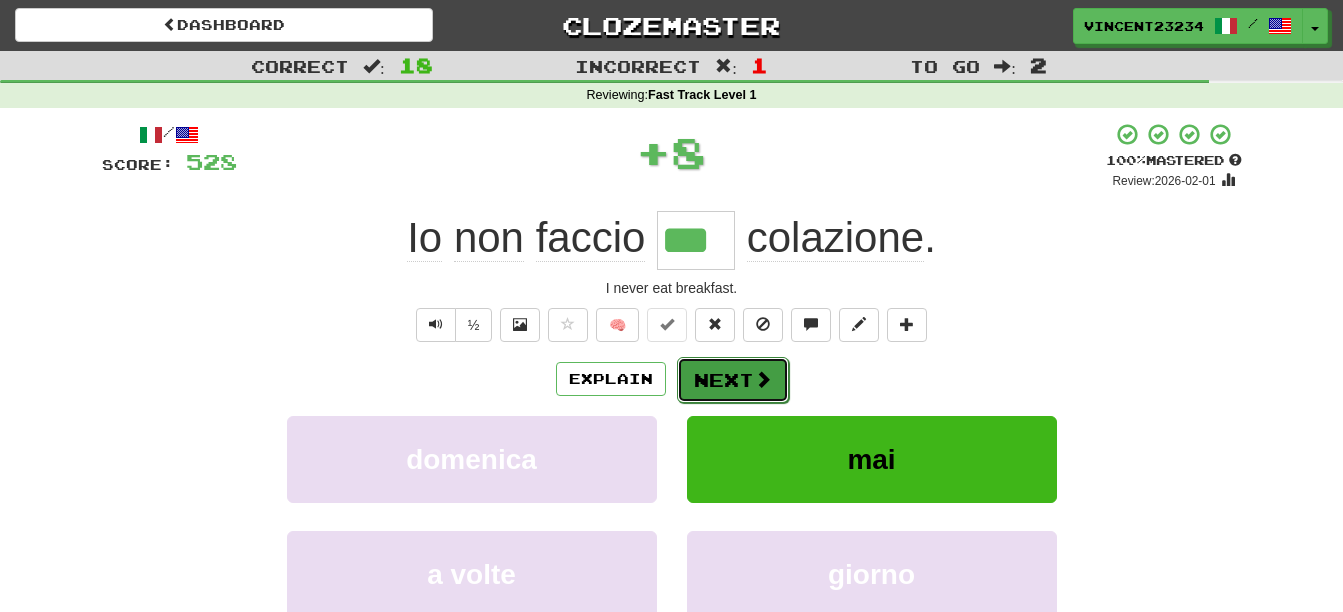 click on "Next" at bounding box center [733, 380] 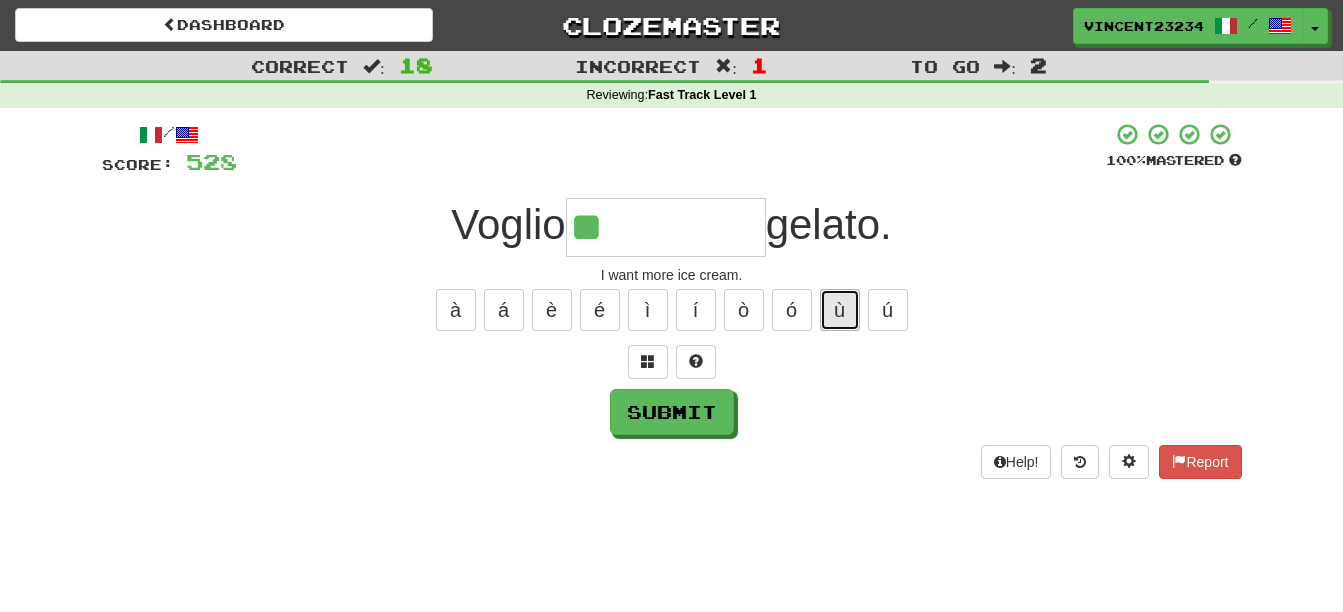 click on "ù" at bounding box center (840, 310) 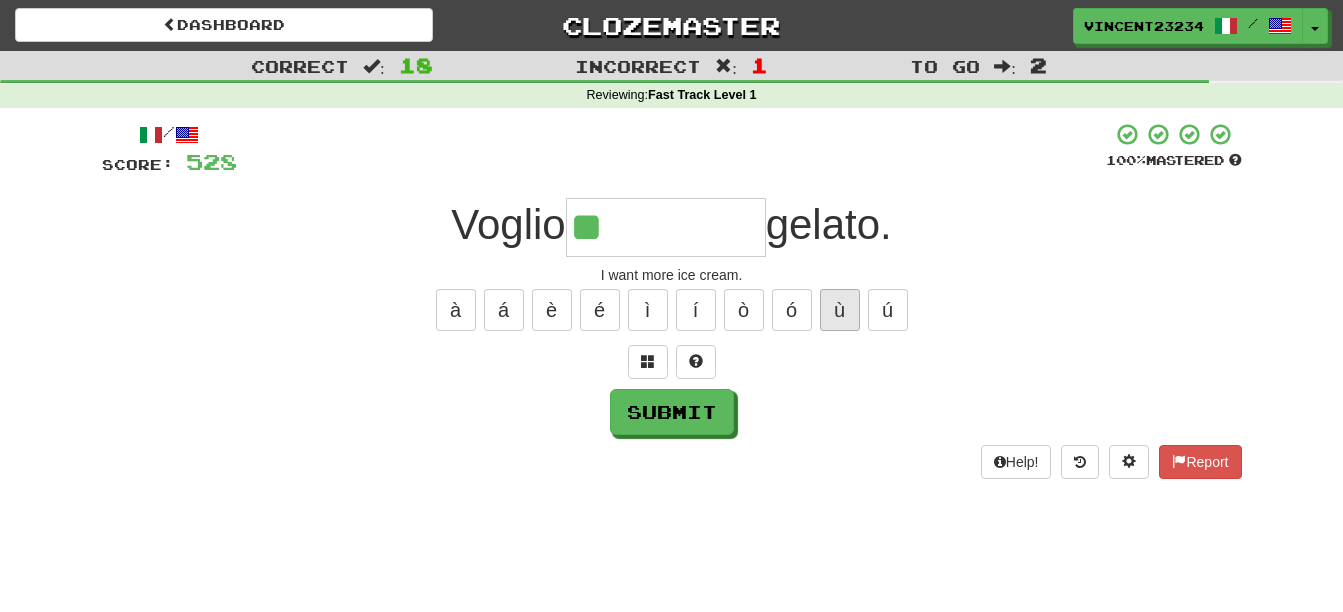 type on "***" 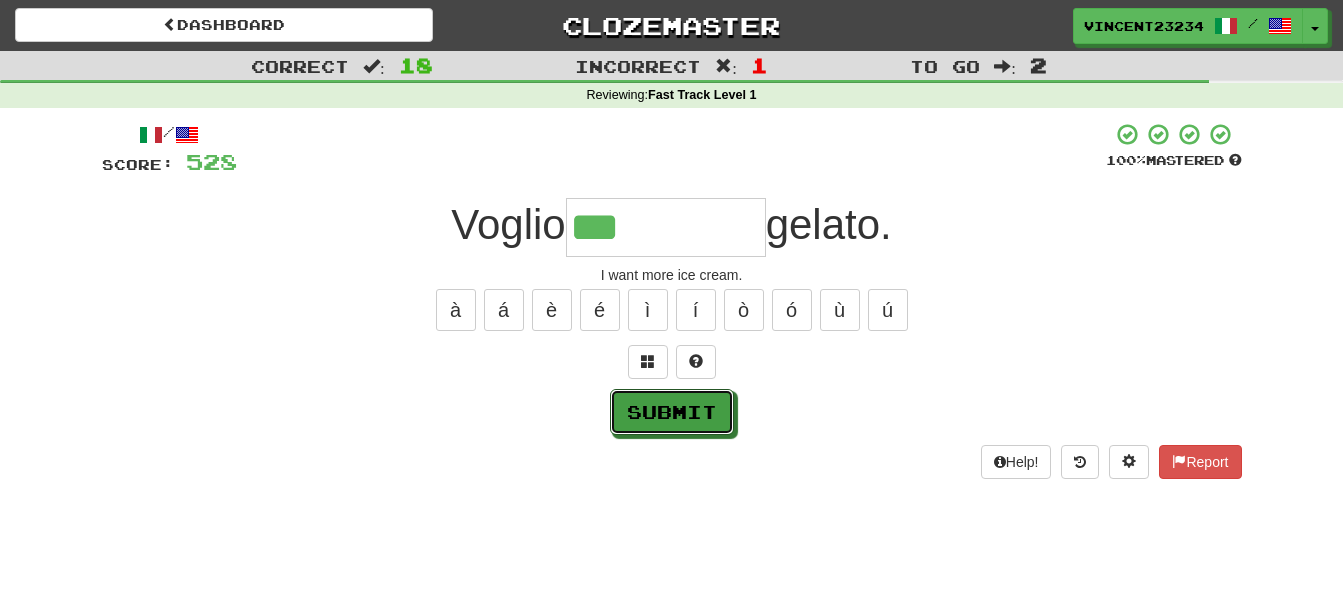 click on "Submit" at bounding box center (672, 412) 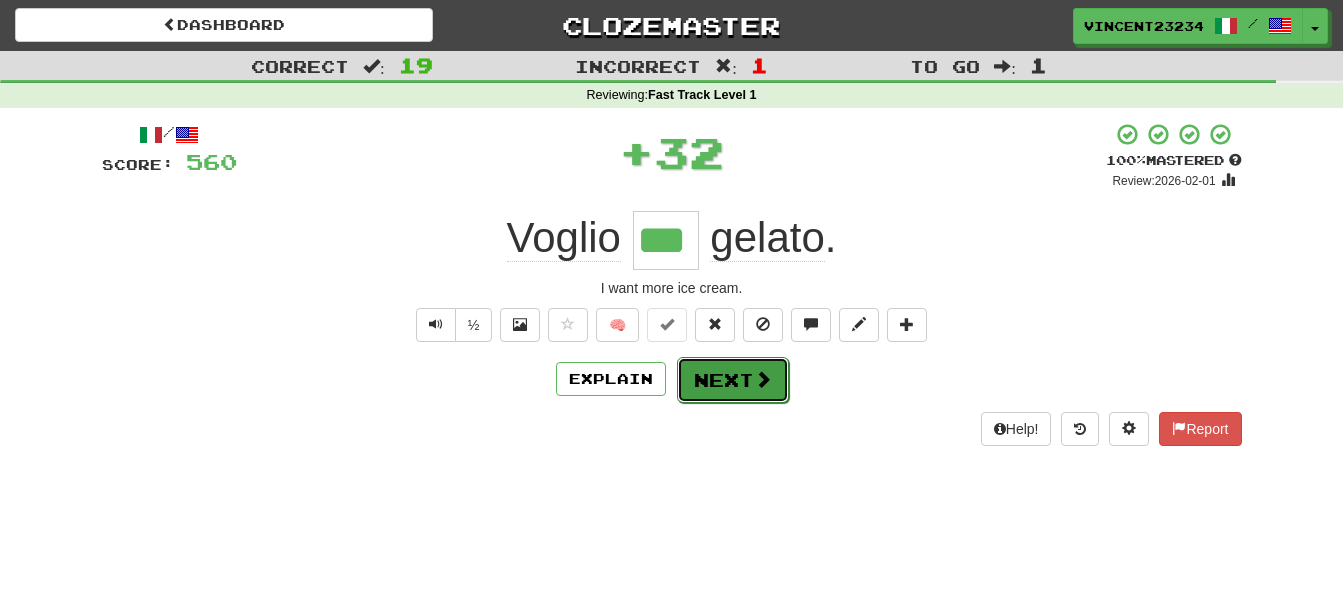 click on "Next" at bounding box center (733, 380) 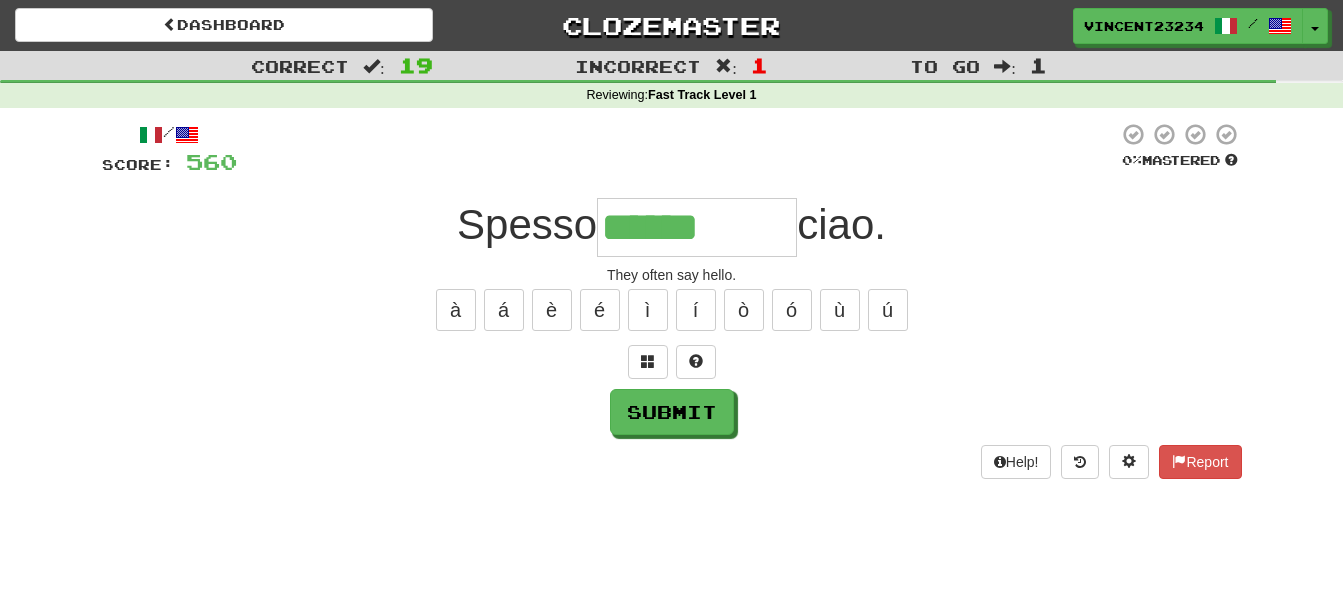 type on "******" 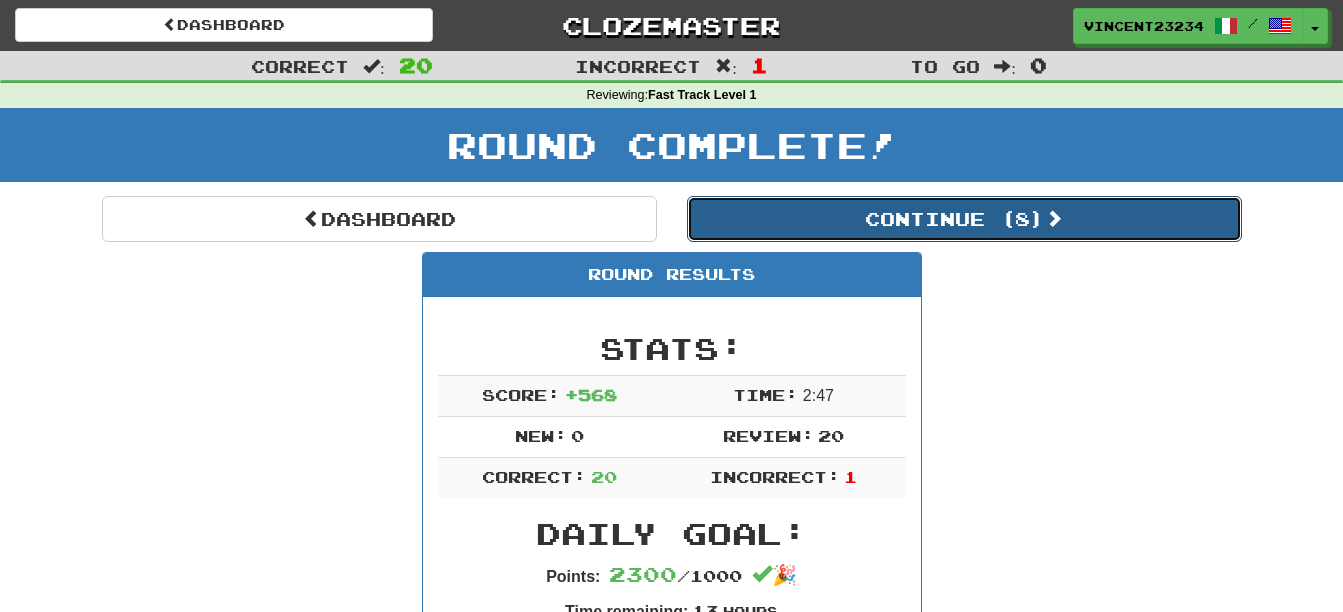 click on "Continue ( 8 )" at bounding box center [964, 219] 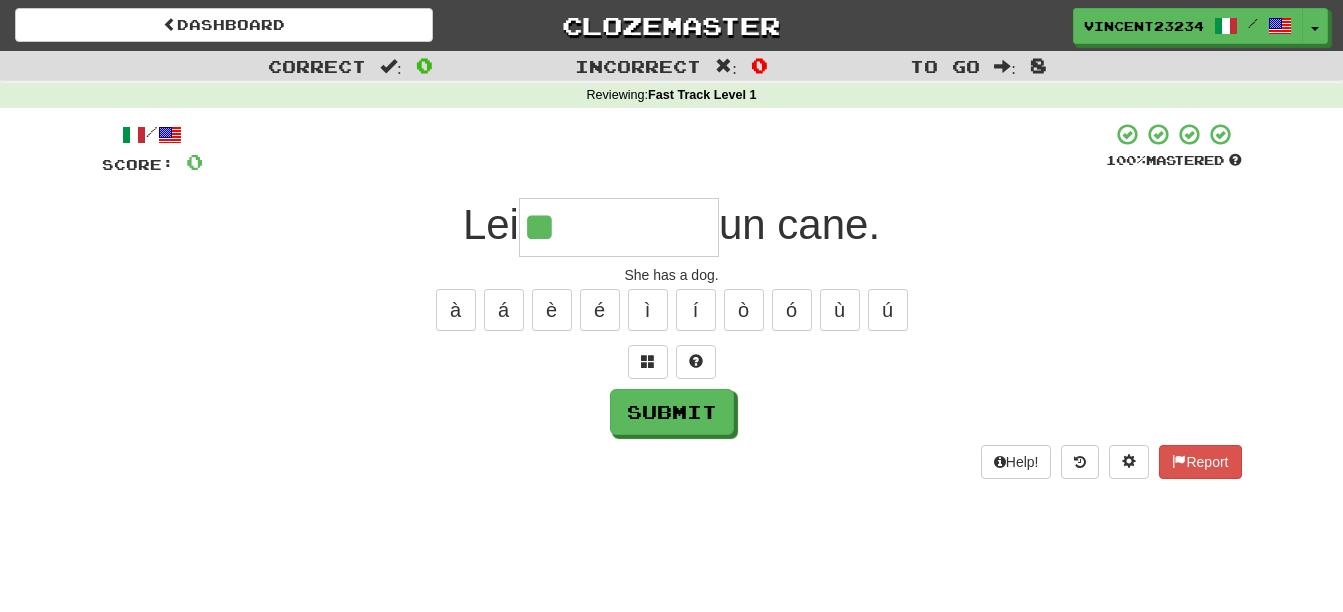 type on "**" 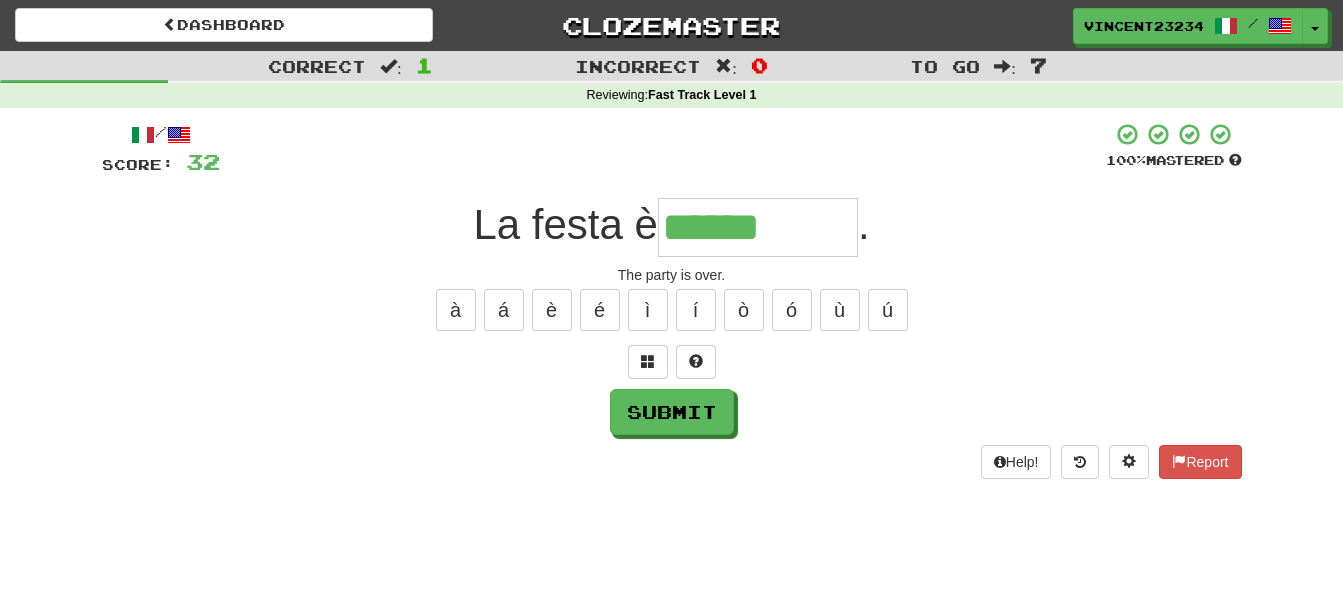 type on "******" 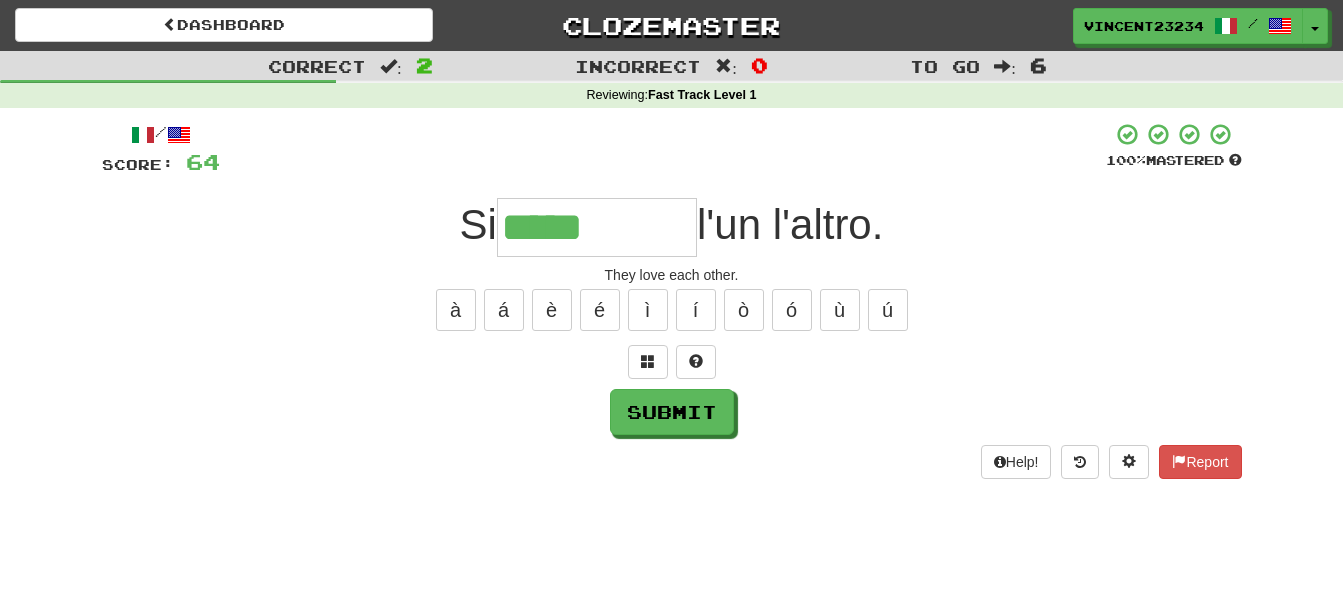 type on "*****" 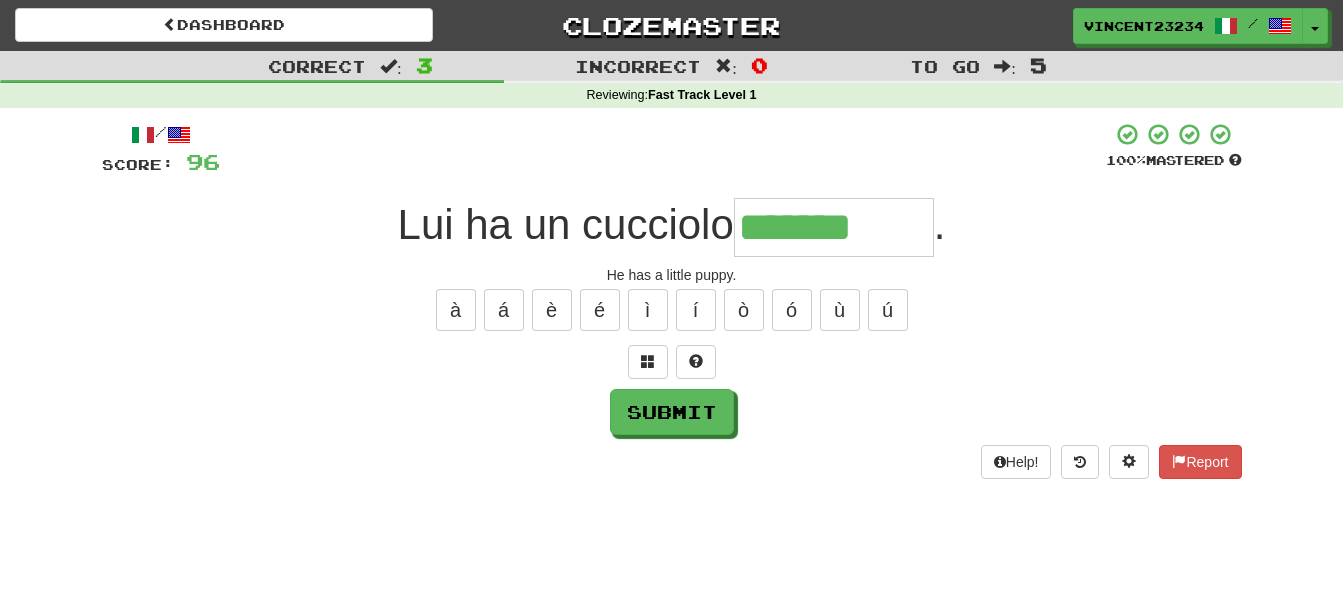 type on "*******" 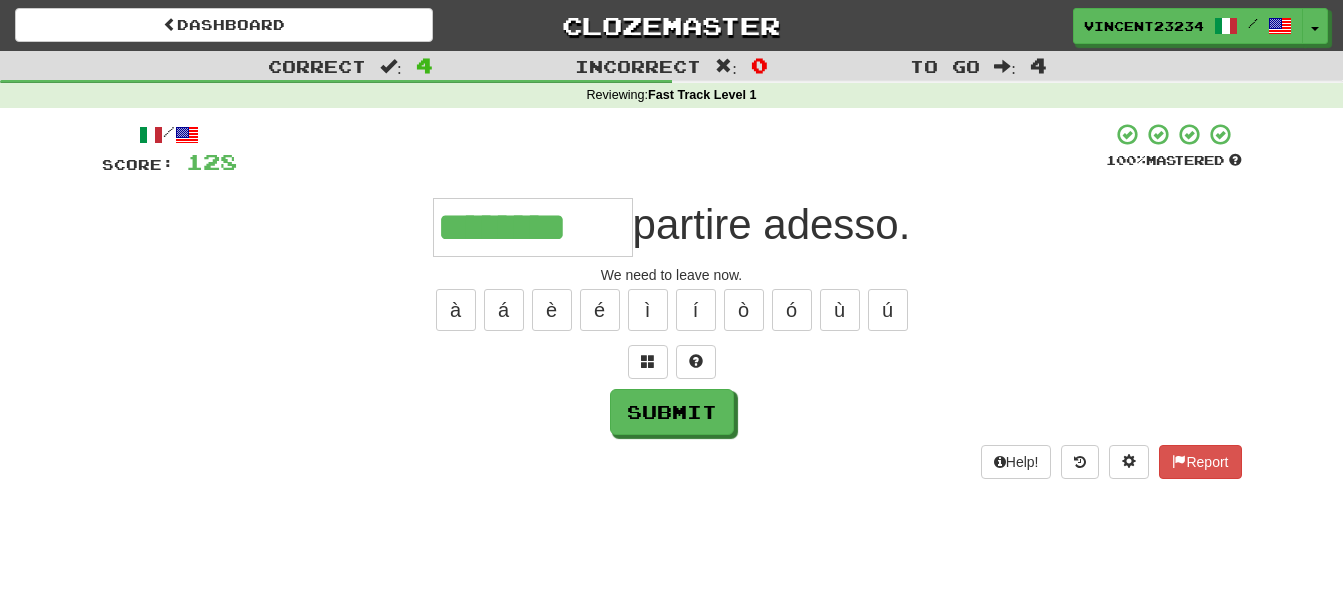 type on "********" 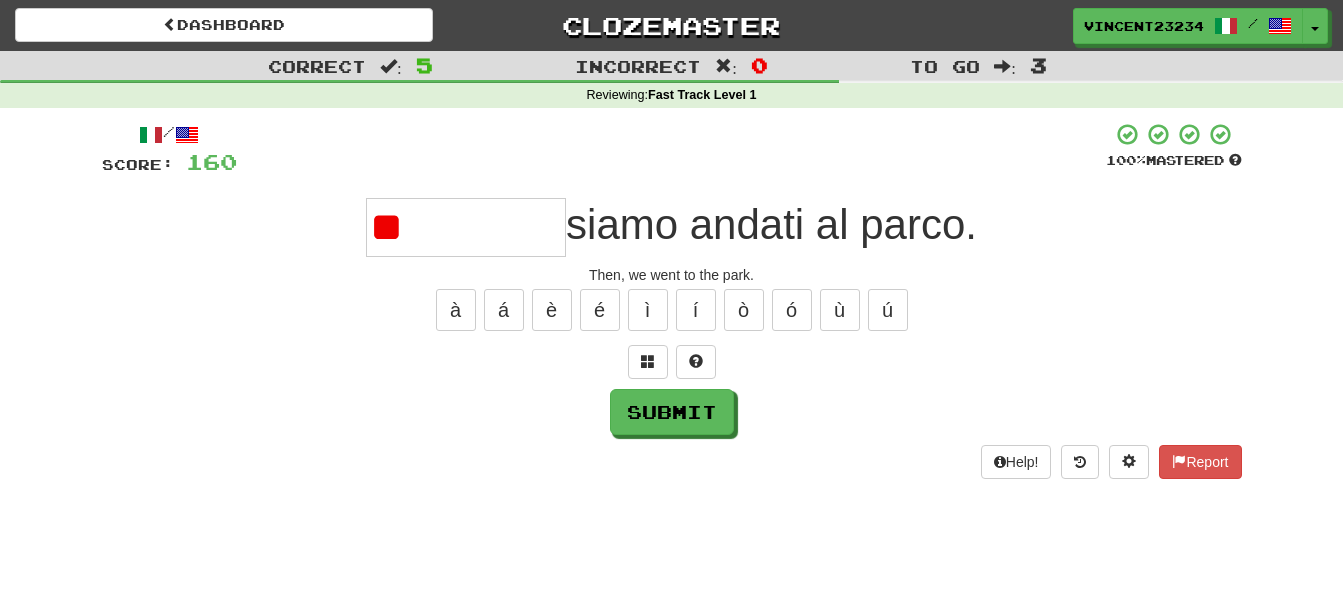 type on "*" 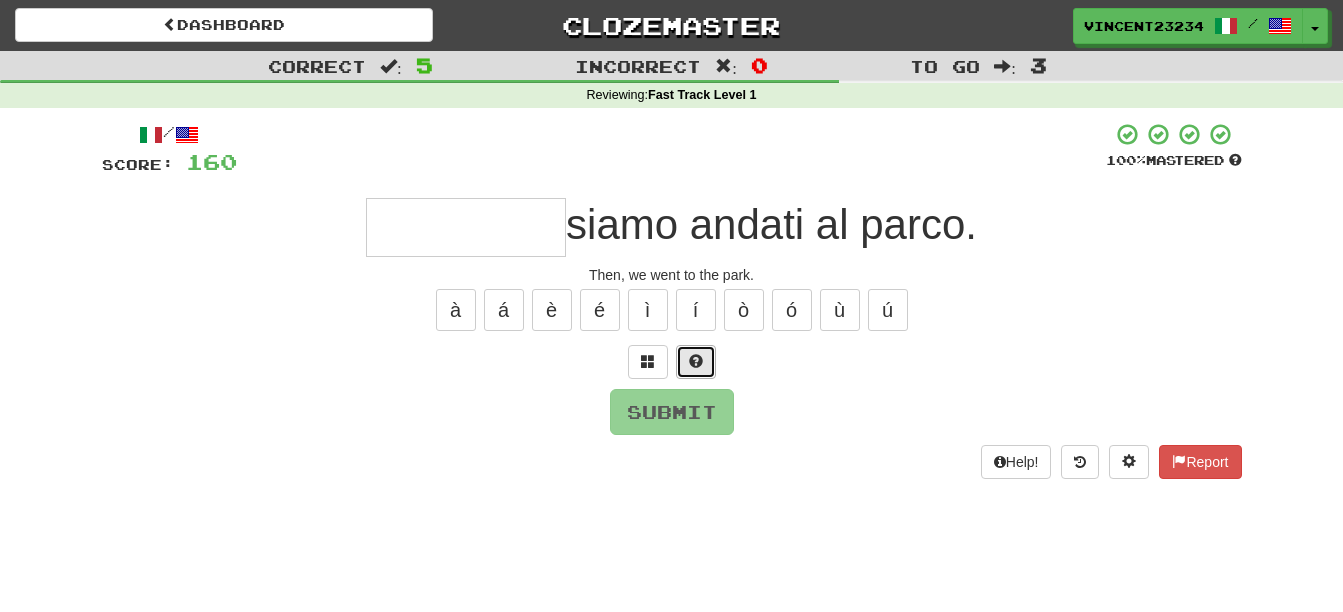 click at bounding box center (696, 361) 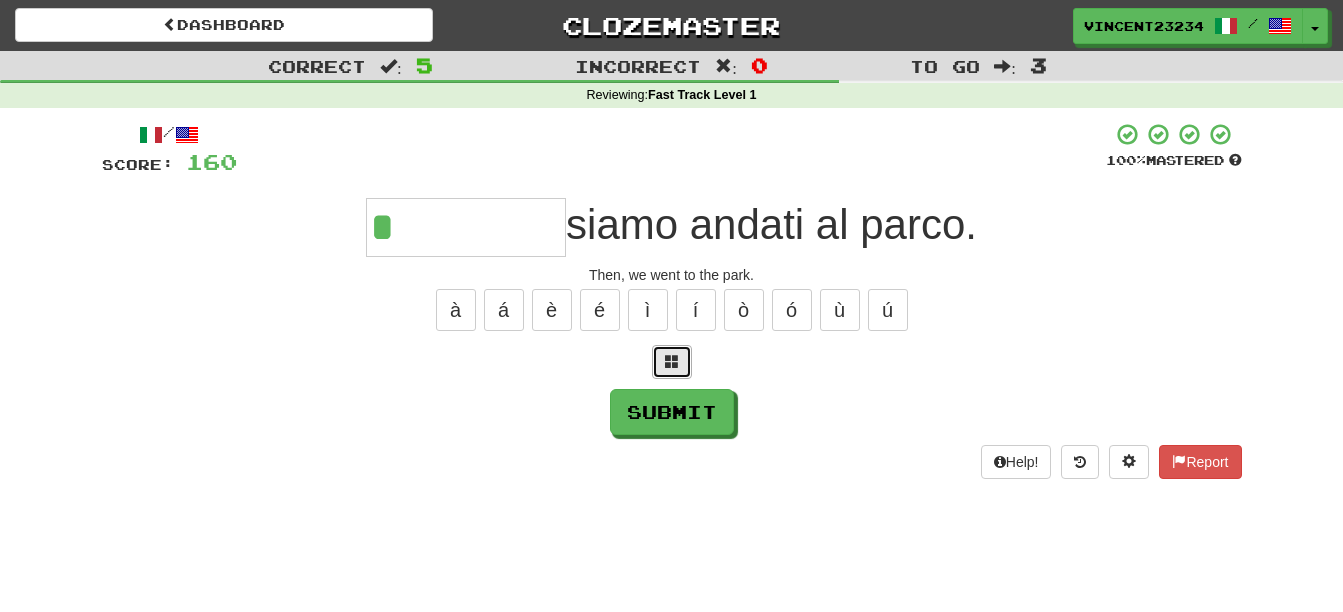 click at bounding box center [672, 362] 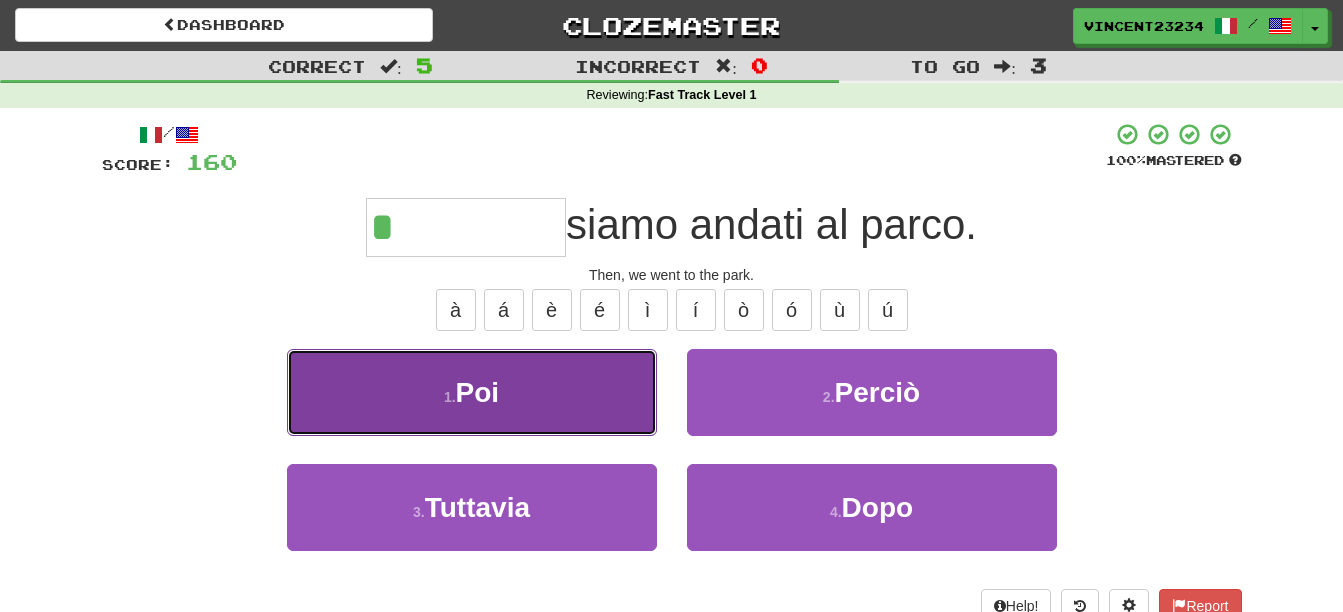 click on "1 .  Poi" at bounding box center (472, 392) 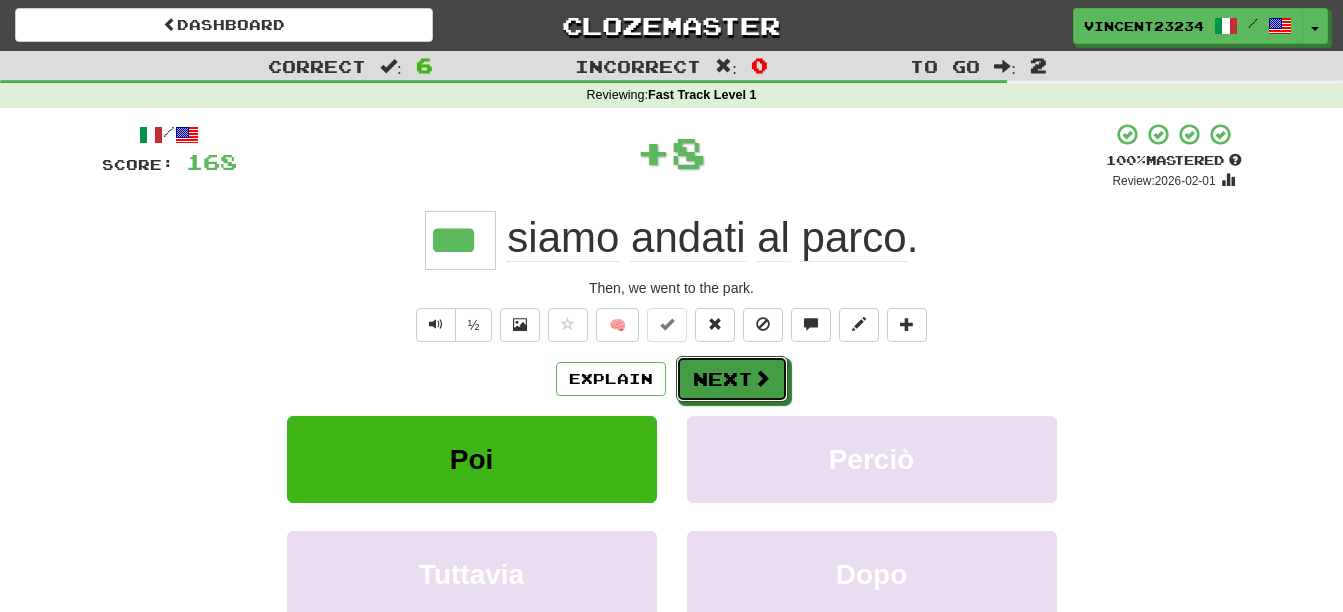 click on "Next" at bounding box center (732, 379) 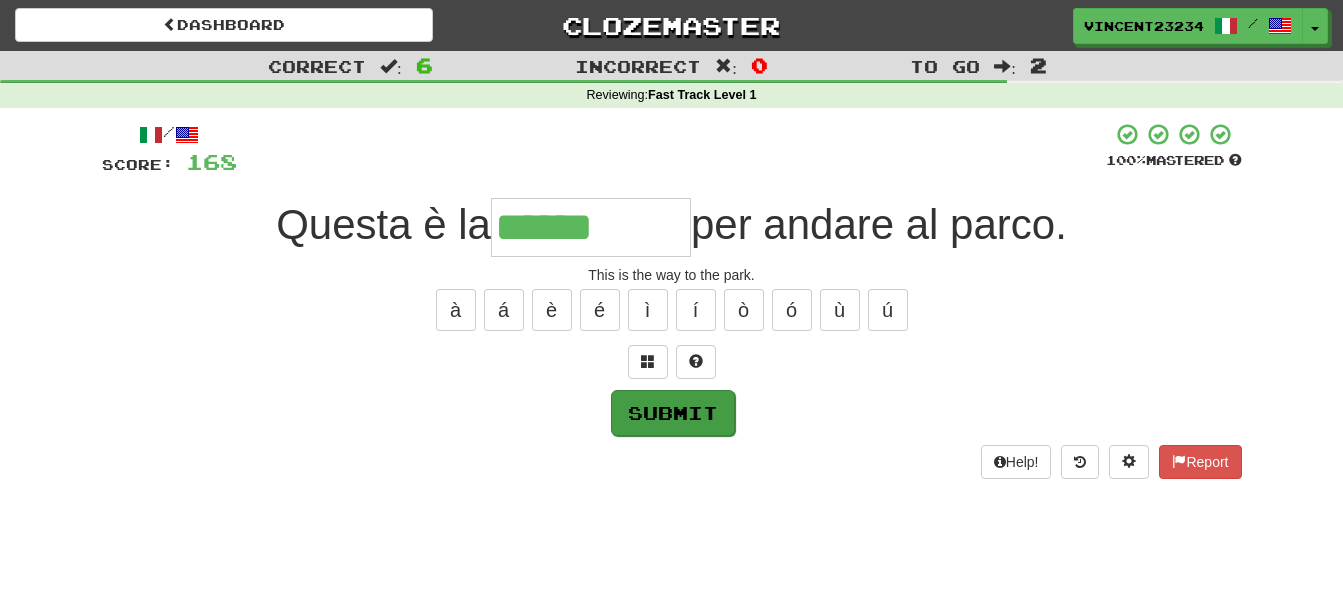 type on "******" 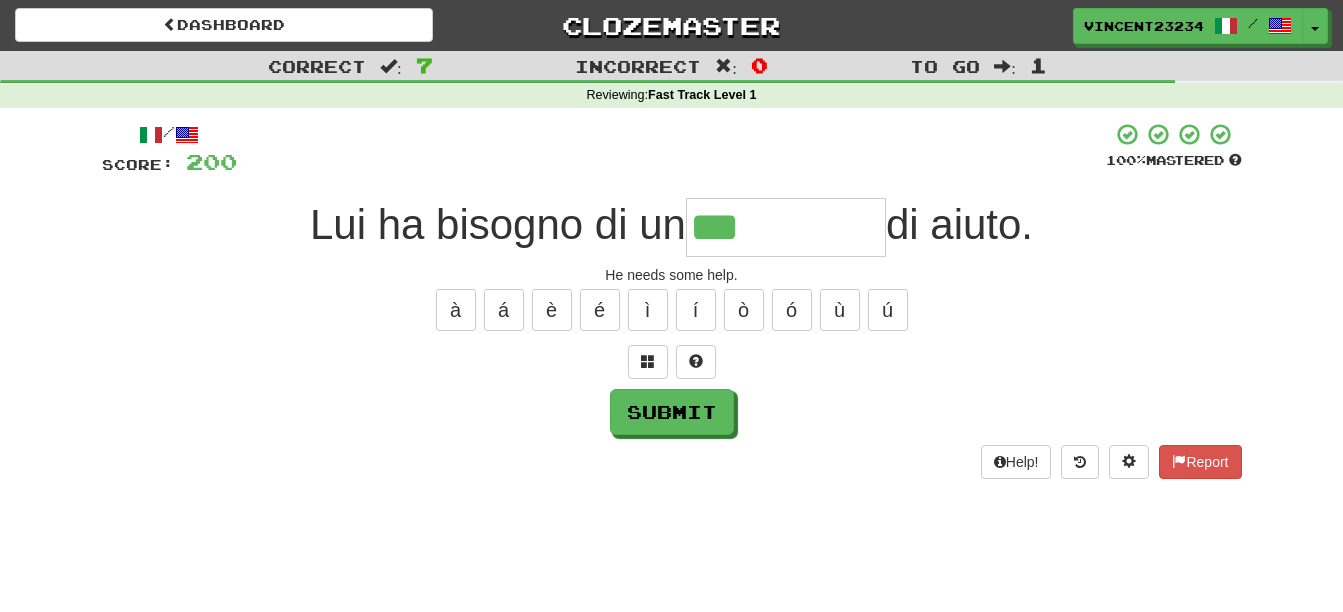 type on "***" 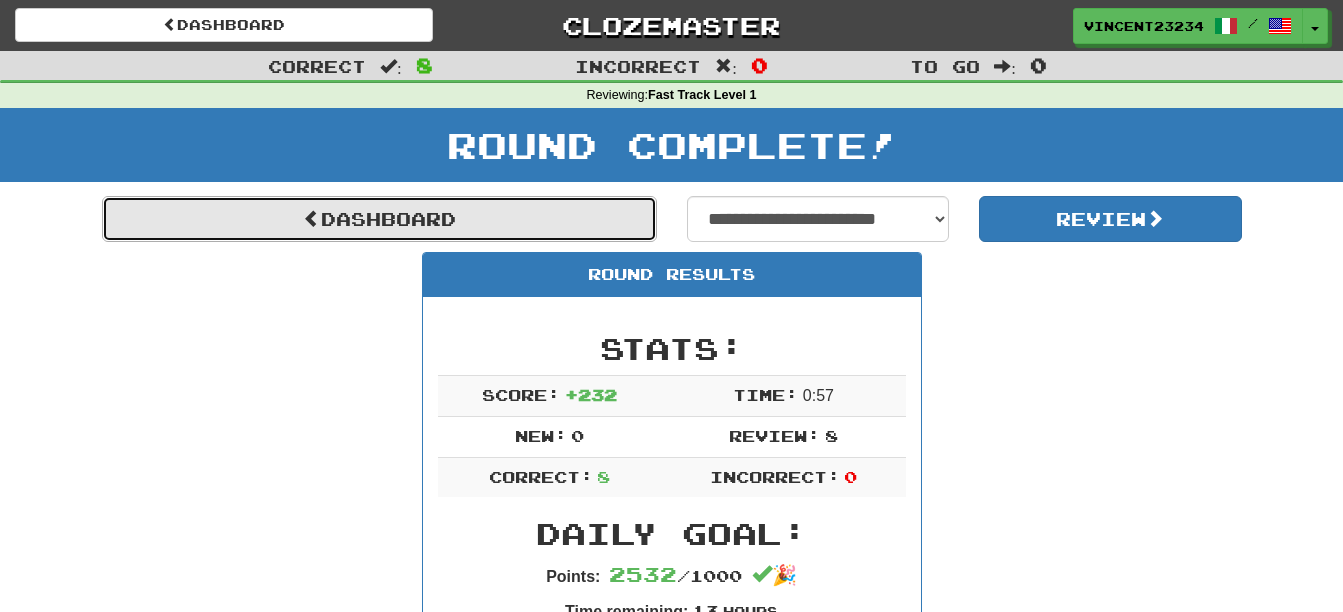click on "Dashboard" at bounding box center [379, 219] 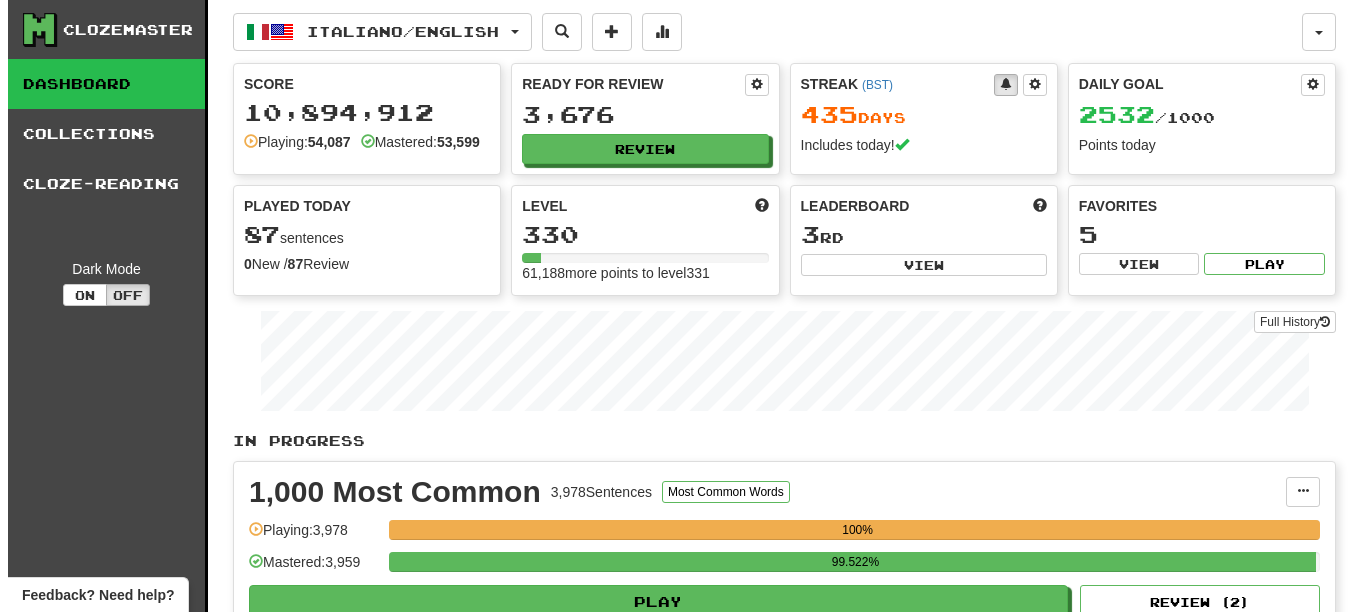 scroll, scrollTop: 0, scrollLeft: 0, axis: both 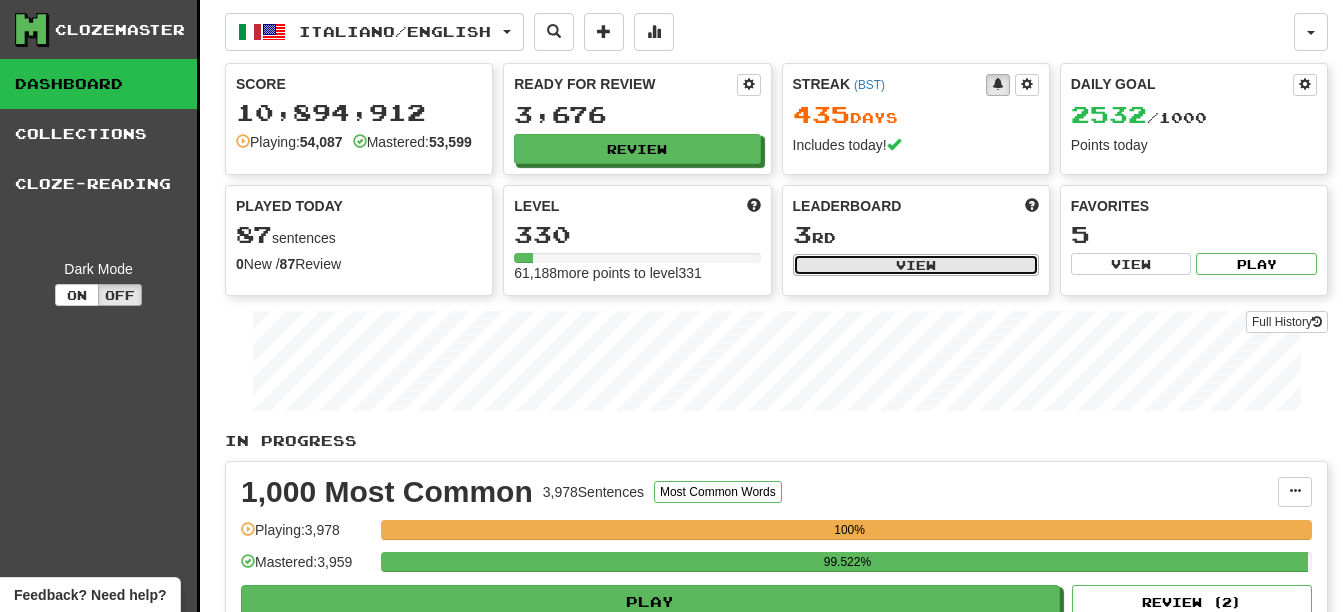 click on "View" at bounding box center [916, 265] 